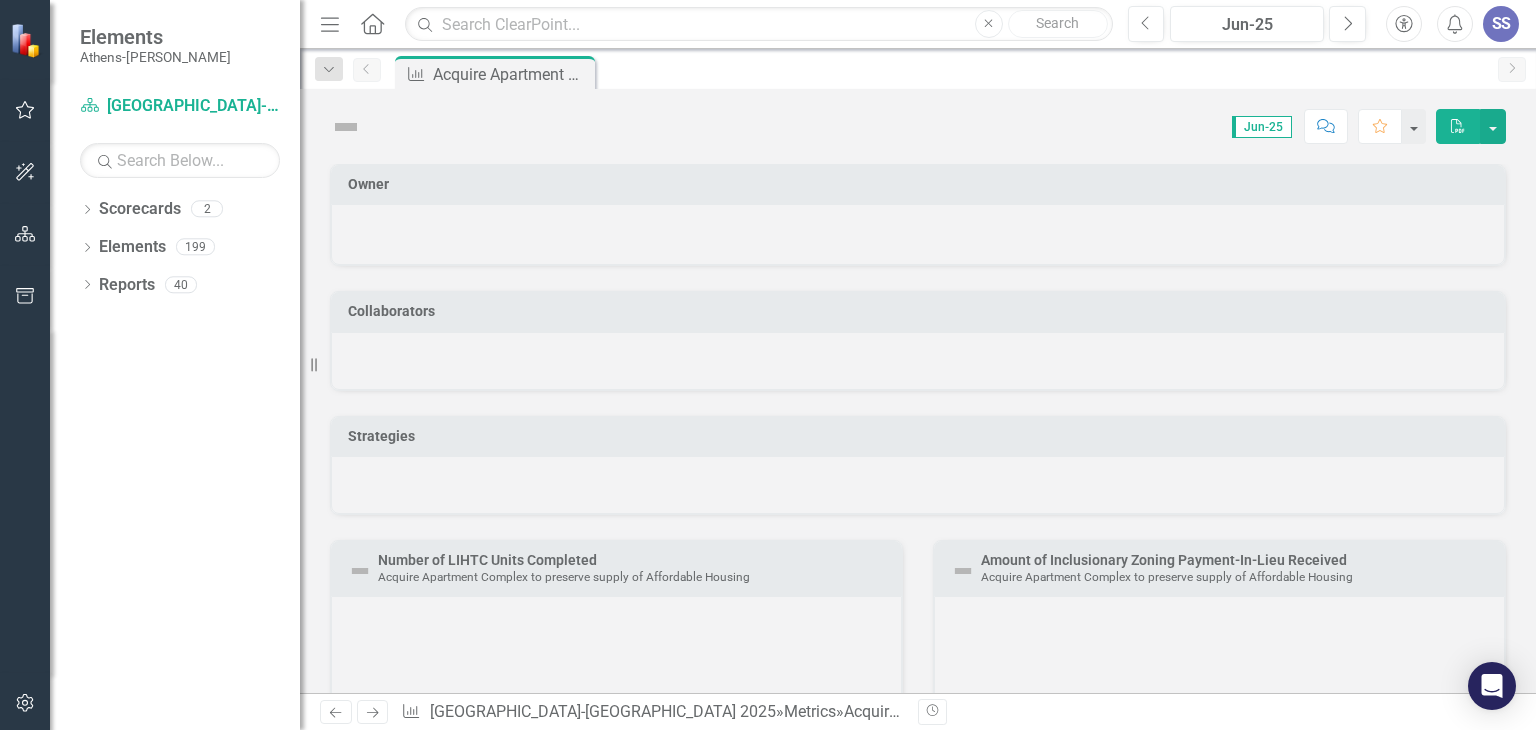 scroll, scrollTop: 0, scrollLeft: 0, axis: both 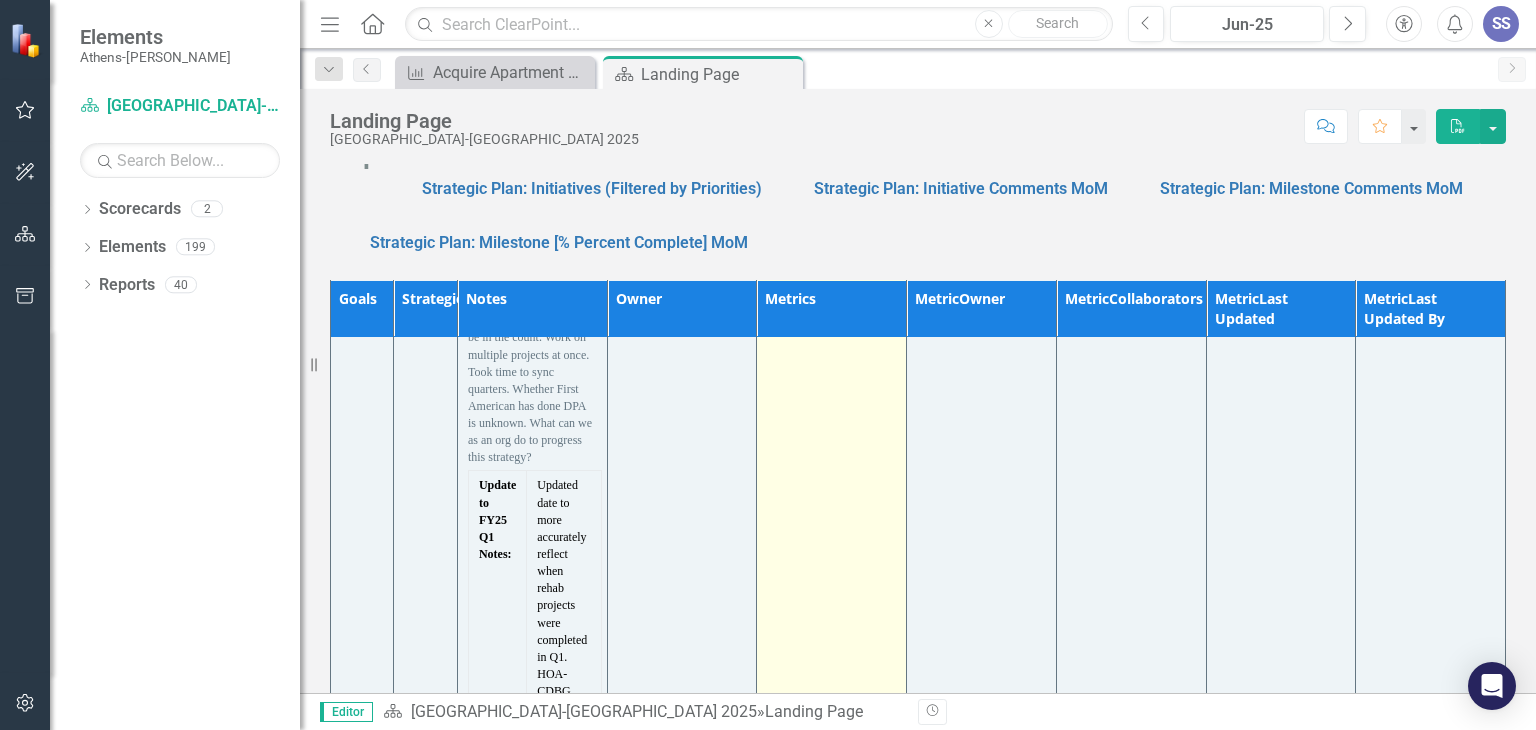 click on "Make current and prospective homeowners aware of home affordability programs" at bounding box center (848, -3) 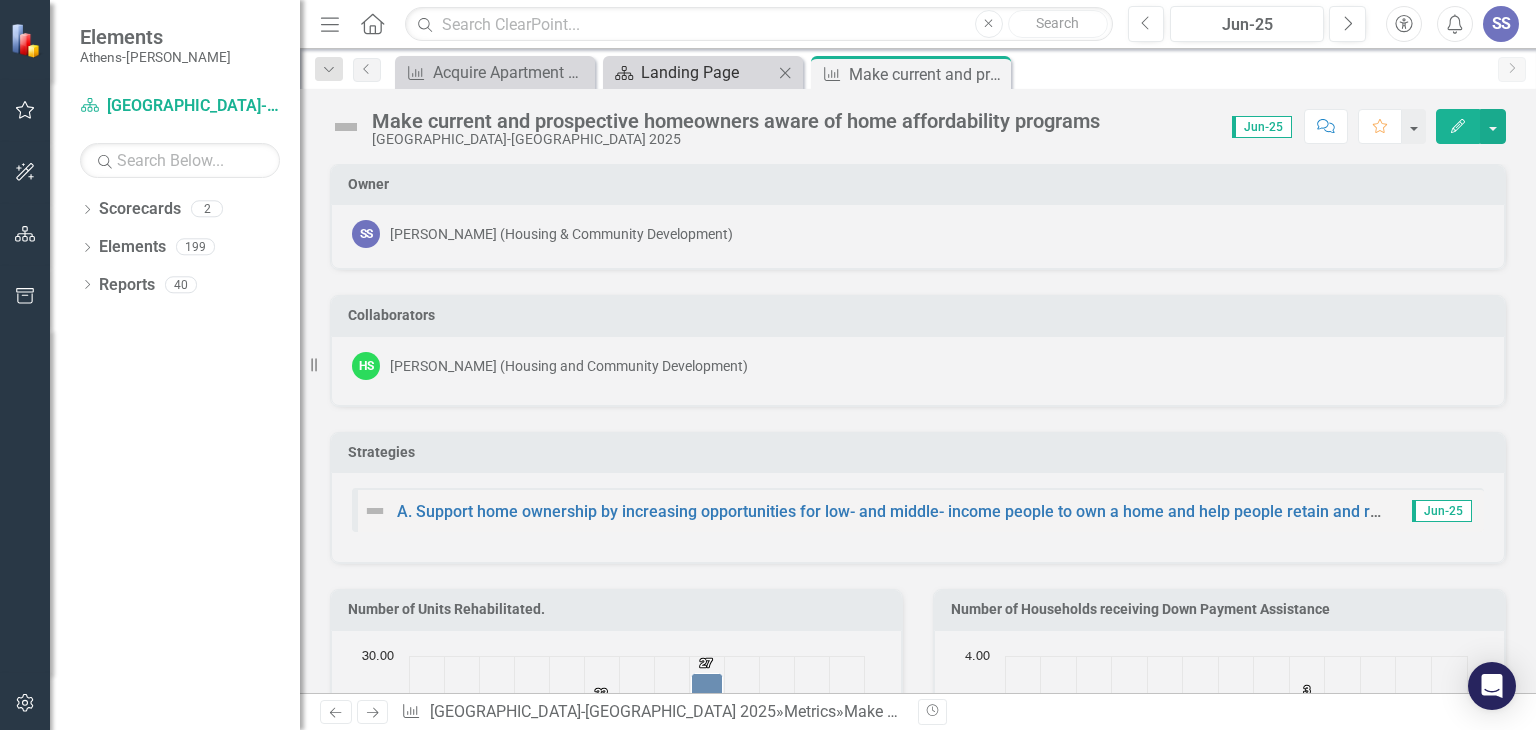click on "Landing Page" at bounding box center [707, 72] 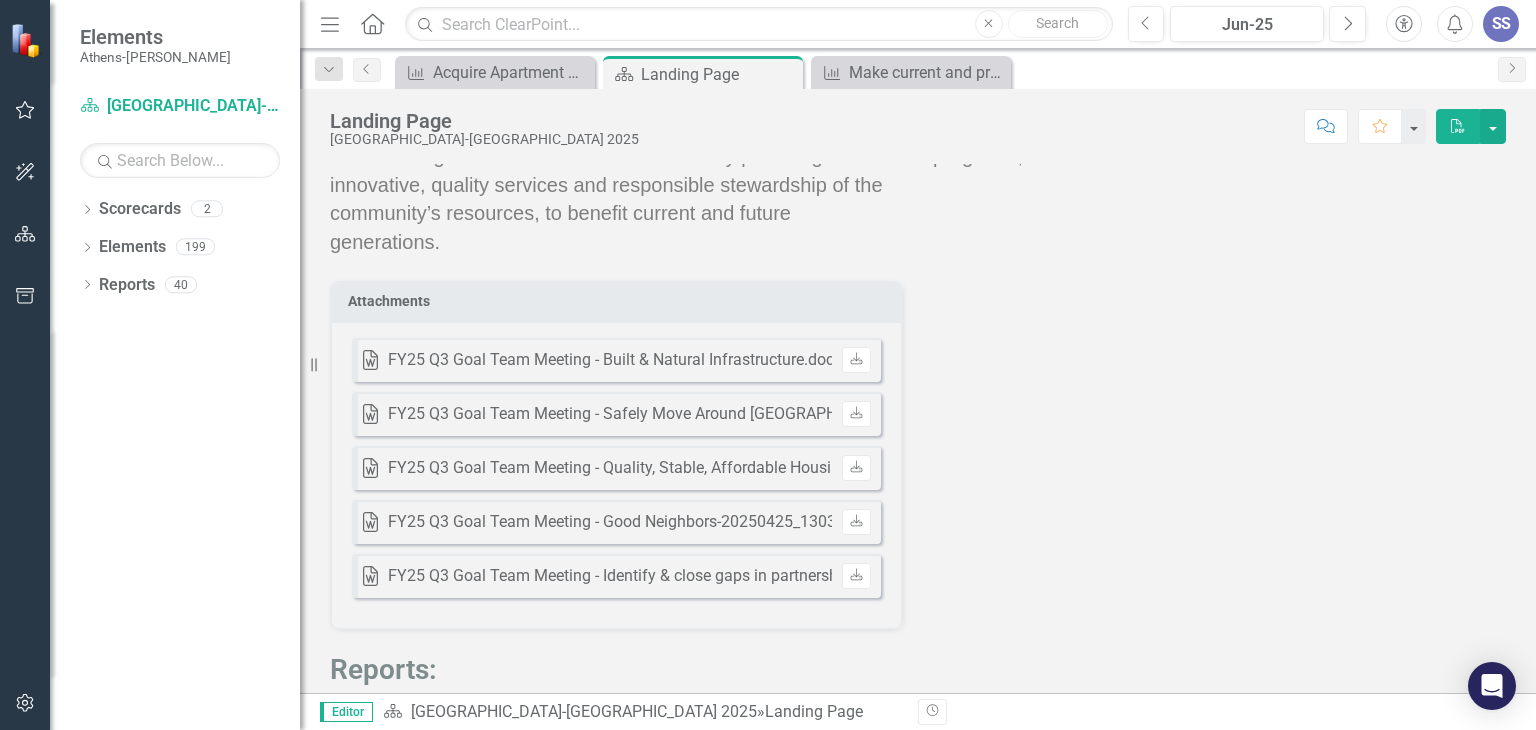 scroll, scrollTop: 2116, scrollLeft: 0, axis: vertical 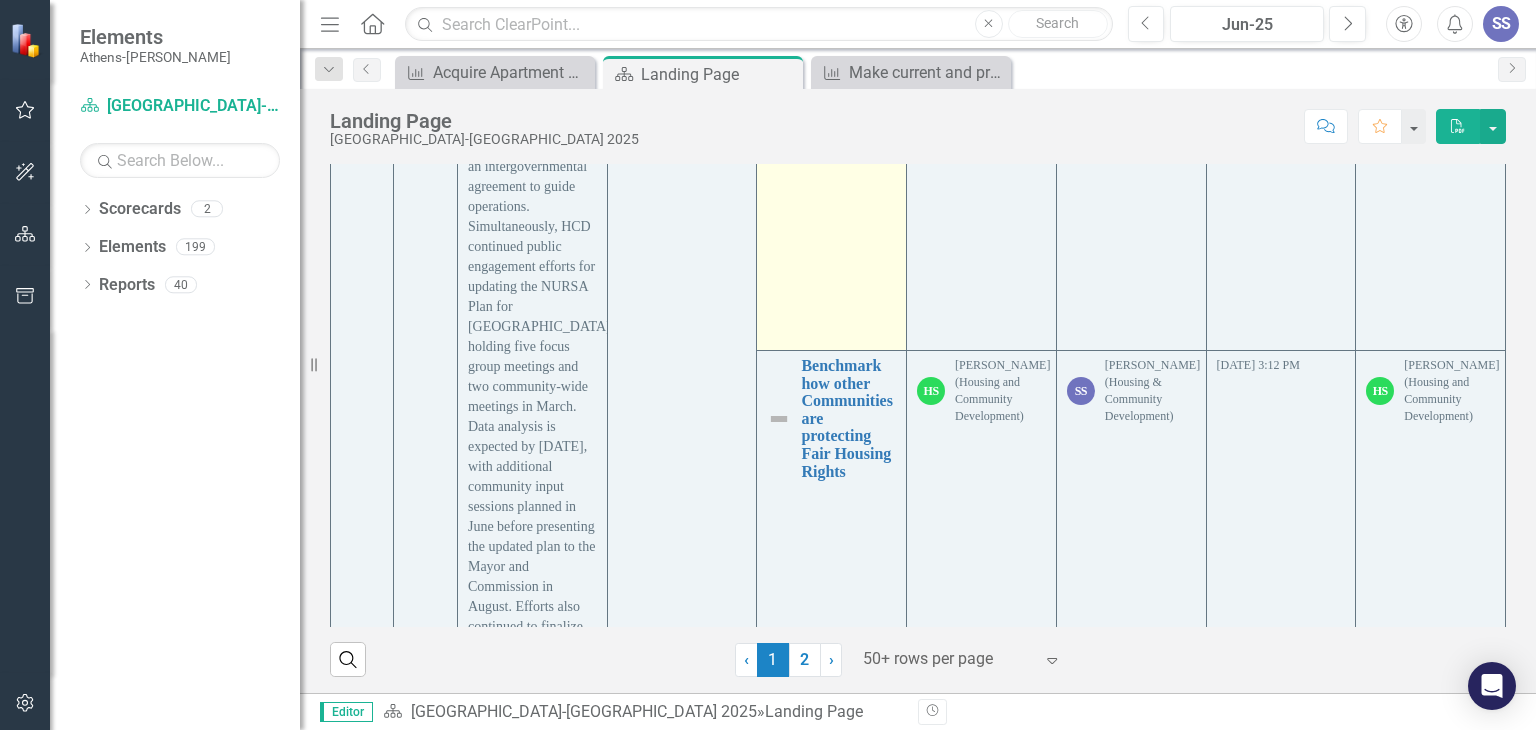 click on "Partner with Magistrate Court to Prevent Tenant Evictions" at bounding box center (848, 85) 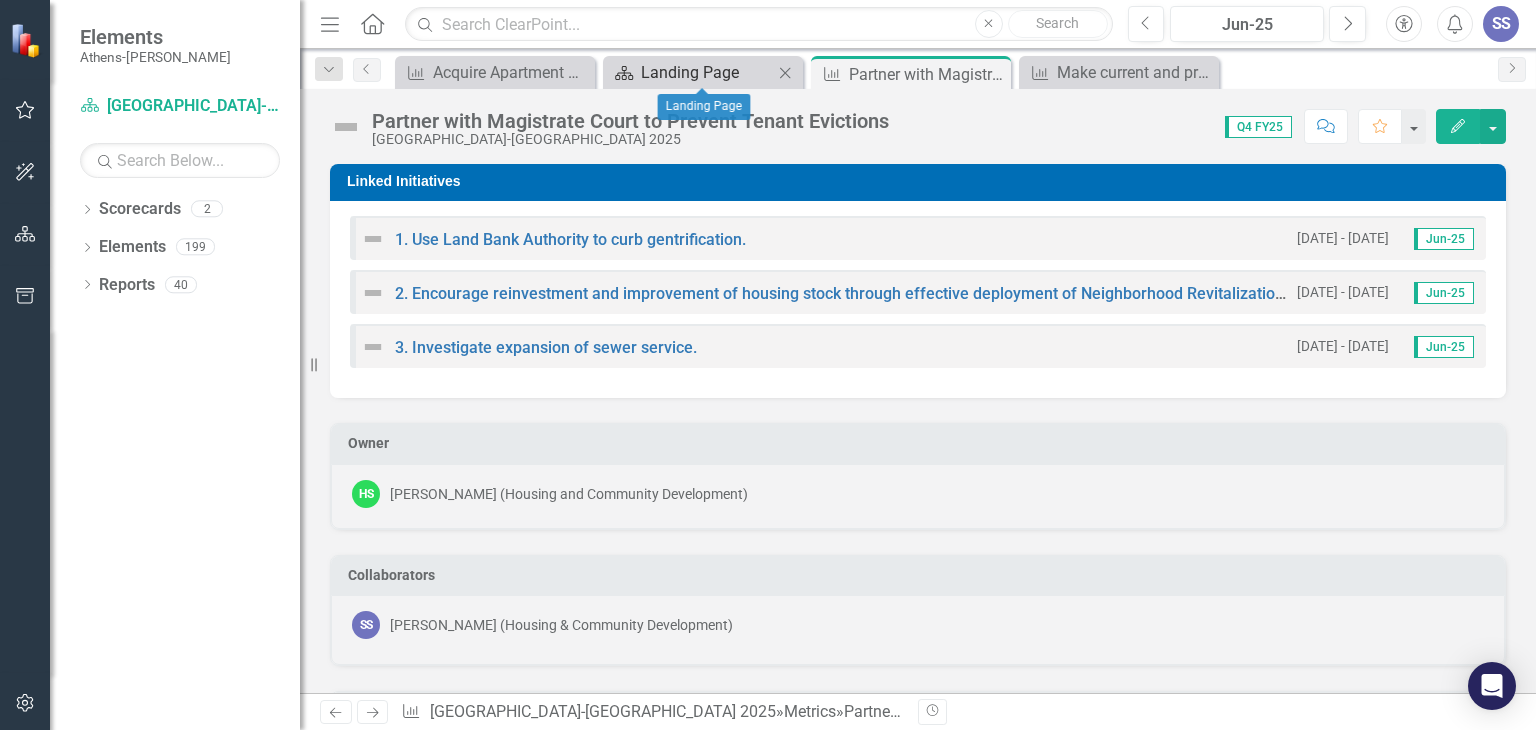 click on "Landing Page" at bounding box center [707, 72] 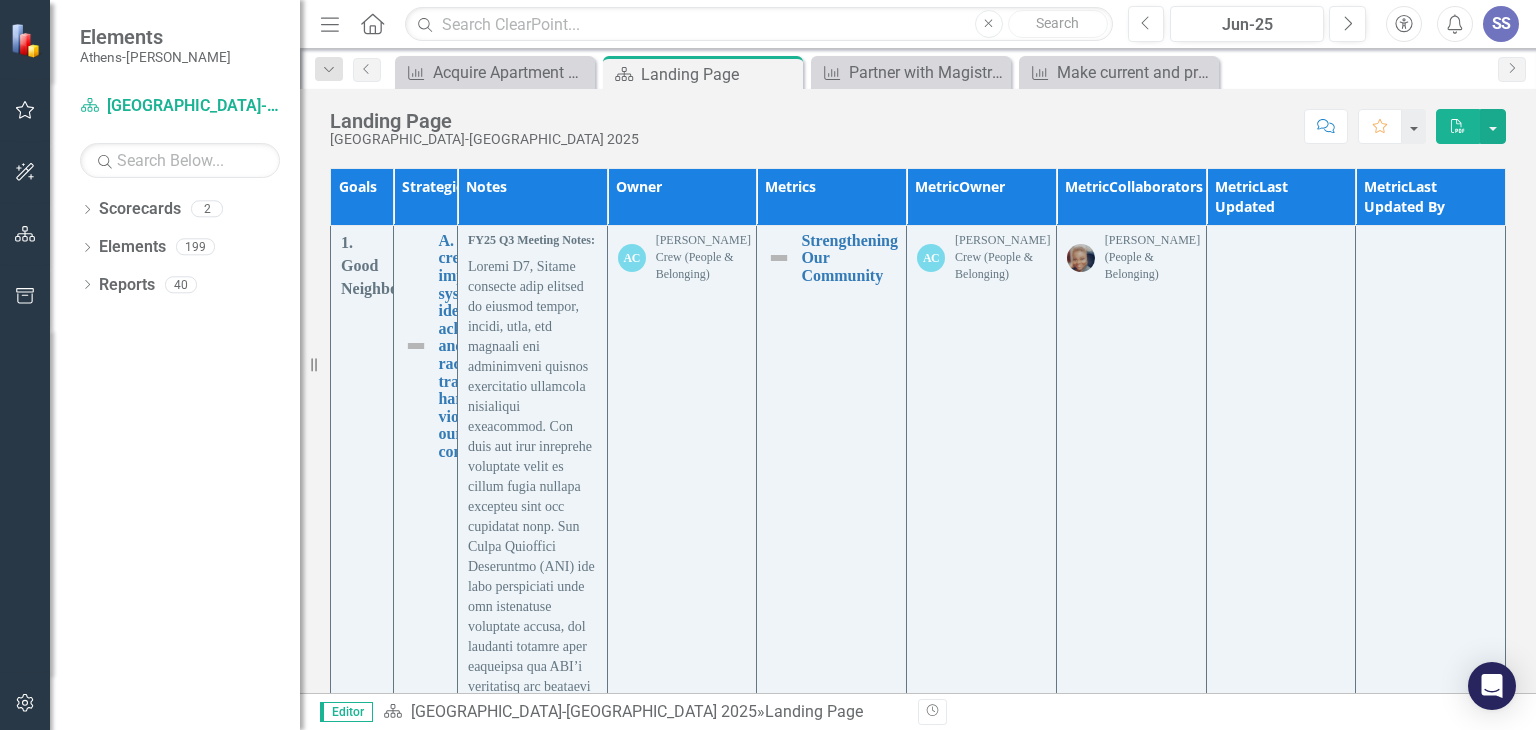 scroll, scrollTop: 2116, scrollLeft: 0, axis: vertical 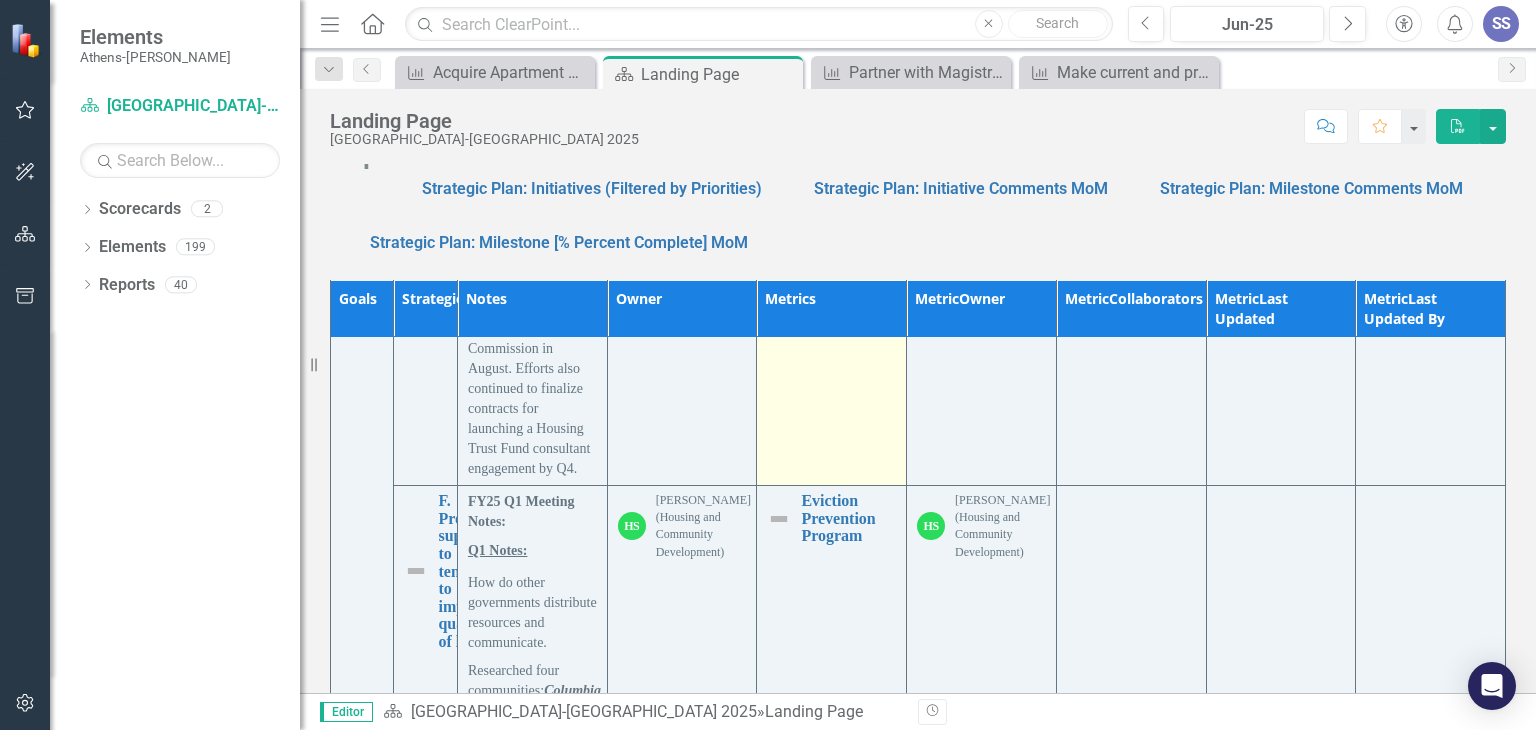 click on "Benchmark how other Communities are protecting Fair Housing Rights" at bounding box center [848, 180] 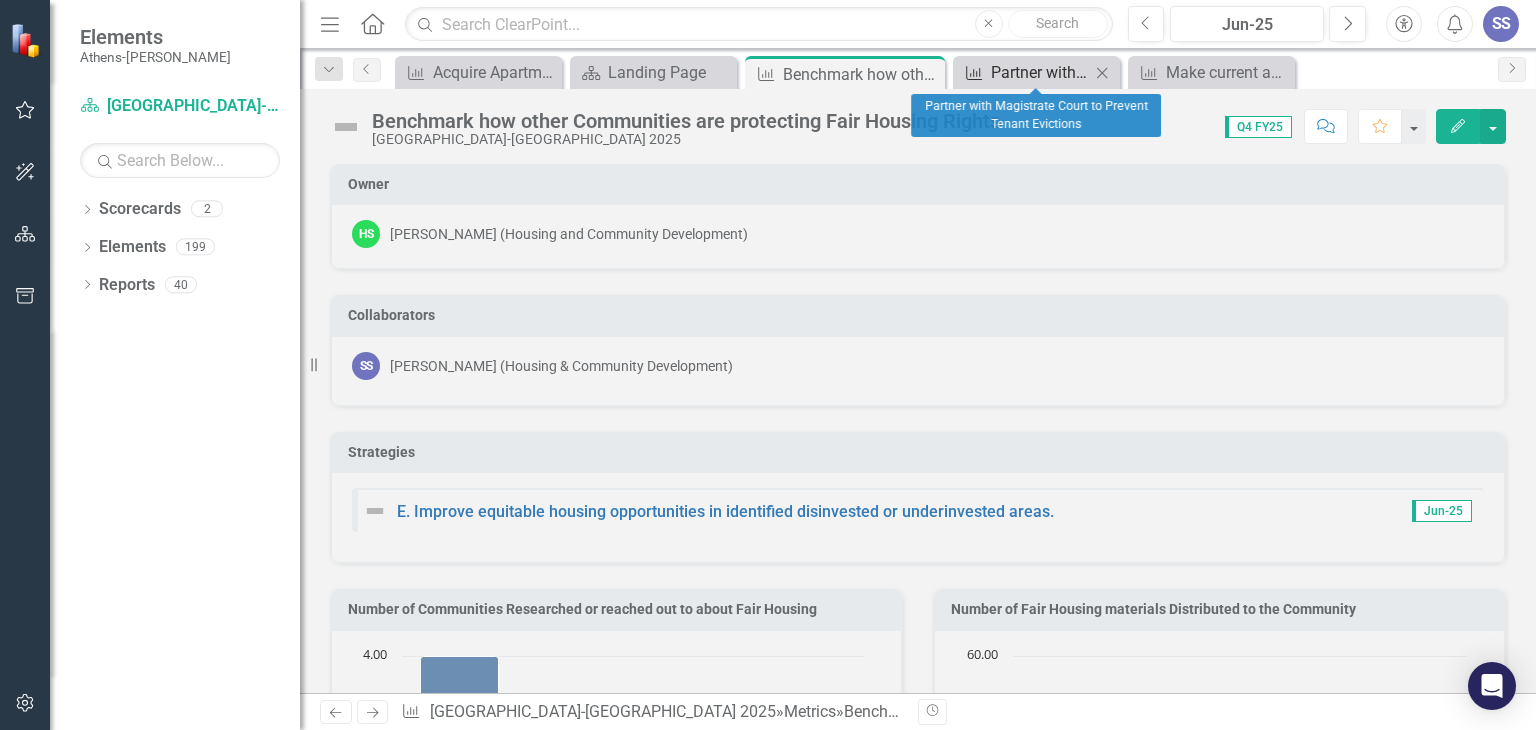 click on "Partner with Magistrate Court to Prevent Tenant Evictions" at bounding box center [1040, 72] 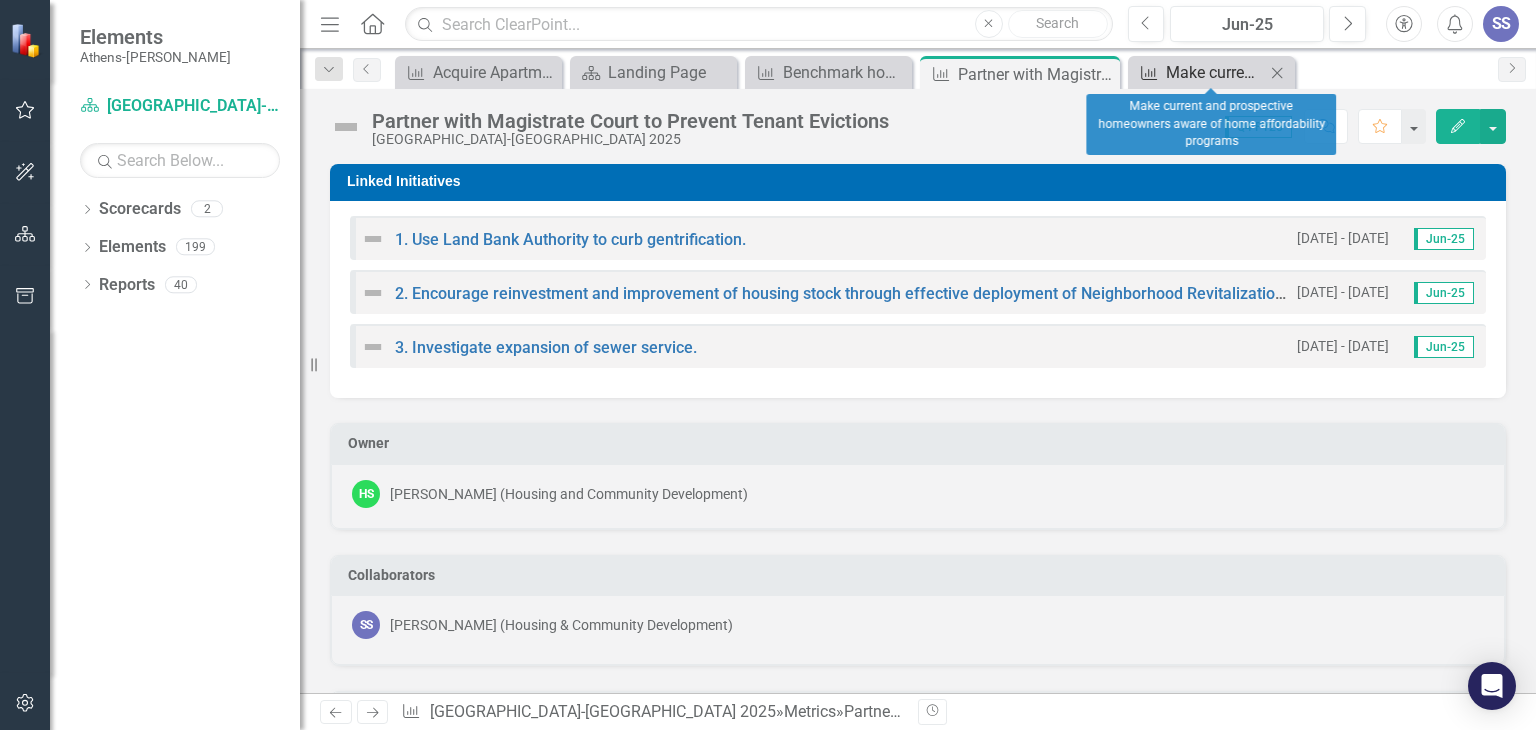 click on "Make current and prospective homeowners aware of home affordability programs" at bounding box center (1215, 72) 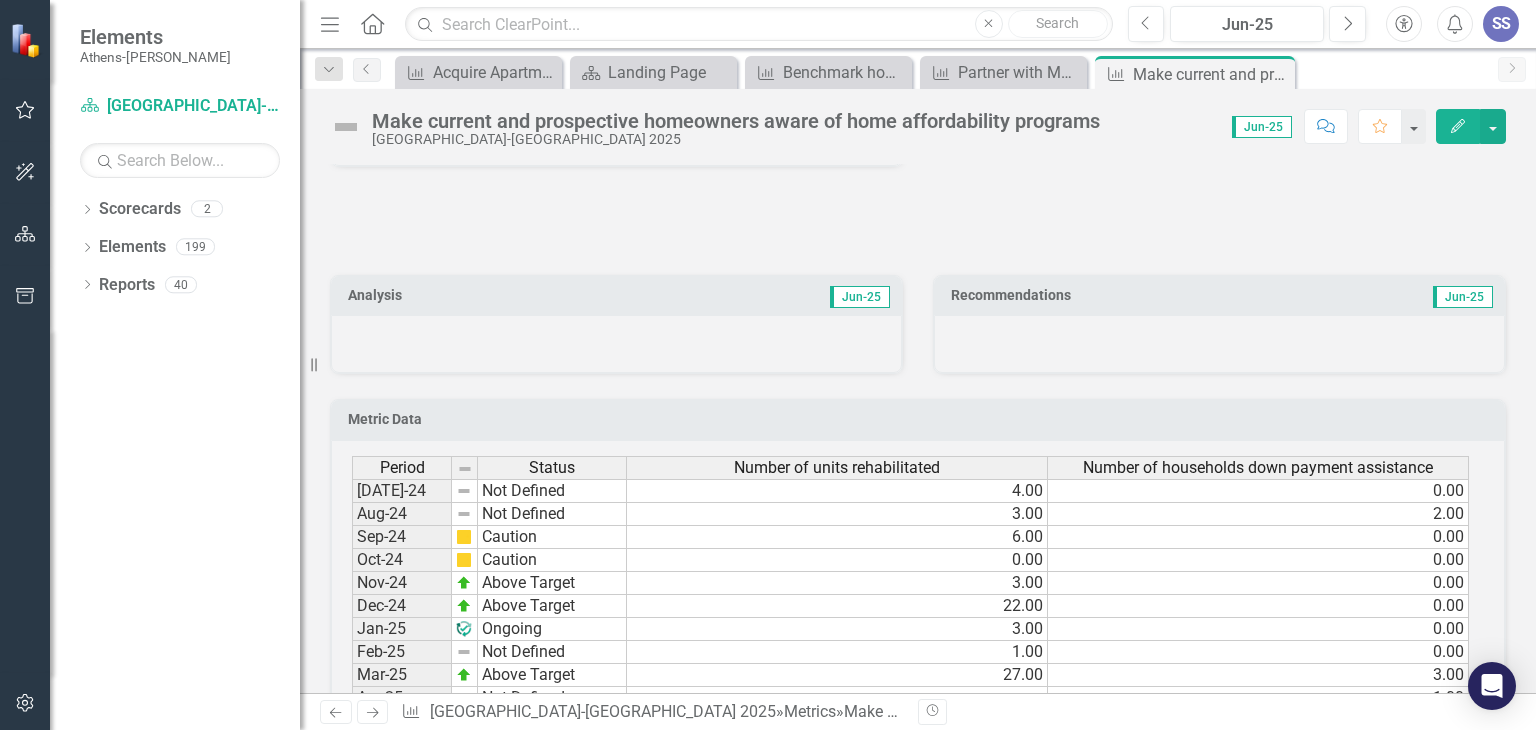 scroll, scrollTop: 1401, scrollLeft: 0, axis: vertical 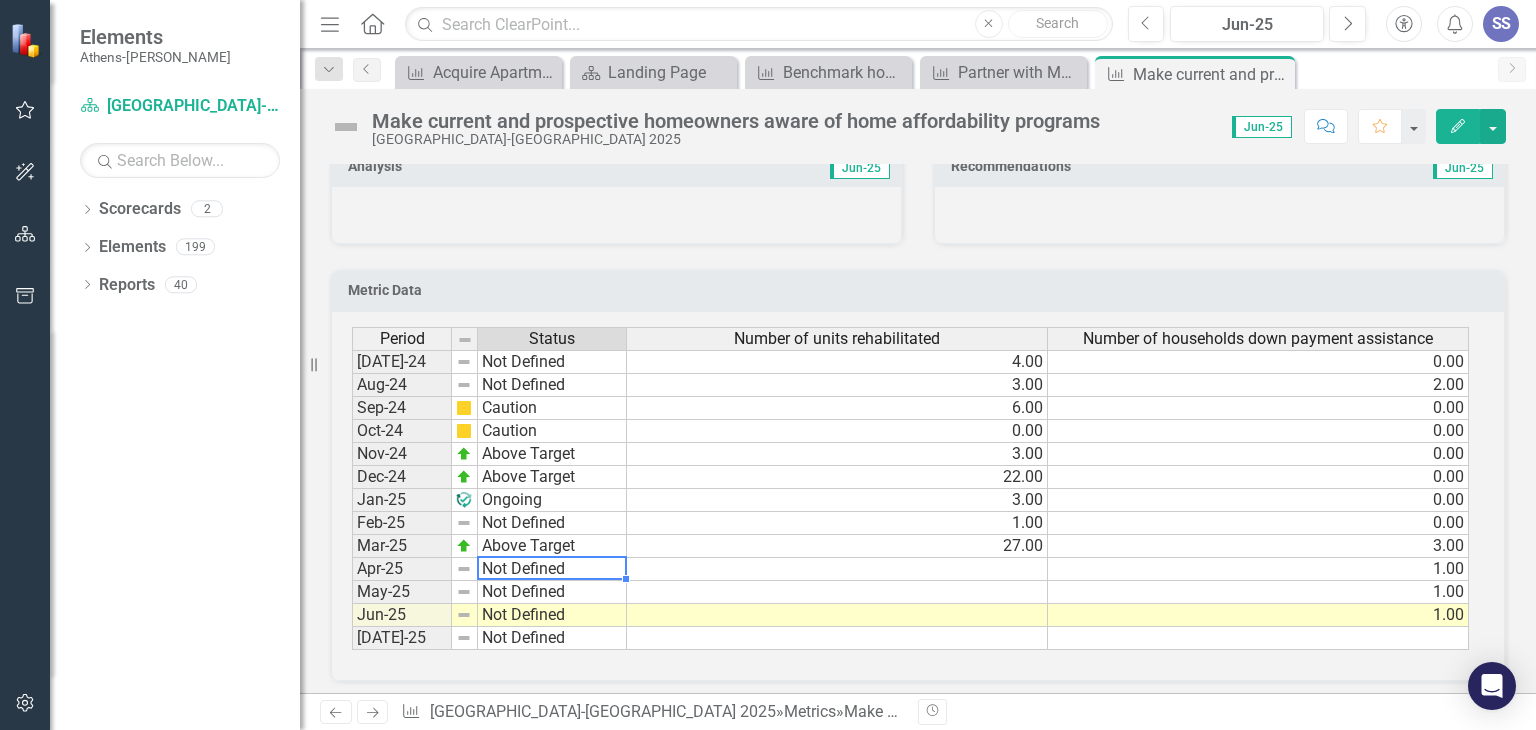 click on "Not Defined" at bounding box center [552, 569] 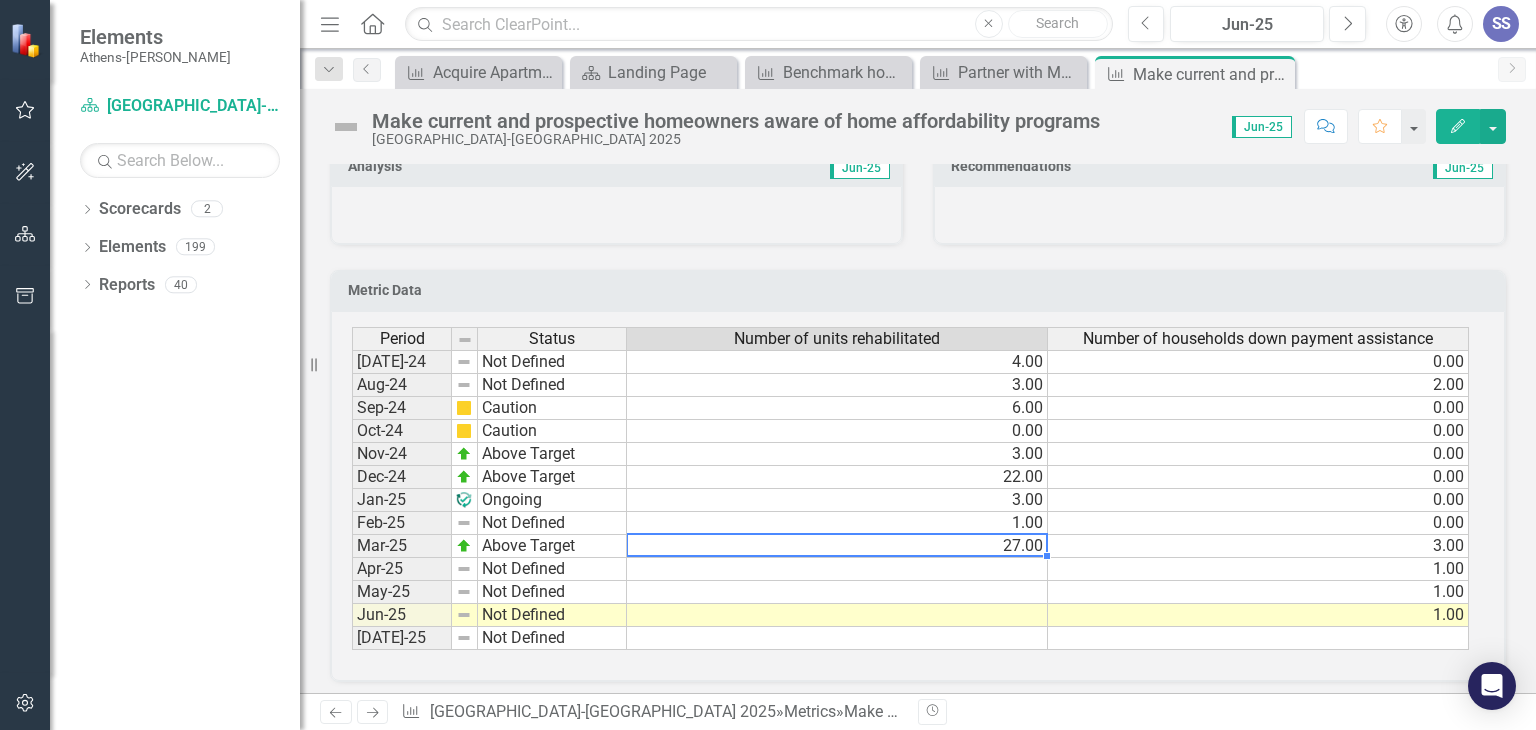 click on "27.00" at bounding box center (837, 546) 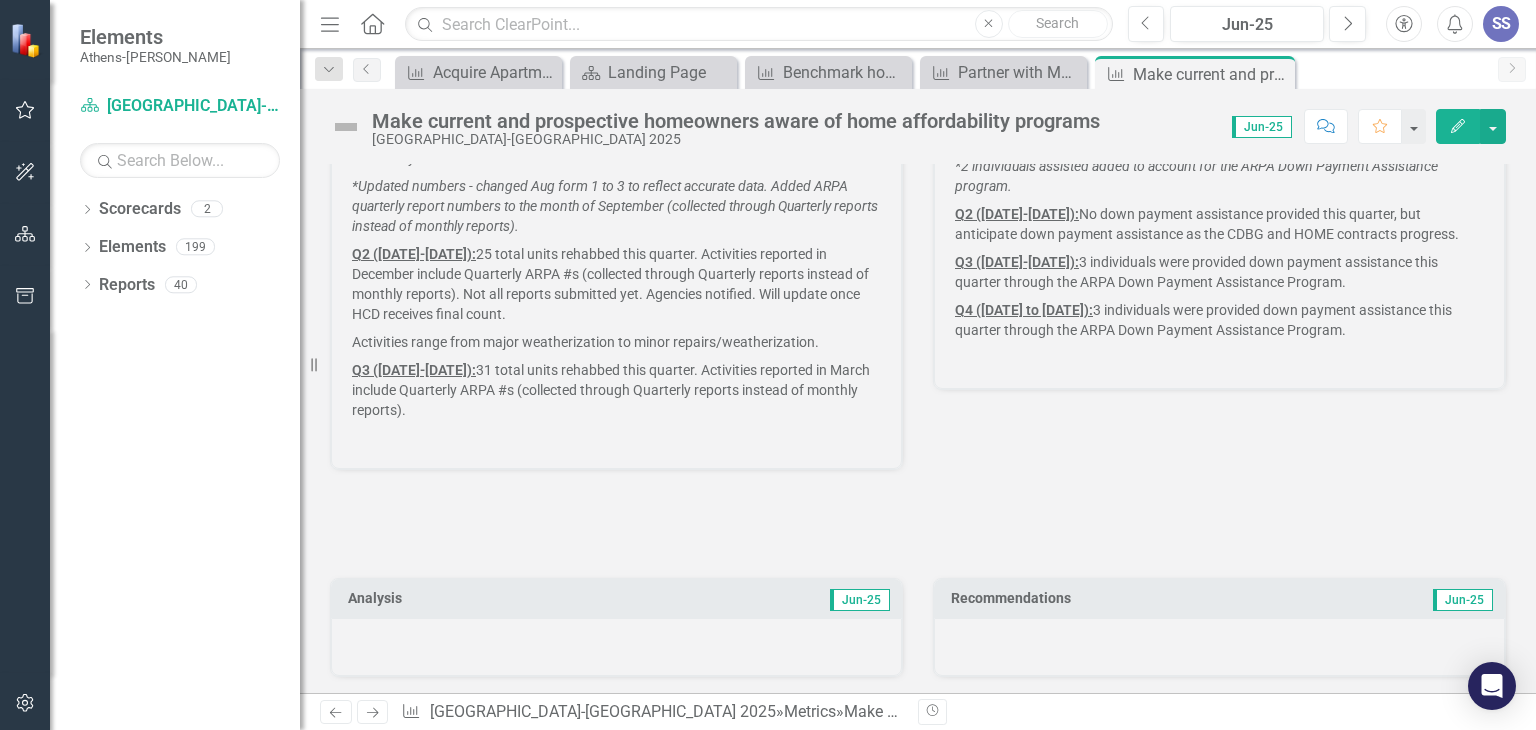 scroll, scrollTop: 1001, scrollLeft: 0, axis: vertical 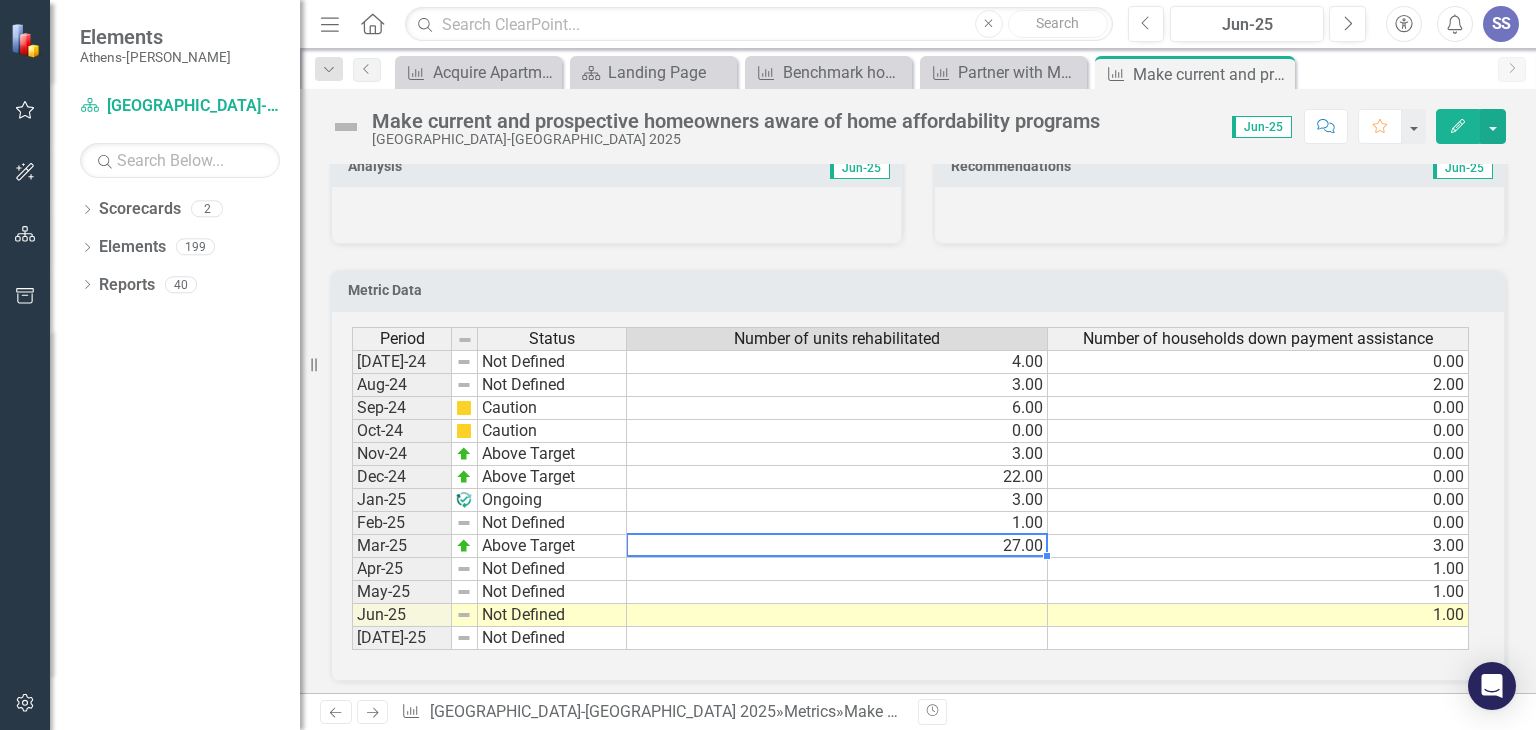 click at bounding box center (837, 569) 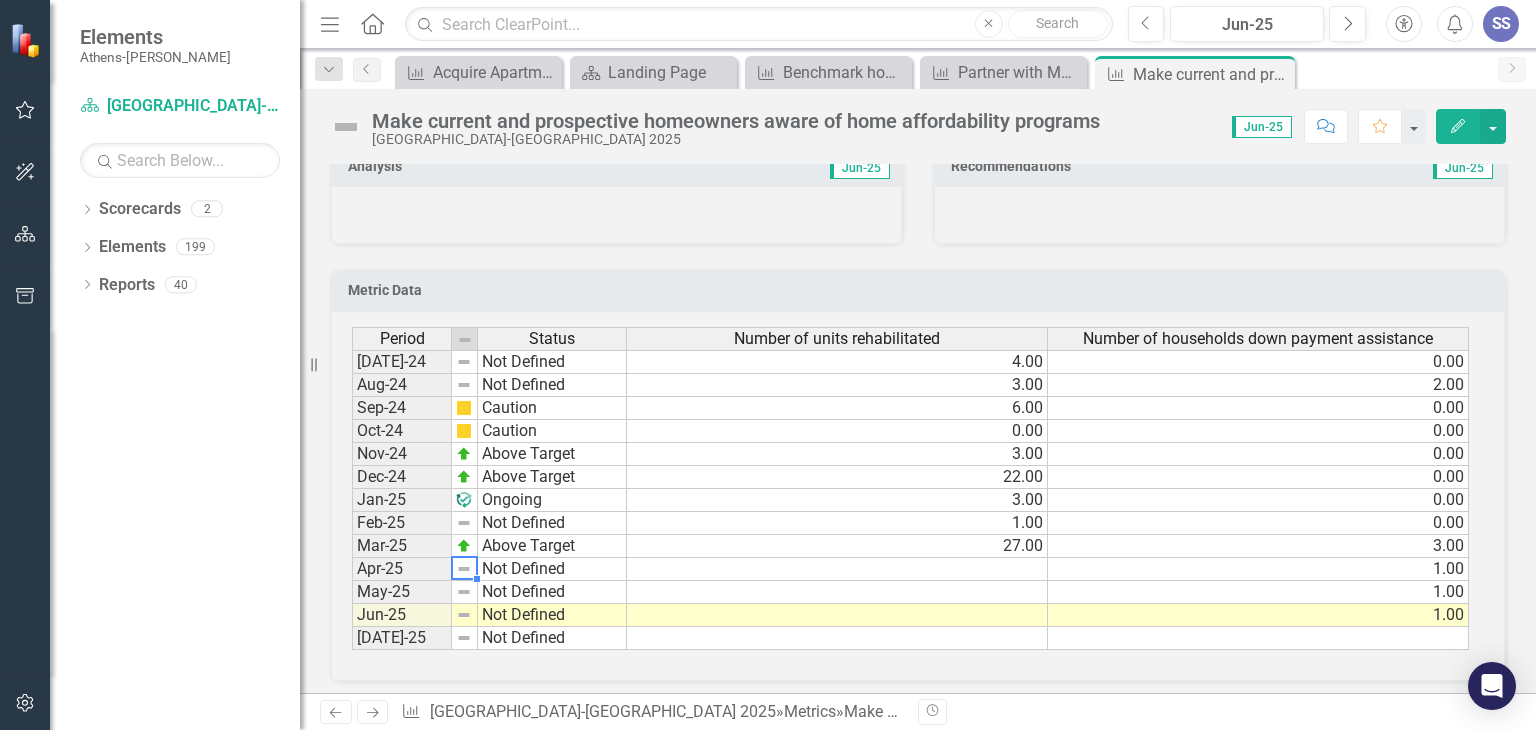click at bounding box center (464, 569) 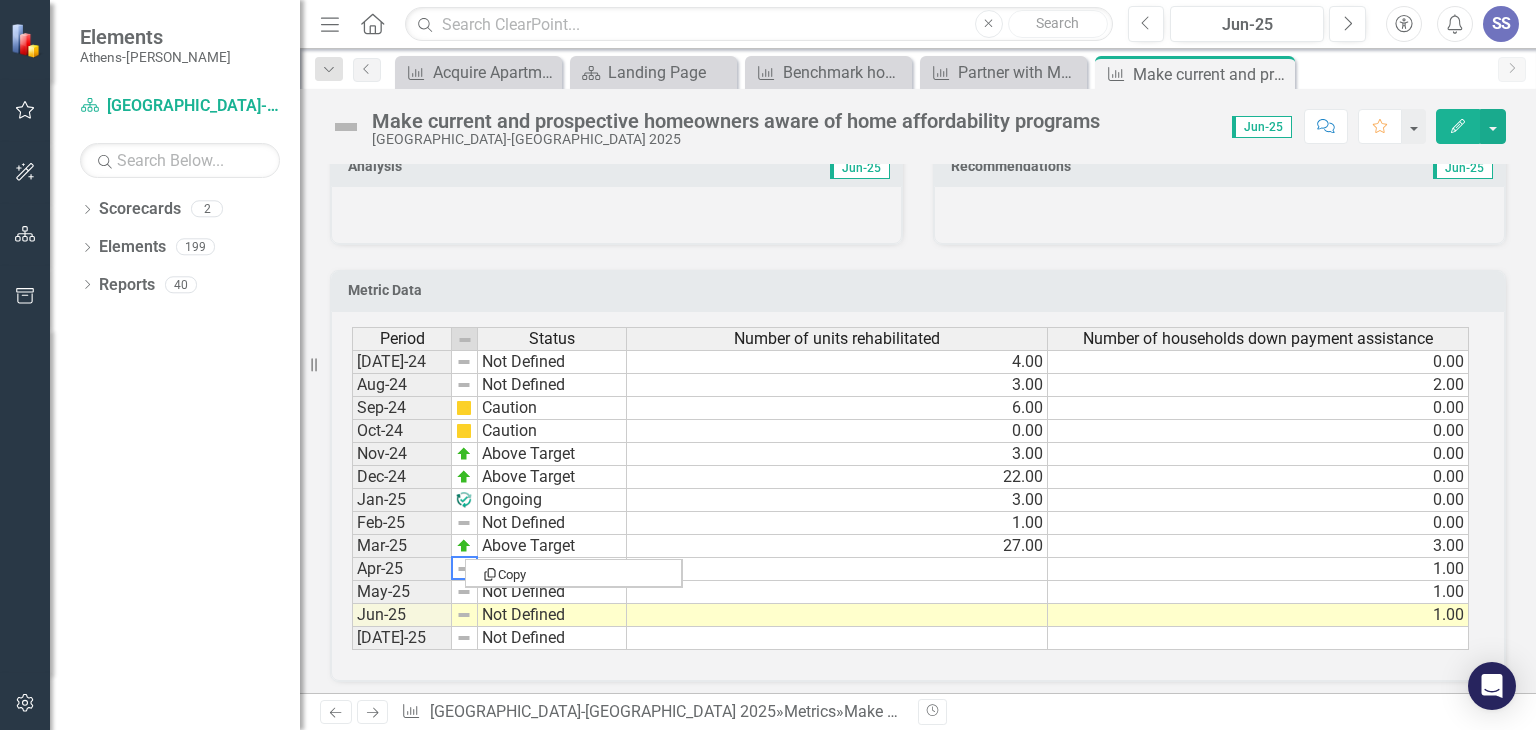 click on "Copy" at bounding box center [574, 573] 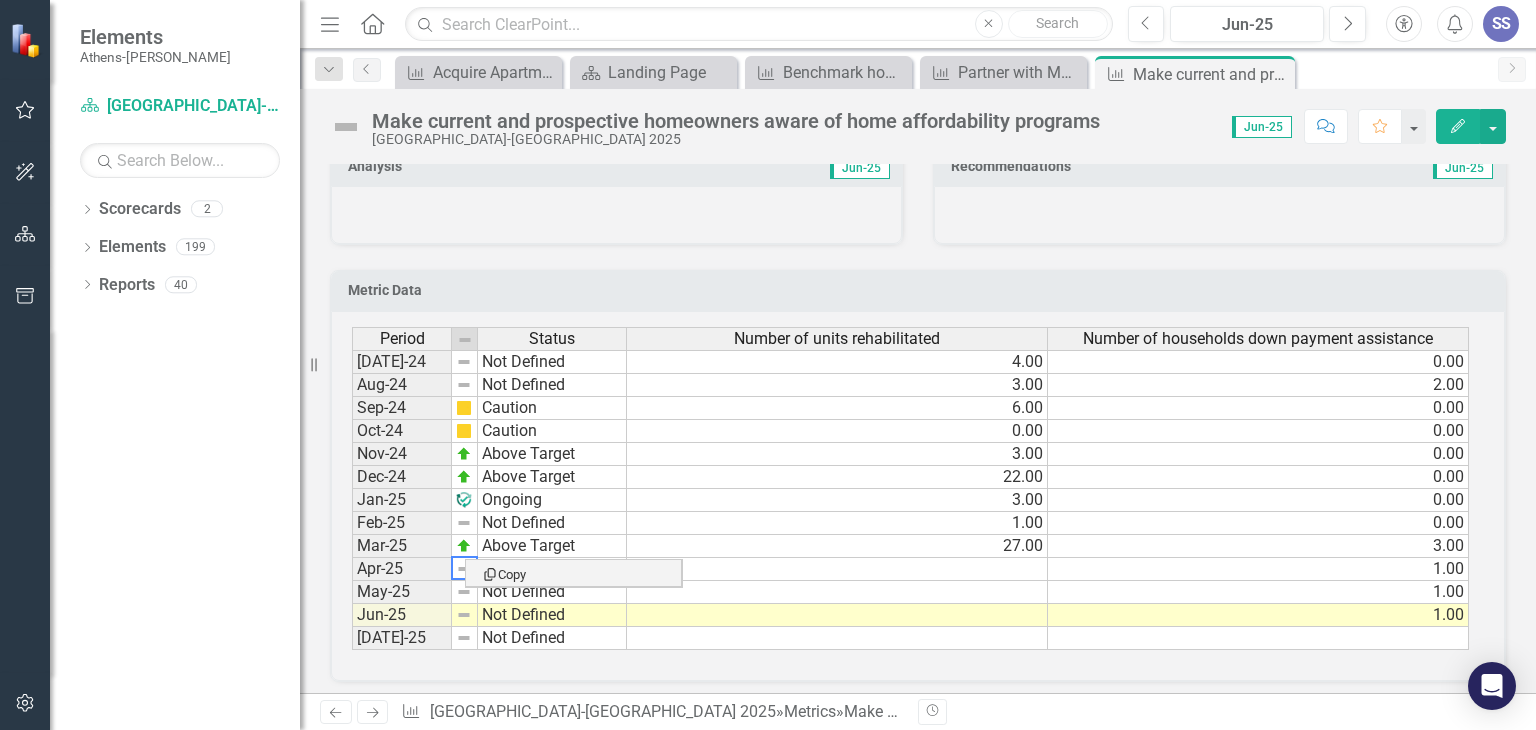 drag, startPoint x: 817, startPoint y: 510, endPoint x: 643, endPoint y: 532, distance: 175.38528 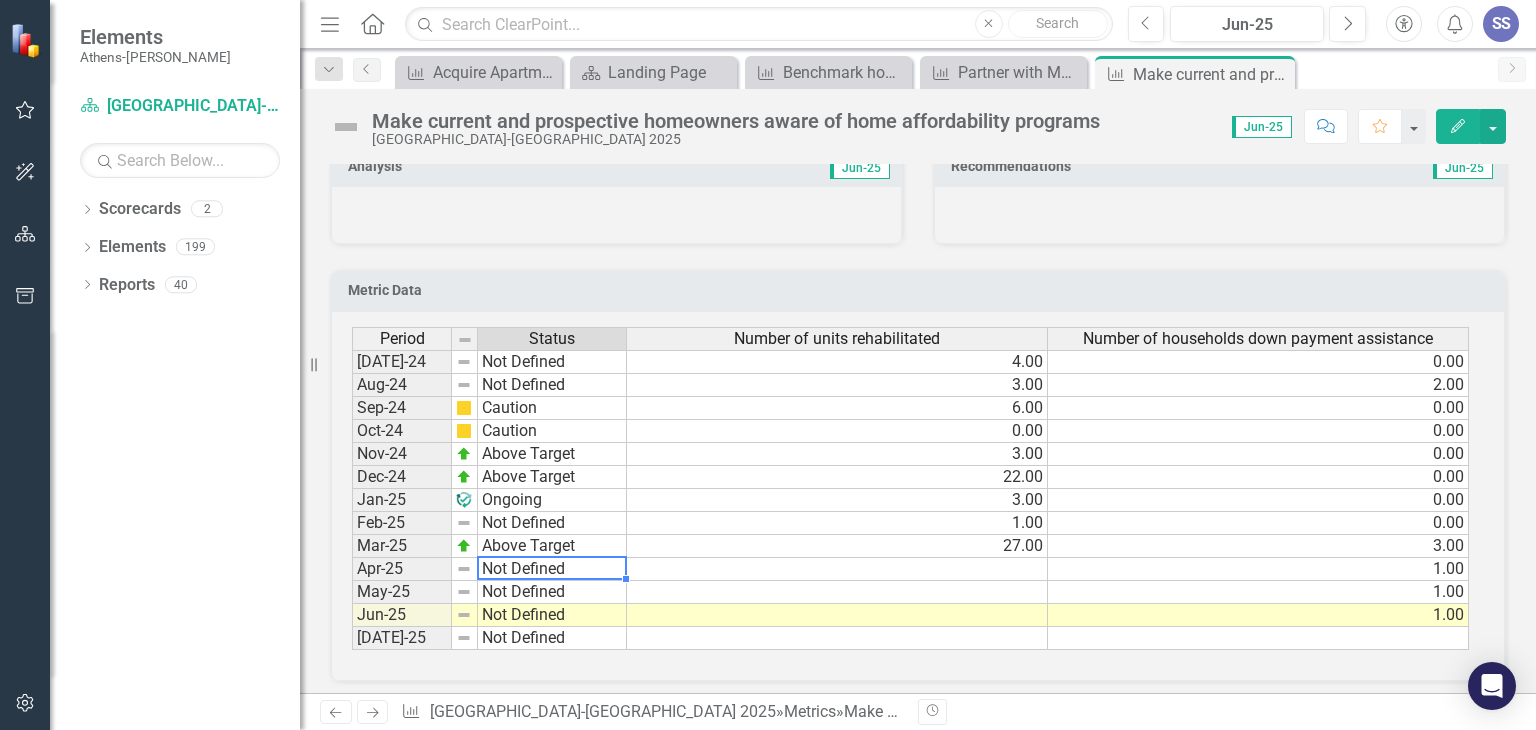 click on "Not Defined" at bounding box center (552, 569) 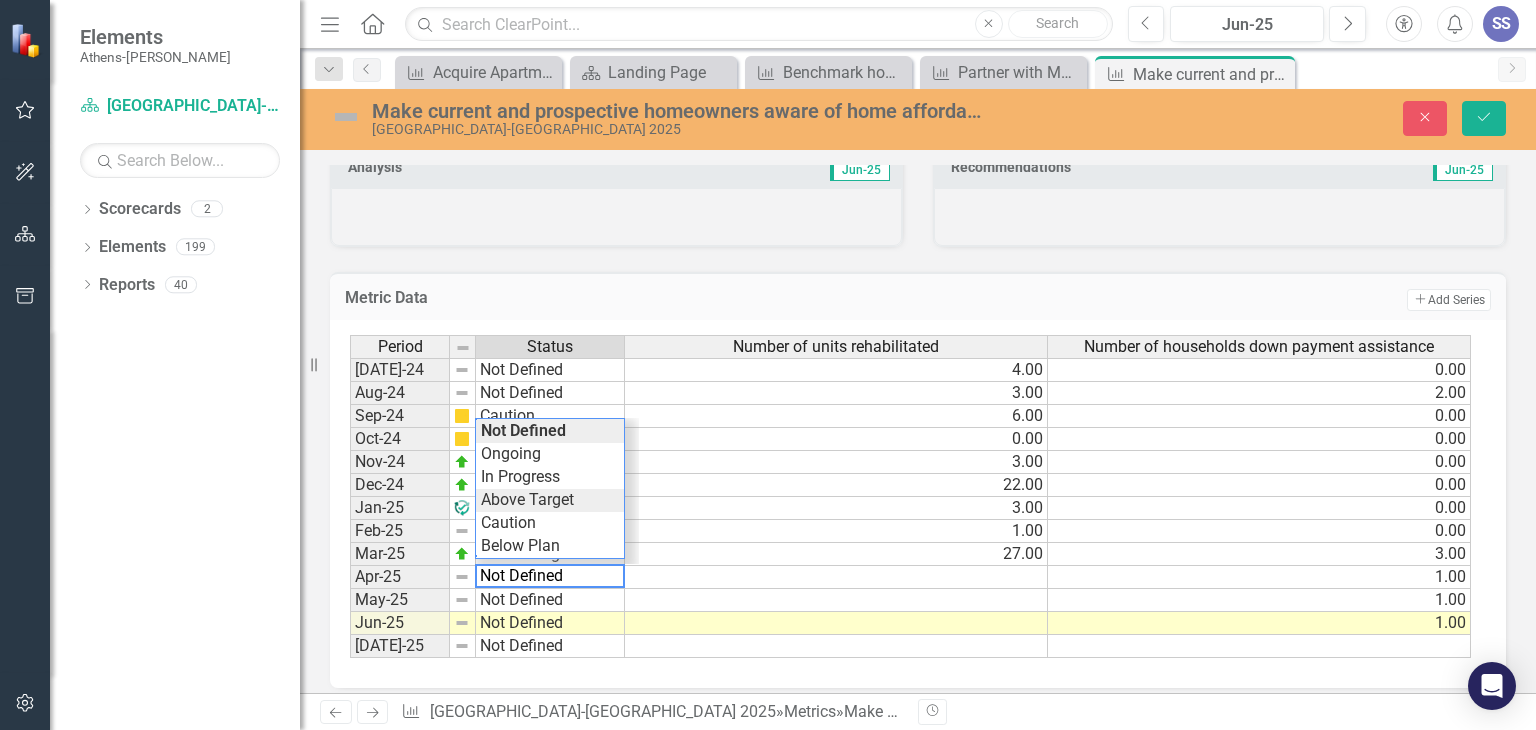 type on "Above Target" 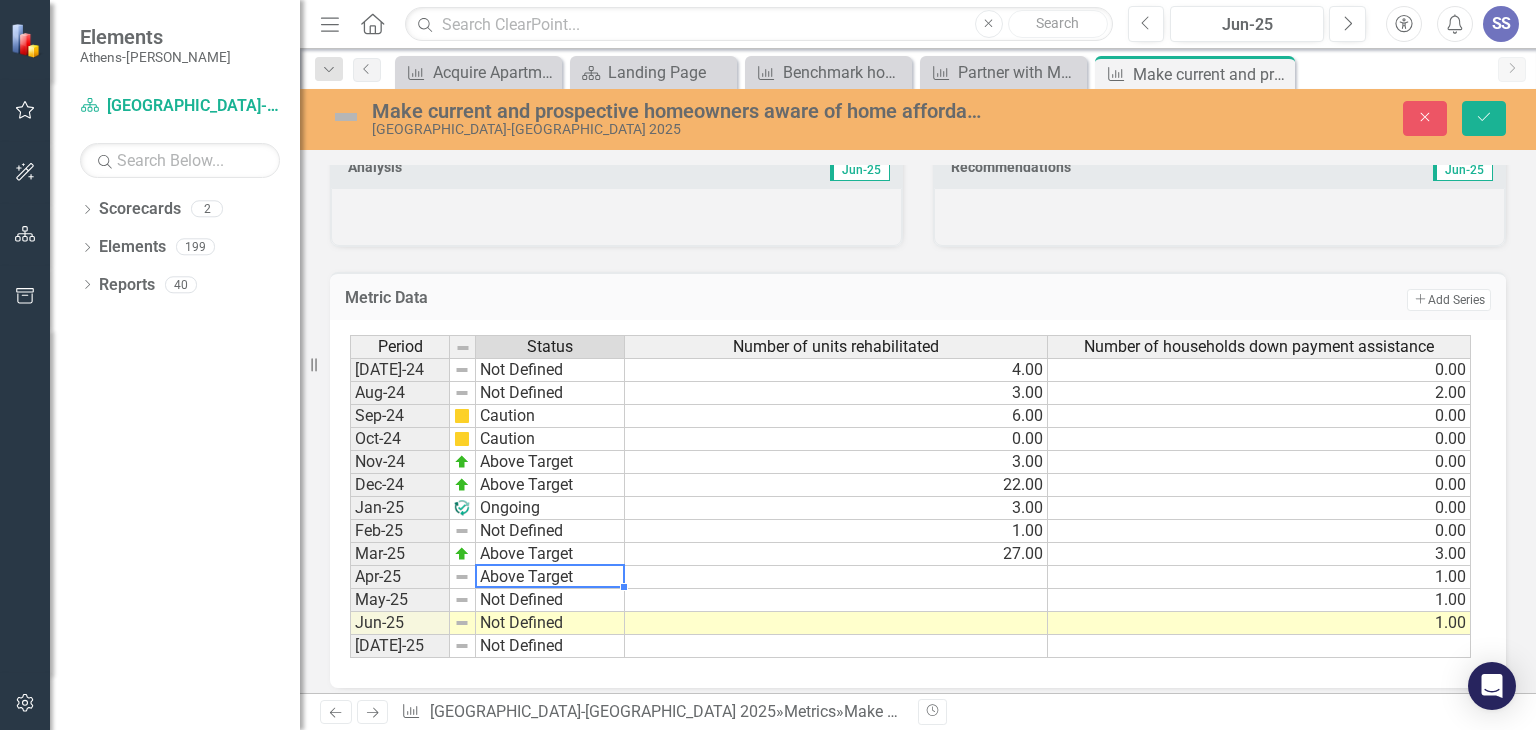 click on "Period Status Number of units rehabilitated Number of households down payment assistance [DATE]-24 Not Defined 4.00 0.00 Aug-24 Not Defined 3.00 2.00 Sep-24 Caution 6.00 0.00 Oct-24 Caution 0.00 0.00 Nov-24 Above Target 3.00 0.00 Dec-24 Above Target 22.00 0.00 Jan-25 Ongoing 3.00 0.00 Feb-25 Not Defined 1.00 0.00 Mar-25 Above Target 27.00 3.00 Apr-25 Above Target 1.00 May-25 Not Defined 1.00 Jun-25 Not Defined 1.00 [DATE]-25 Not Defined Period Status Number of units rehabilitated Number of households down payment assistance Period Status [DATE]-24 Not Defined Aug-24 Not Defined Sep-24 Caution Oct-24 Caution Nov-24 Above Target Dec-24 Above Target Jan-25 Ongoing Feb-25 Not Defined Mar-25 Above Target Apr-25 Above Target May-25 Not Defined Jun-25 Not Defined [DATE]-25 Not Defined Period Status Above Target Not Defined Ongoing In Progress Above Target Caution Below Plan" at bounding box center (910, 497) 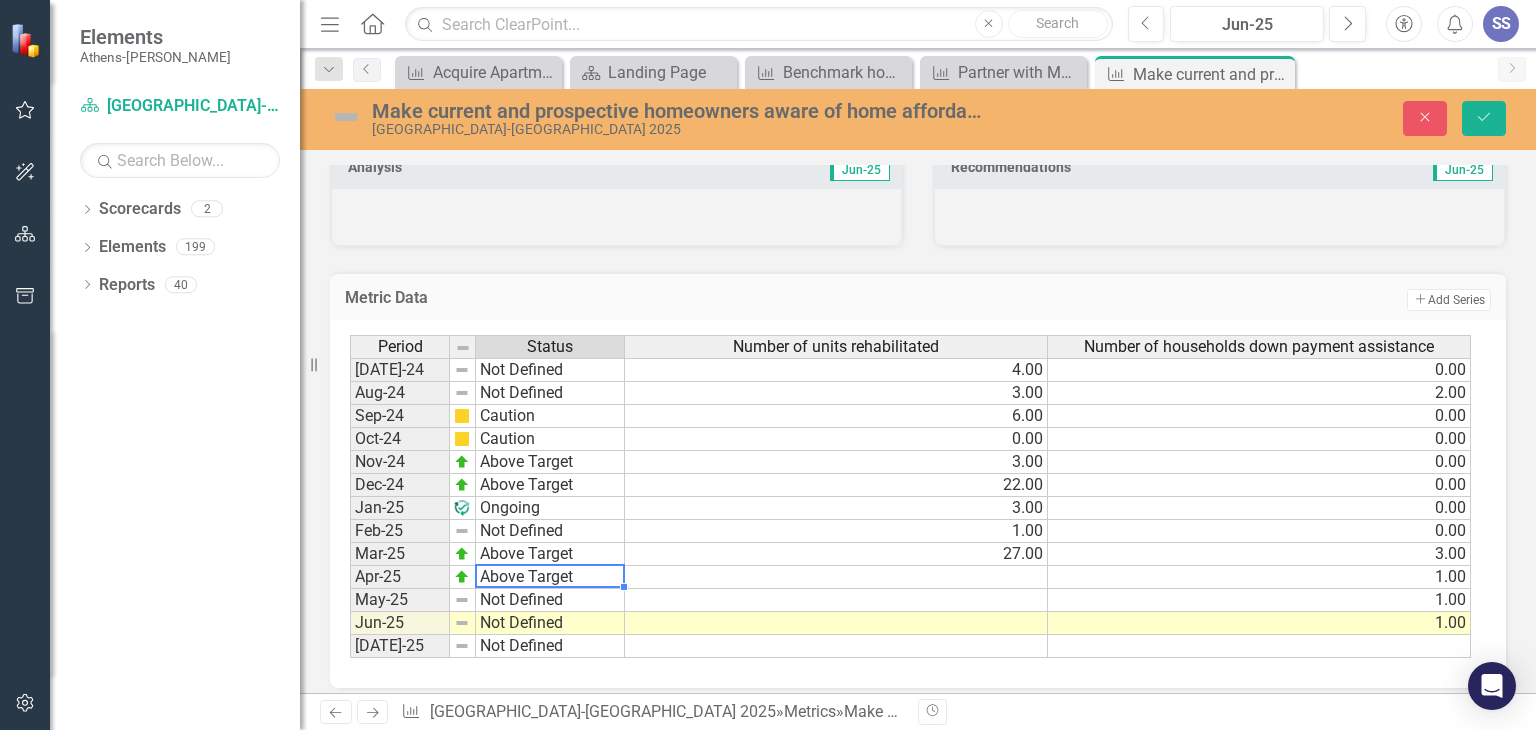 click at bounding box center [836, 577] 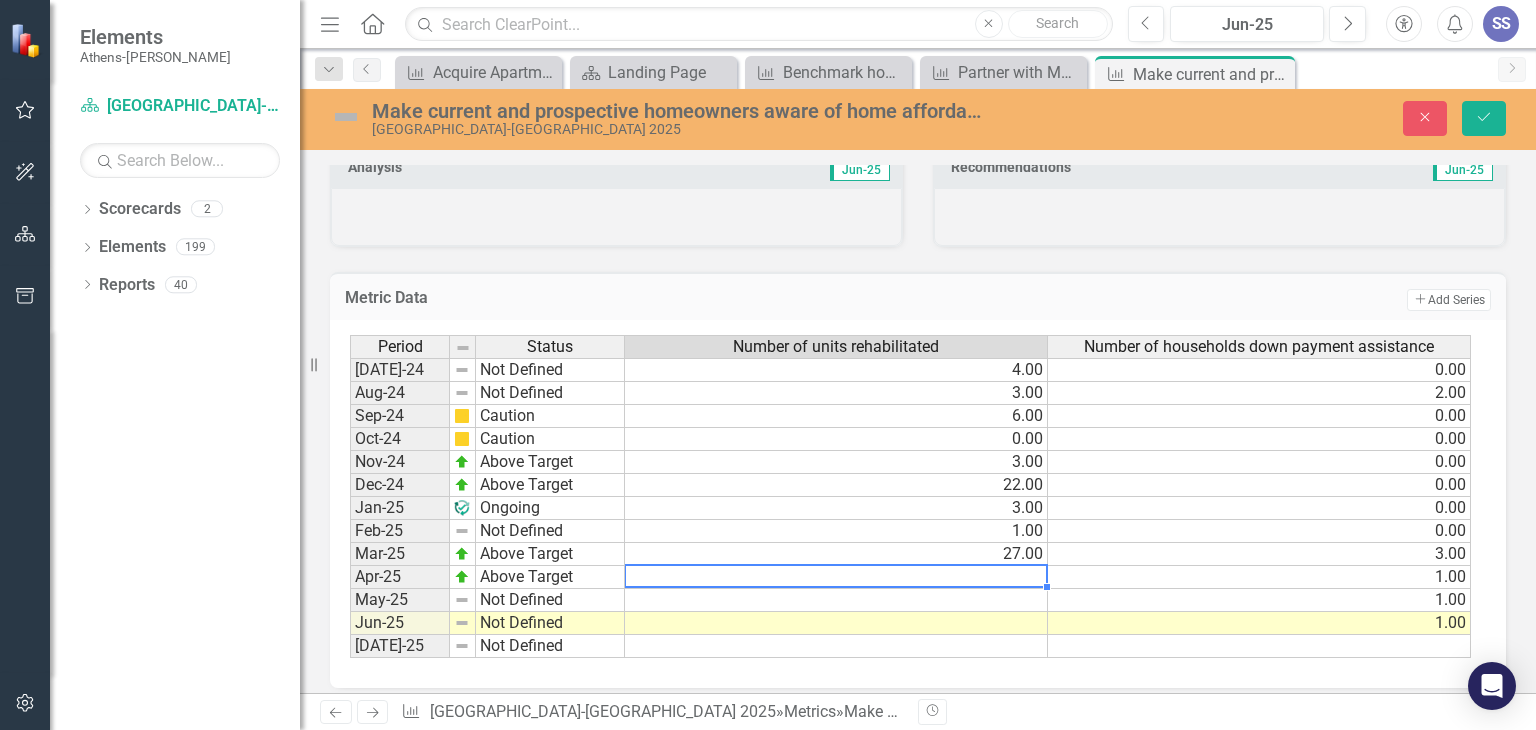 click at bounding box center [836, 577] 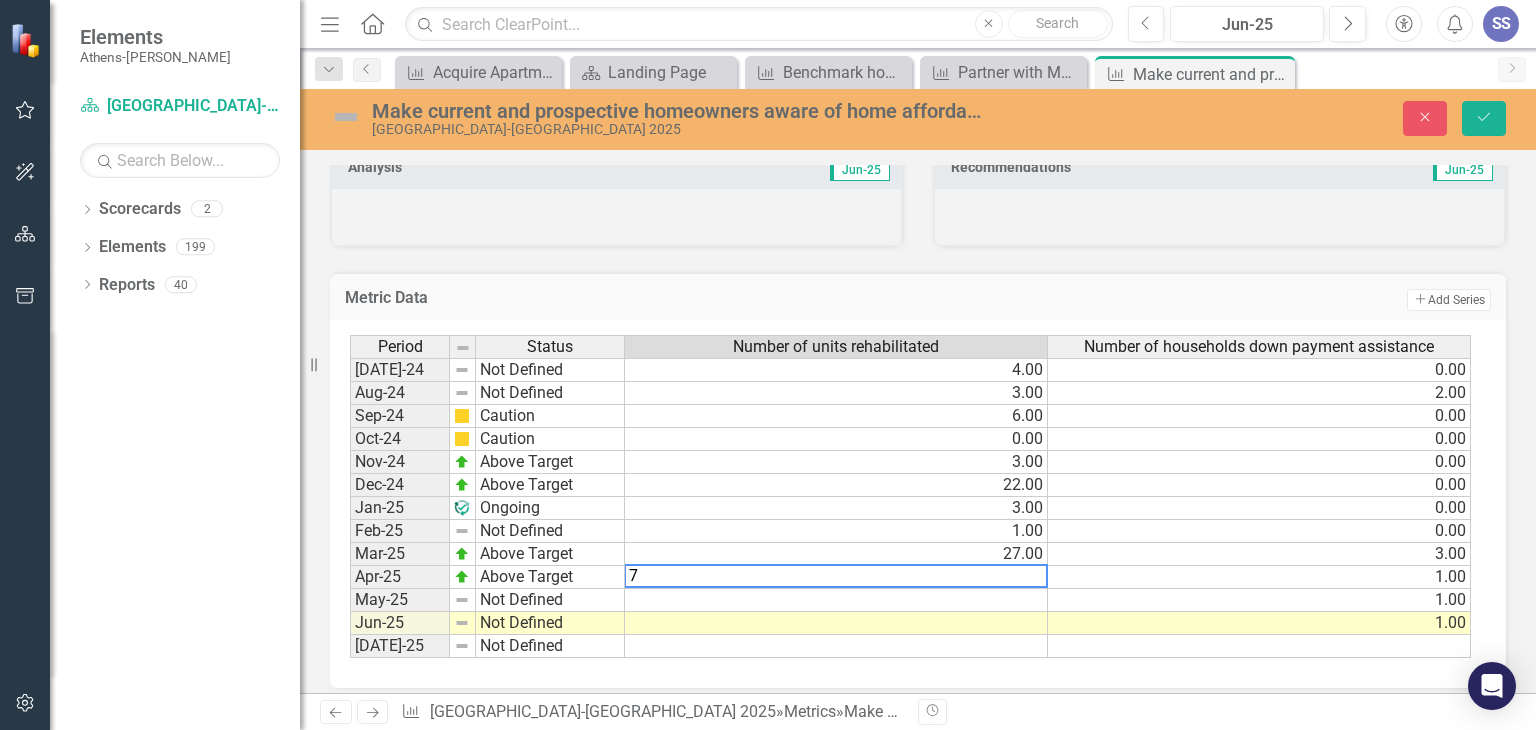 type on "7" 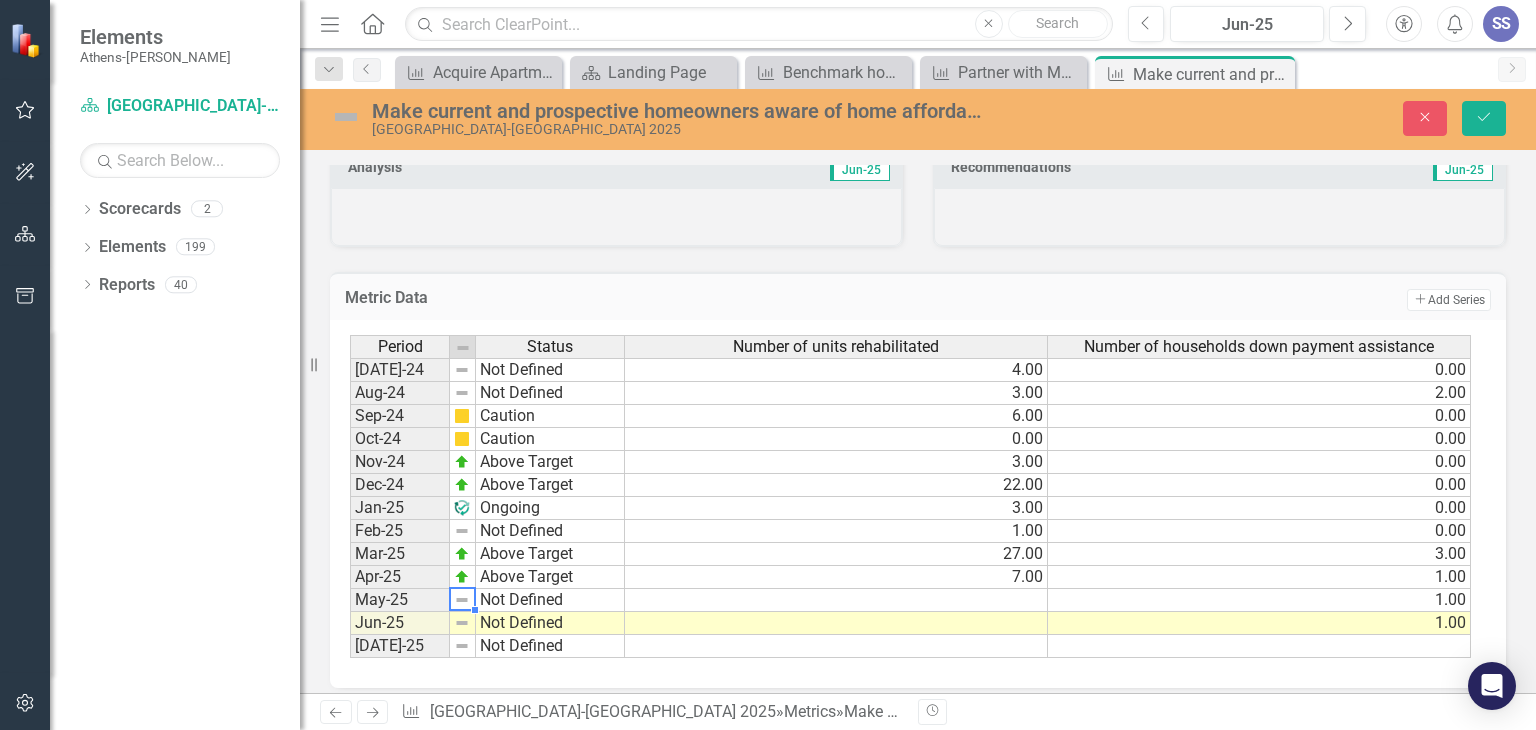 click at bounding box center [462, 600] 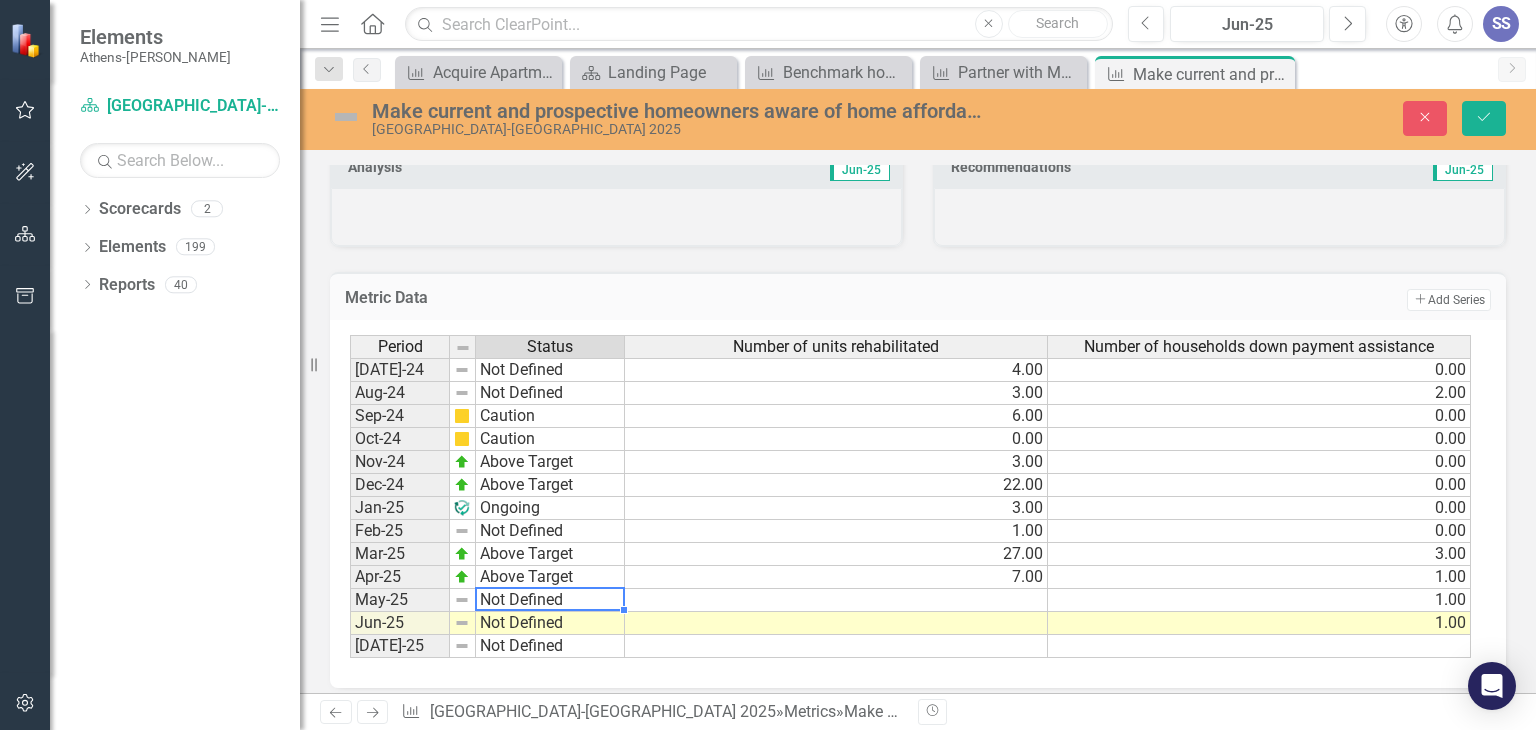 click on "Not Defined" at bounding box center [550, 600] 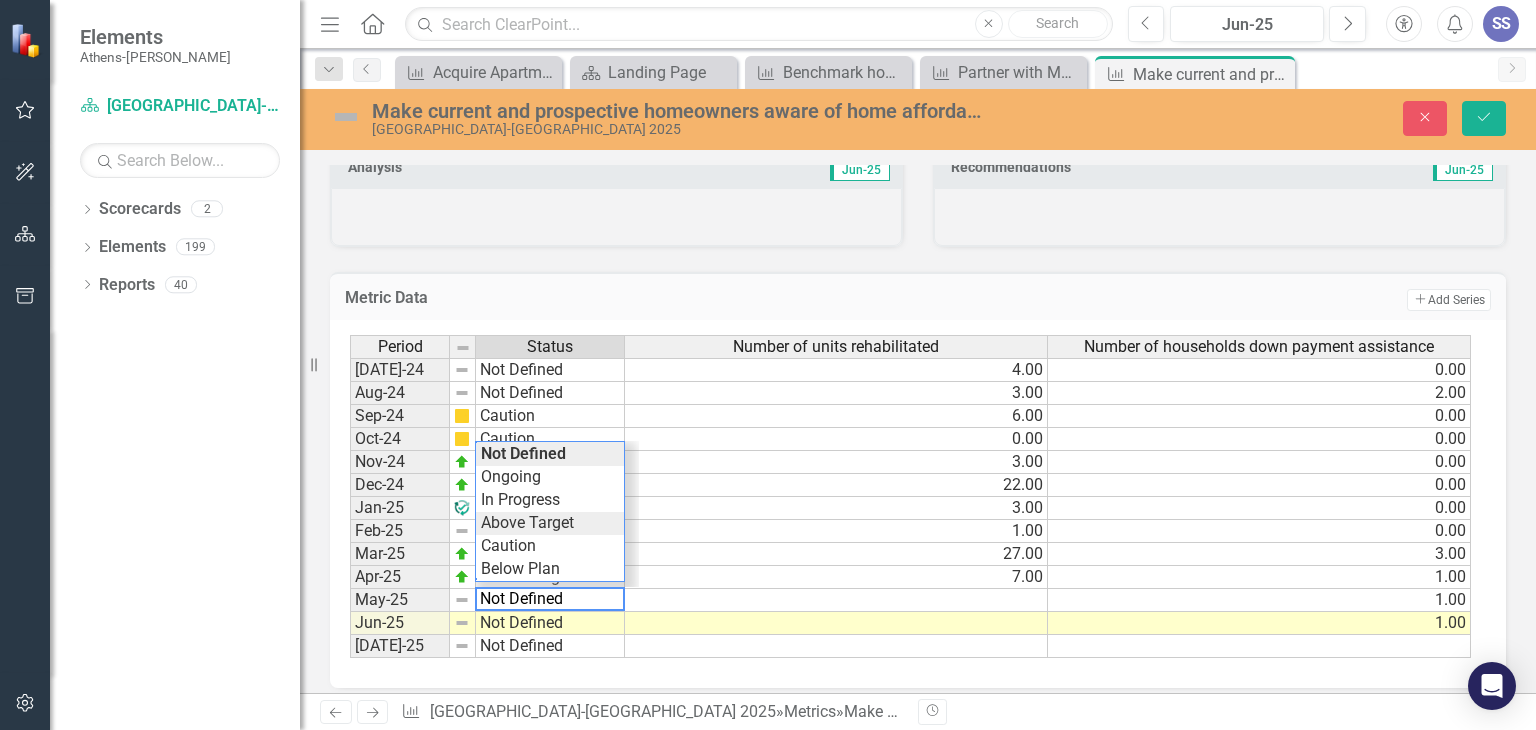 type on "Above Target" 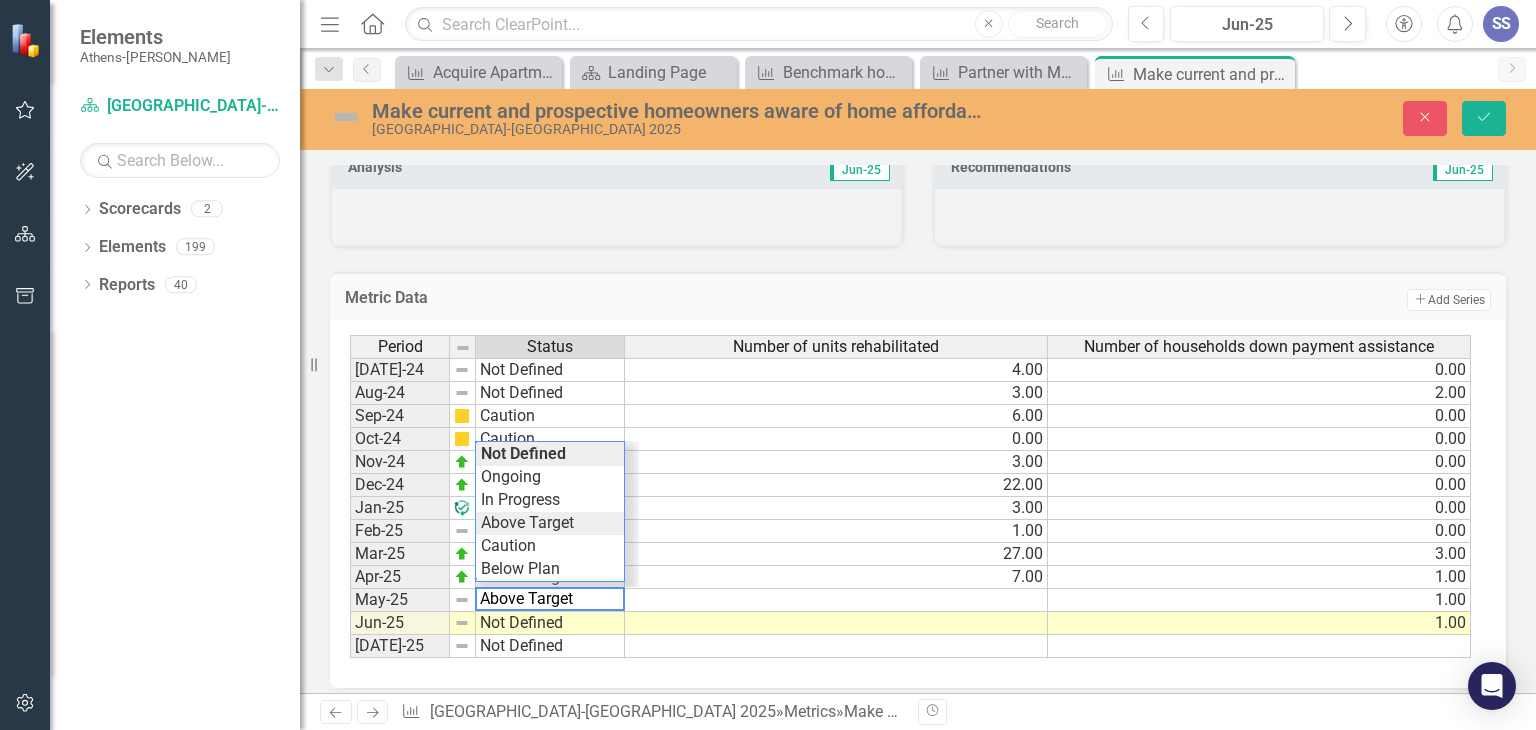 click on "Period Status Number of units rehabilitated Number of households down payment assistance [DATE]-24 Not Defined 4.00 0.00 Aug-24 Not Defined 3.00 2.00 Sep-24 Caution 6.00 0.00 Oct-24 Caution 0.00 0.00 Nov-24 Above Target 3.00 0.00 Dec-24 Above Target 22.00 0.00 Jan-25 Ongoing 3.00 0.00 Feb-25 Not Defined 1.00 0.00 Mar-25 Above Target 27.00 3.00 Apr-25 Above Target 7.00 1.00 May-25 Not Defined 1.00 Jun-25 Not Defined 1.00 [DATE]-25 Not Defined Period Status Number of units rehabilitated Number of households down payment assistance Period Status [DATE]-24 Not Defined Aug-24 Not Defined Sep-24 Caution Oct-24 Caution Nov-24 Above Target Dec-24 Above Target Jan-25 Ongoing Feb-25 Not Defined Mar-25 Above Target Apr-25 Above Target May-25 Not Defined Jun-25 Not Defined [DATE]-25 Not Defined Period Status Above Target Not Defined Ongoing In Progress Above Target Caution Below Plan" at bounding box center [910, 497] 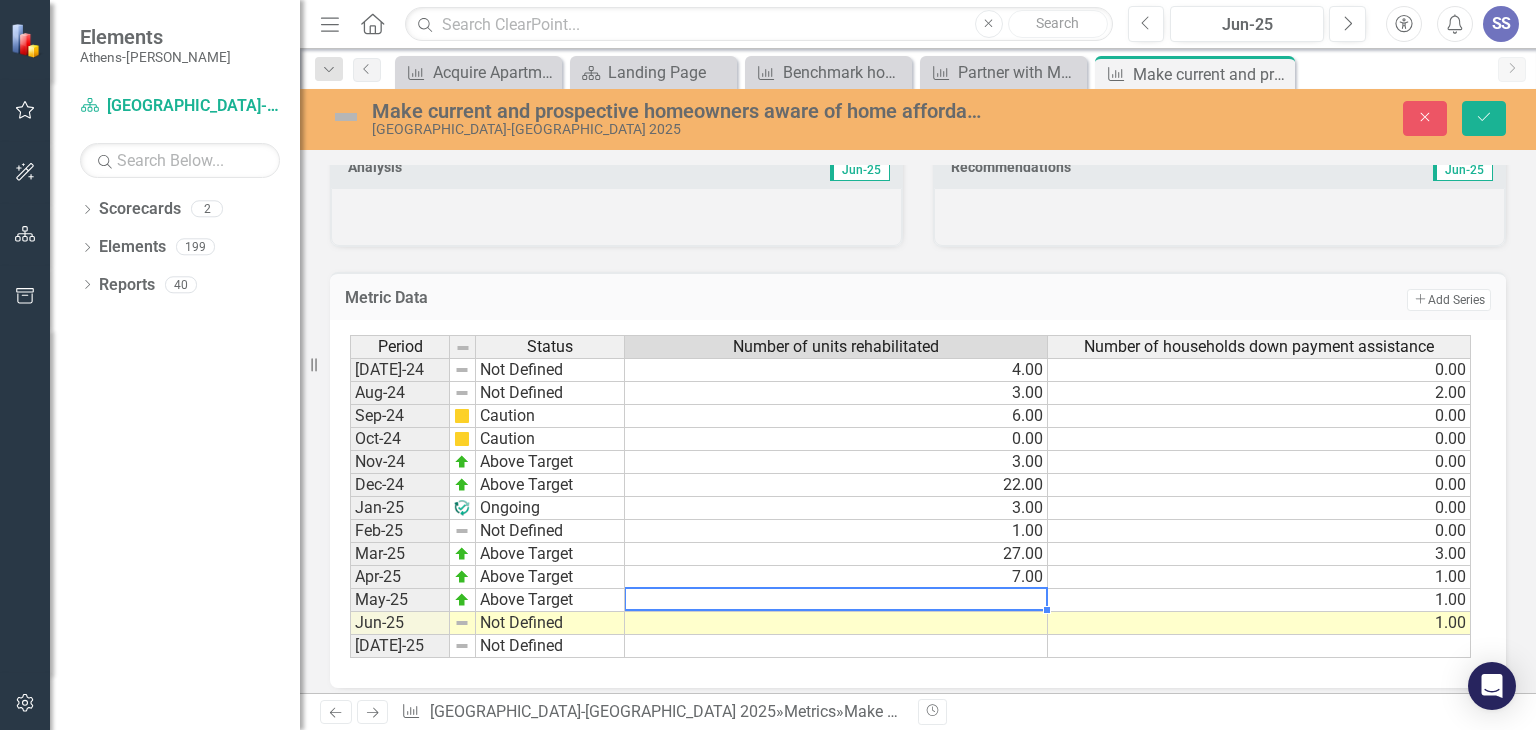 click at bounding box center (836, 600) 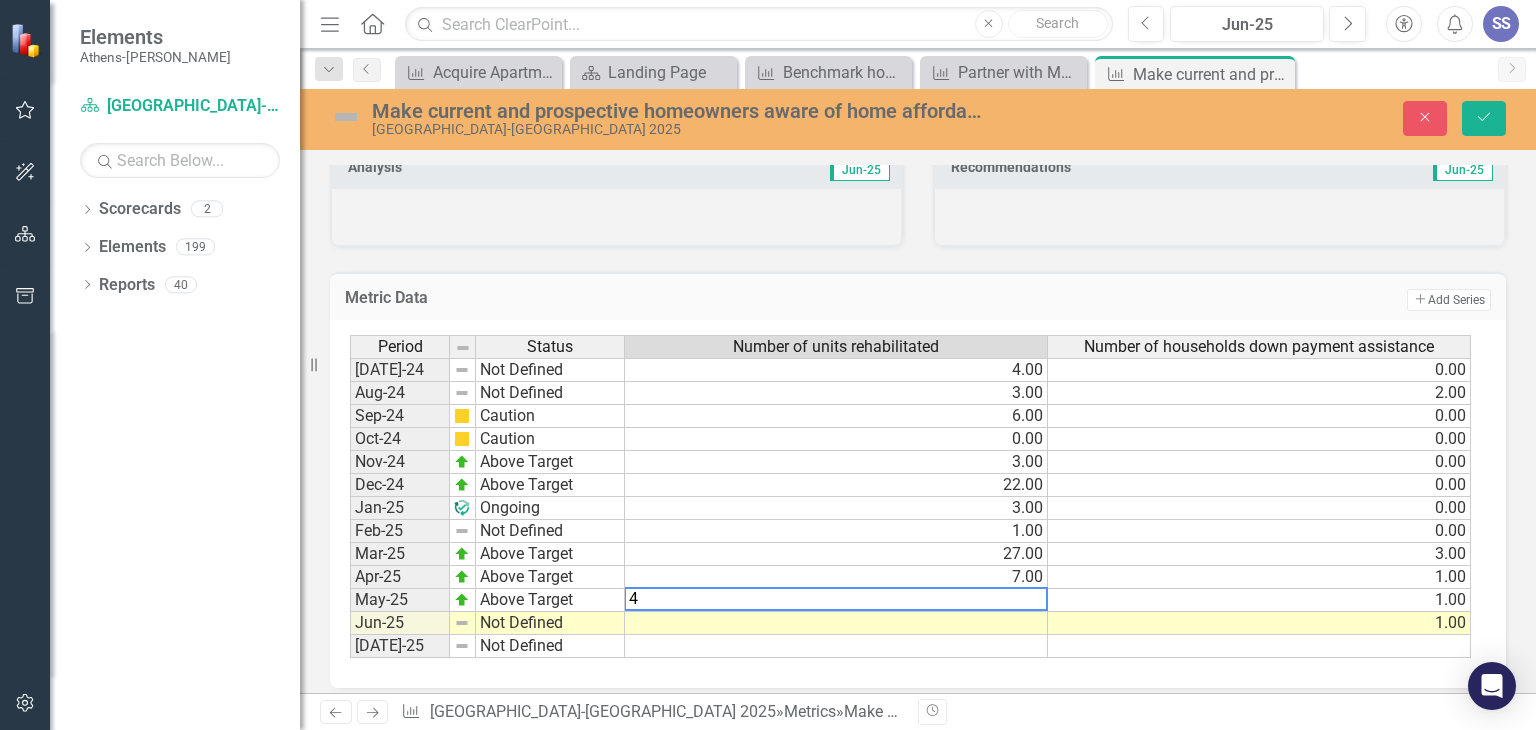 type on "1" 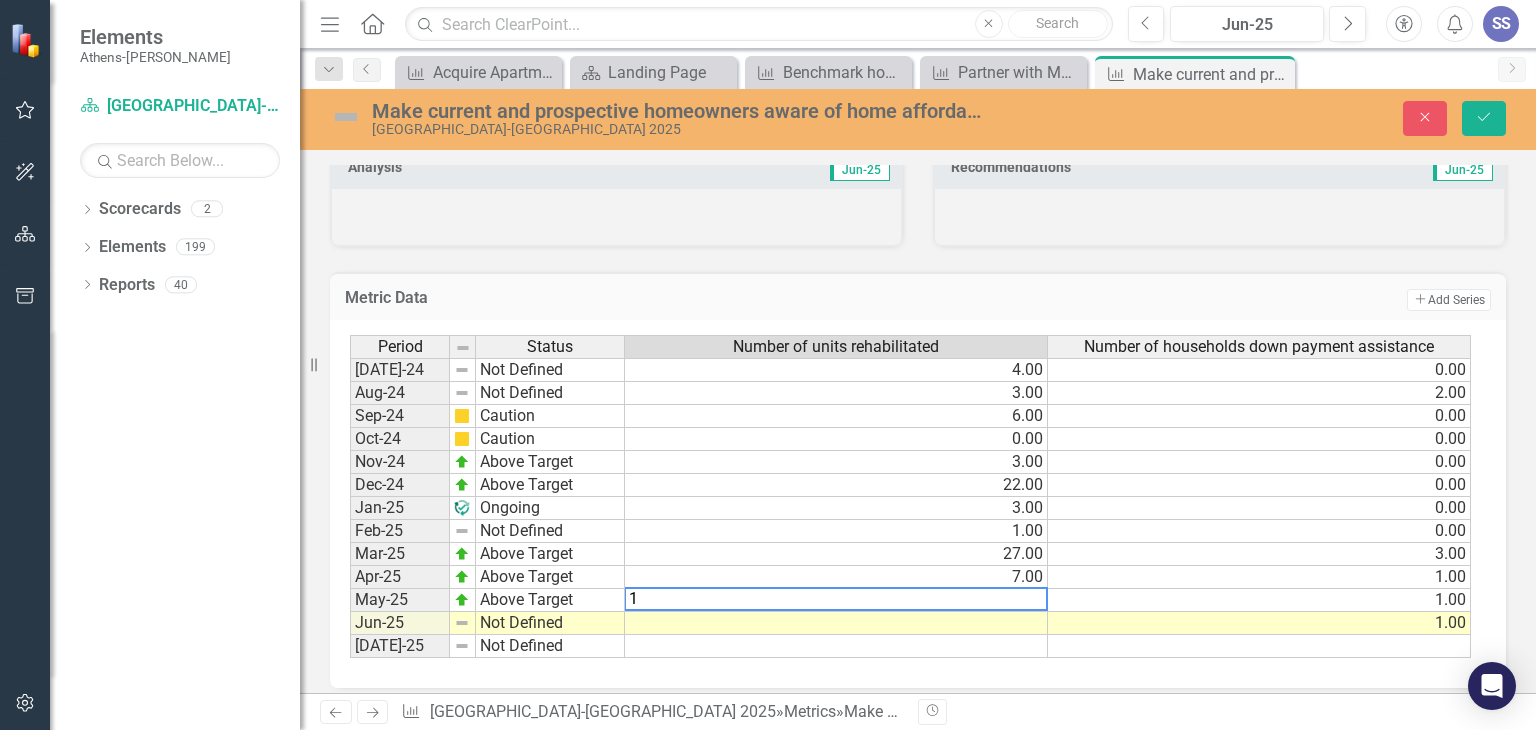 click on "1.00" at bounding box center [836, 531] 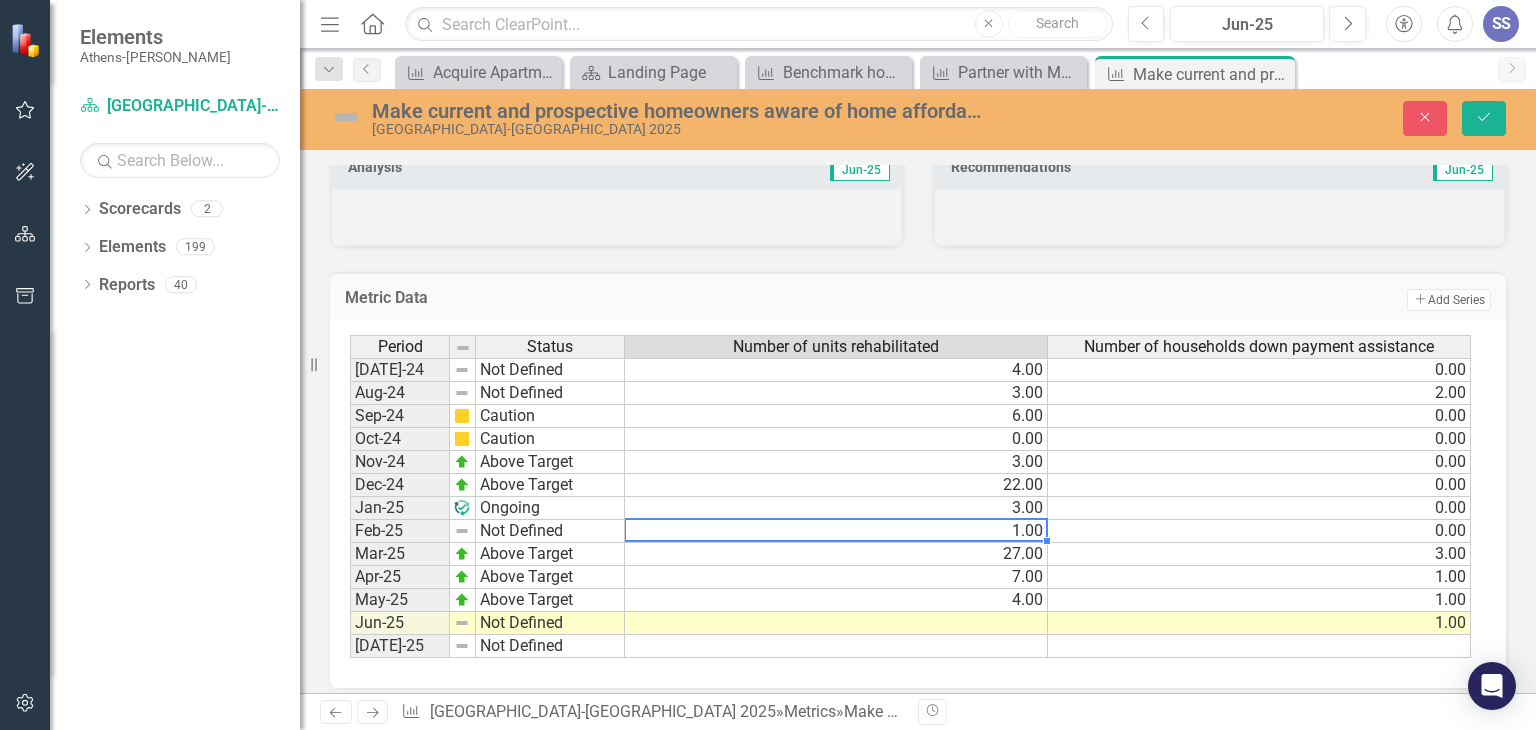 scroll, scrollTop: 1408, scrollLeft: 0, axis: vertical 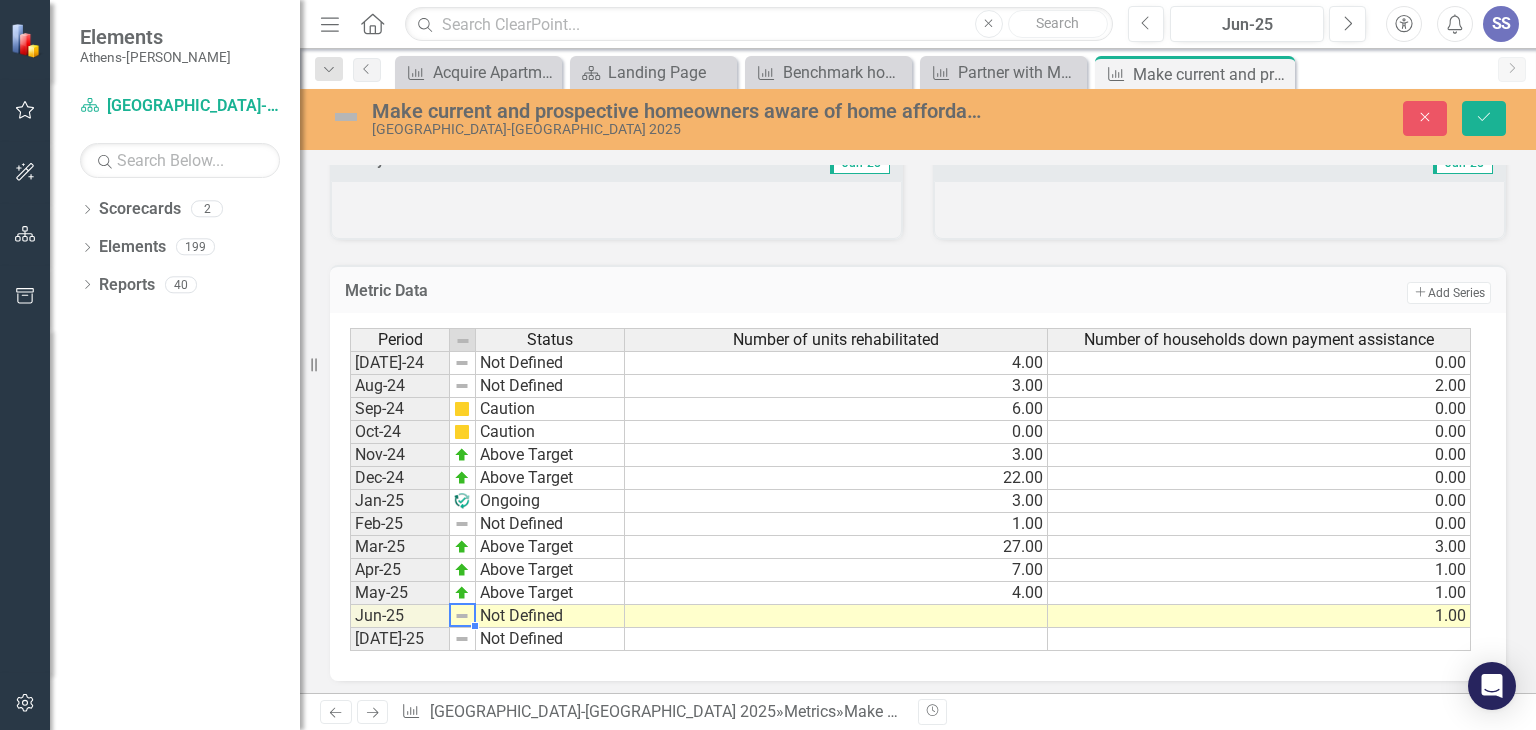 click at bounding box center [462, 616] 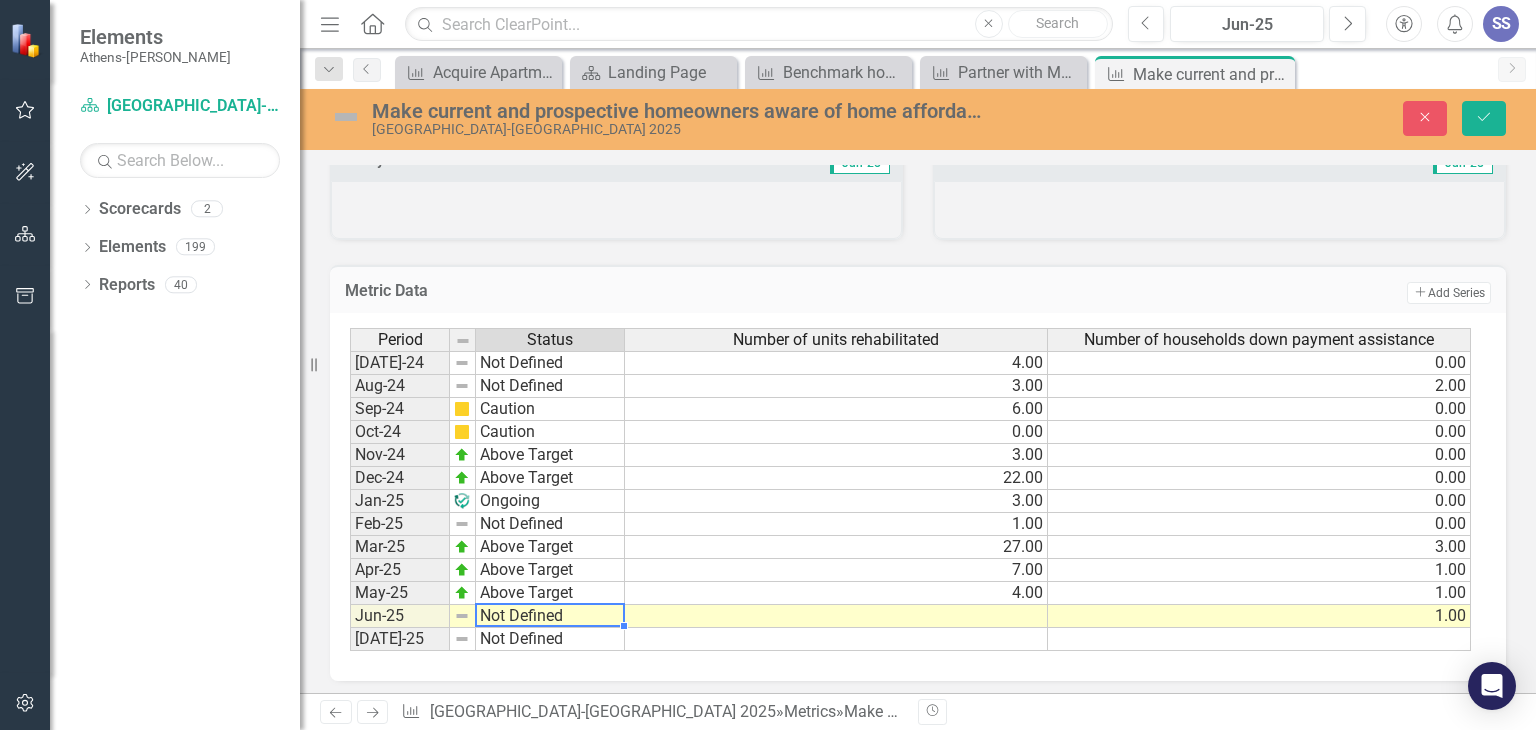 click on "Not Defined" at bounding box center [550, 616] 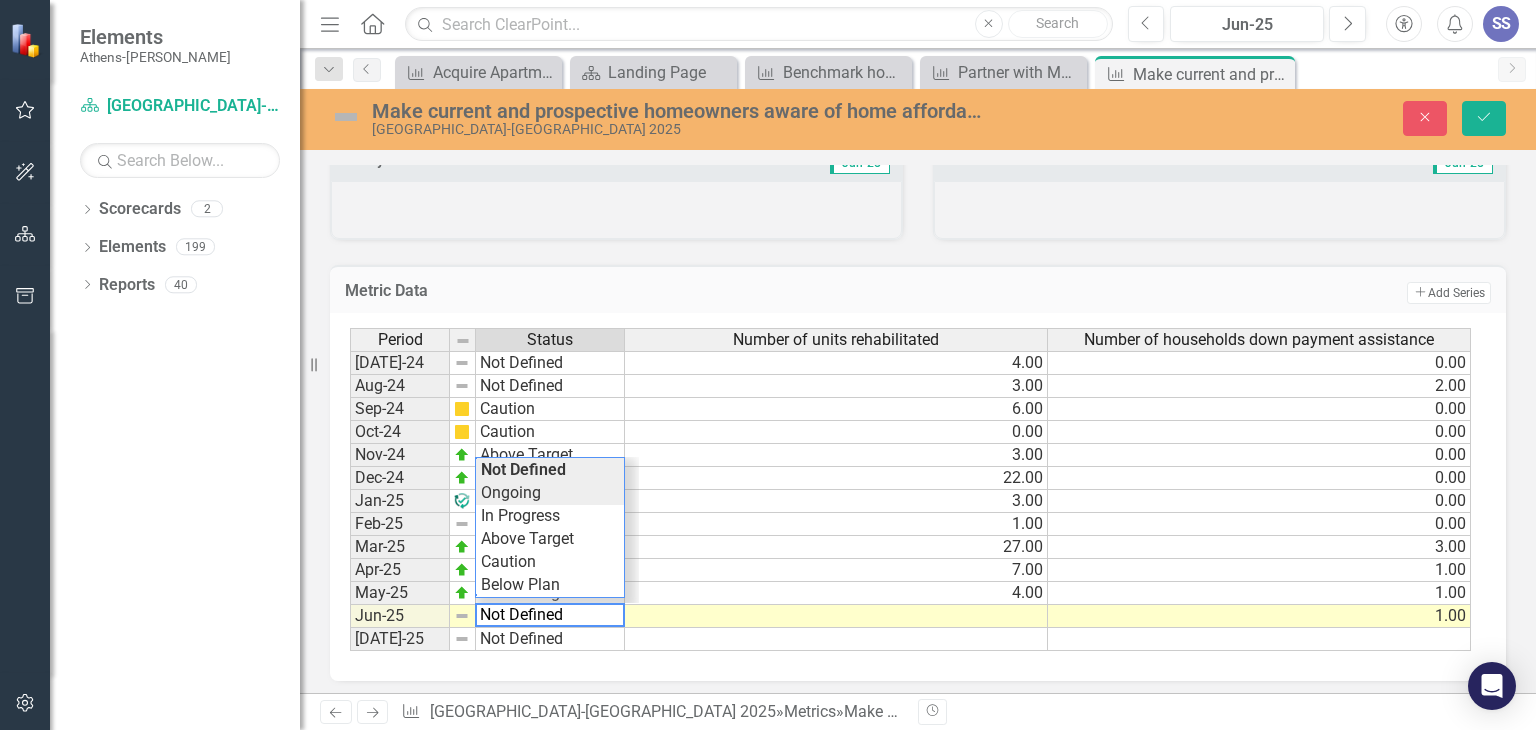 type on "Ongoing" 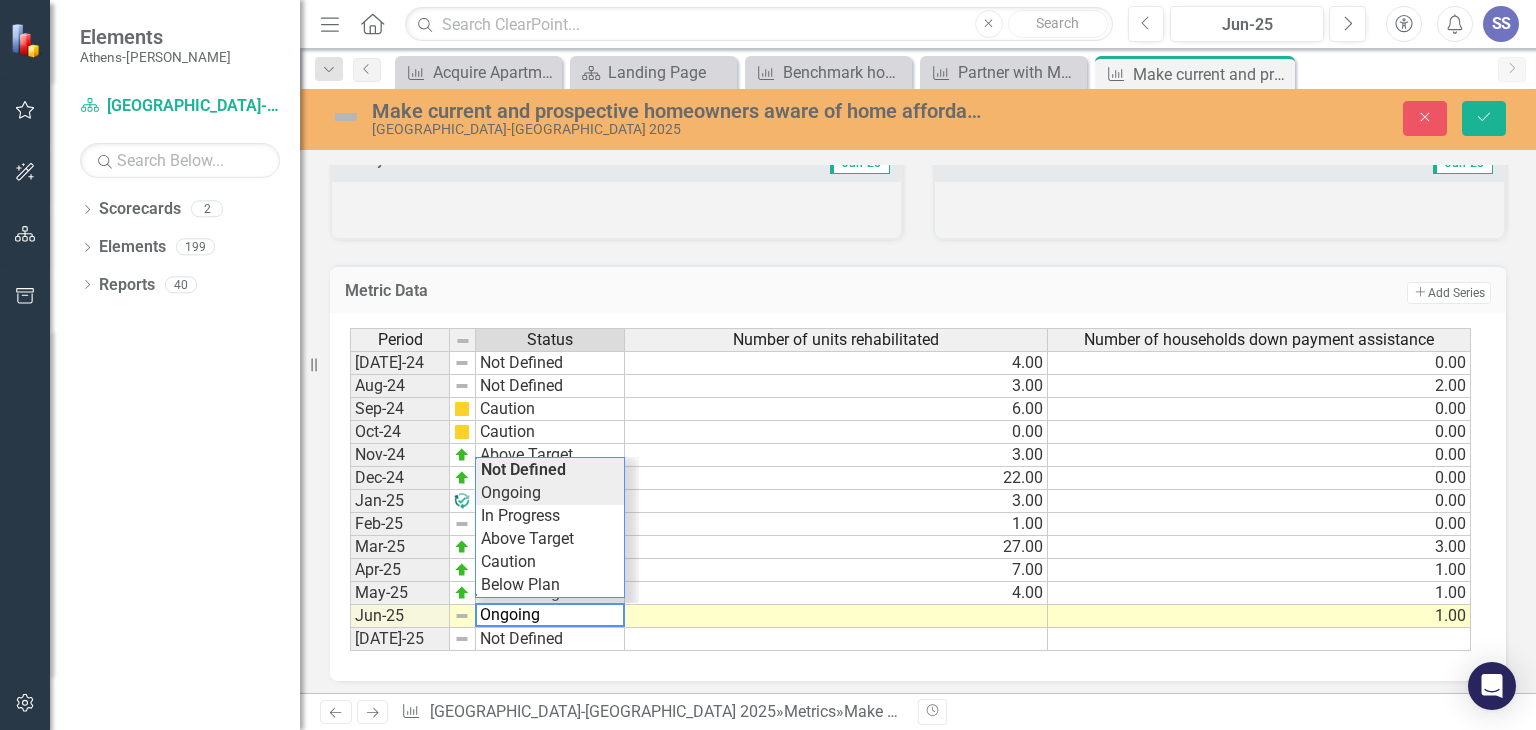click on "Period Status Number of units rehabilitated Number of households down payment assistance [DATE]-24 Not Defined 4.00 0.00 Aug-24 Not Defined 3.00 2.00 Sep-24 Caution 6.00 0.00 Oct-24 Caution 0.00 0.00 Nov-24 Above Target 3.00 0.00 Dec-24 Above Target 22.00 0.00 Jan-25 Ongoing 3.00 0.00 Feb-25 Not Defined 1.00 0.00 Mar-25 Above Target 27.00 3.00 Apr-25 Above Target 7.00 1.00 May-25 Above Target 4.00 1.00 Jun-25 Not Defined 1.00 [DATE]-25 Not Defined Period Status Number of units rehabilitated Number of households down payment assistance Period Status [DATE]-24 Not Defined Aug-24 Not Defined Sep-24 Caution Oct-24 Caution Nov-24 Above Target Dec-24 Above Target Jan-25 Ongoing Feb-25 Not Defined Mar-25 Above Target Apr-25 Above Target May-25 Above Target Jun-25 Not Defined [DATE]-25 Not Defined Period Status Ongoing Not Defined Ongoing In Progress Above Target Caution Below Plan 1" at bounding box center (910, 490) 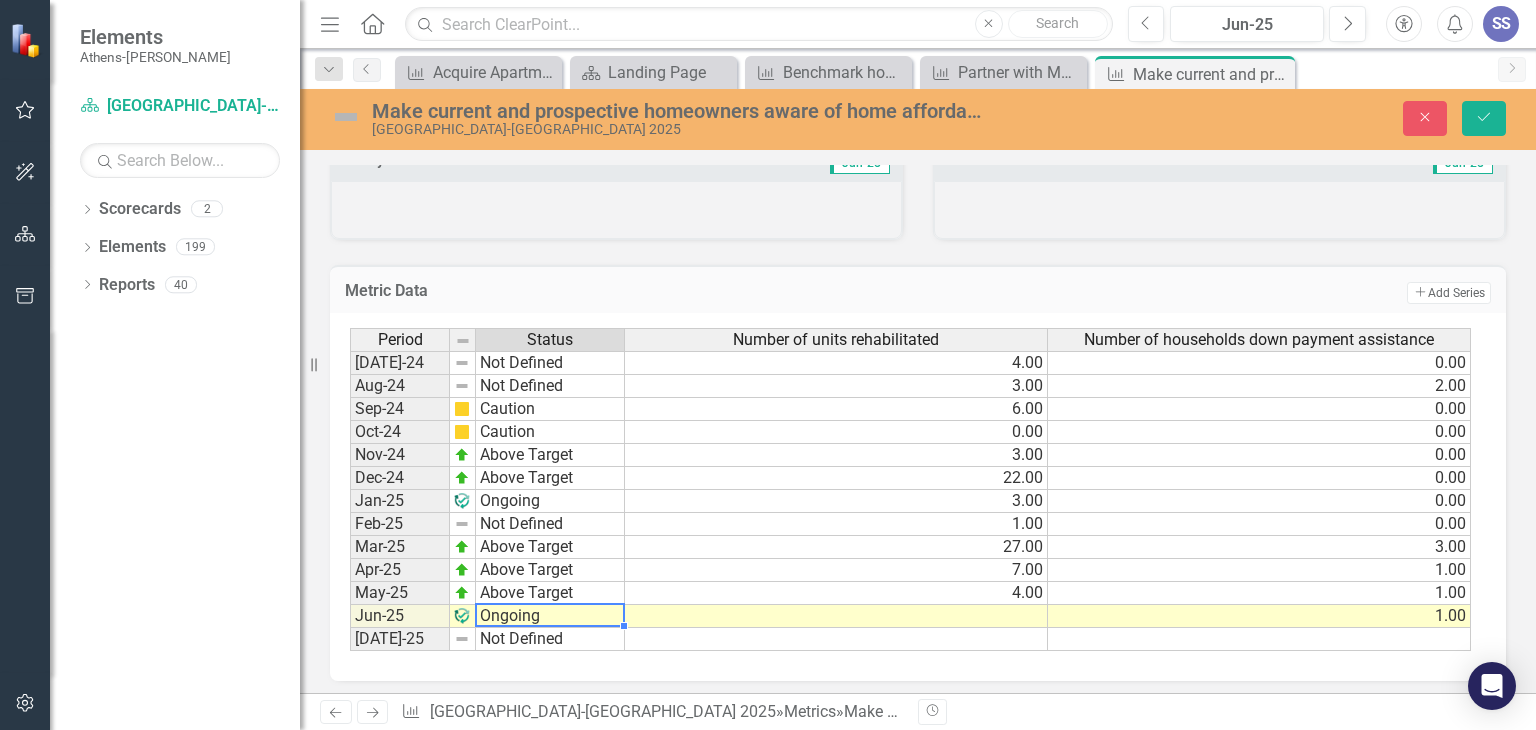 click at bounding box center (836, 616) 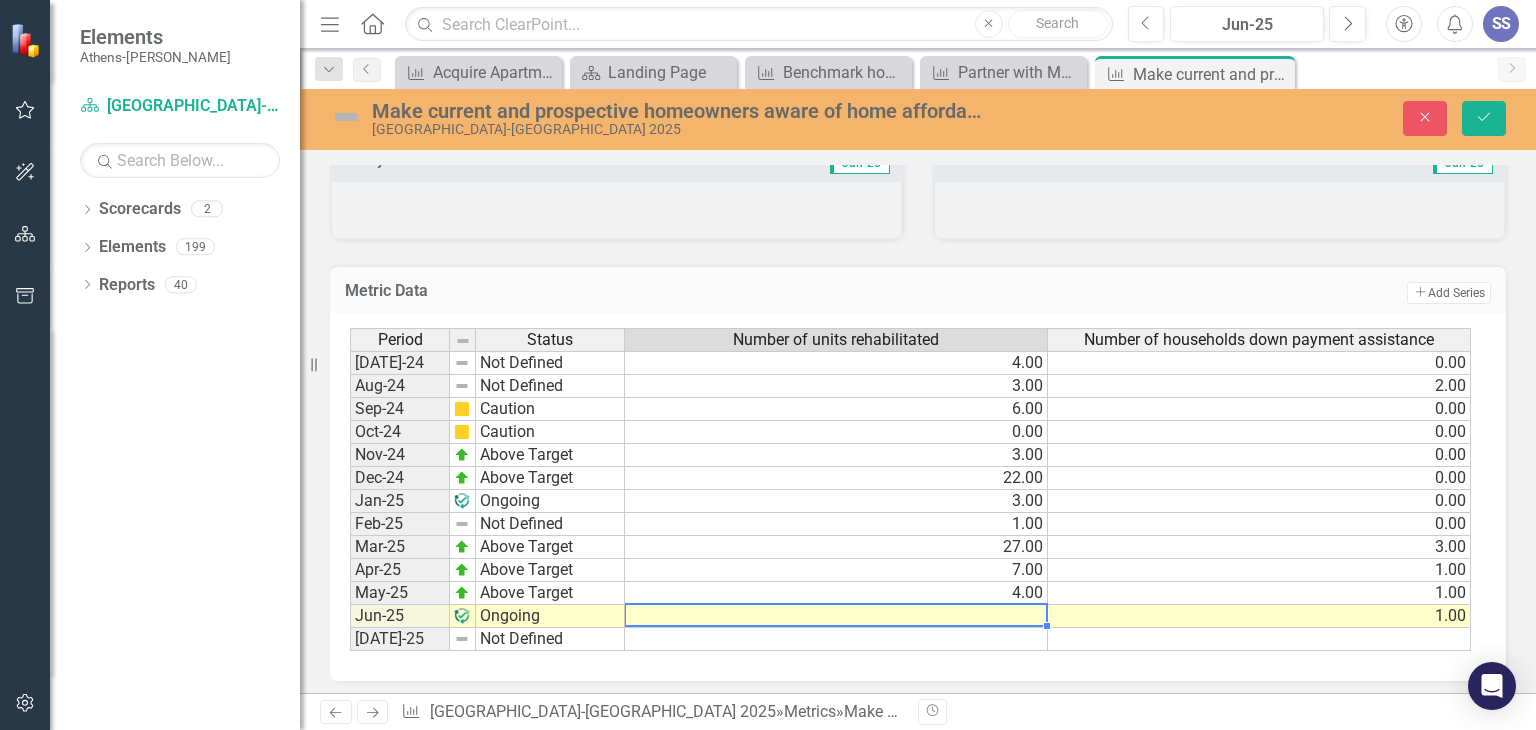 click at bounding box center [836, 616] 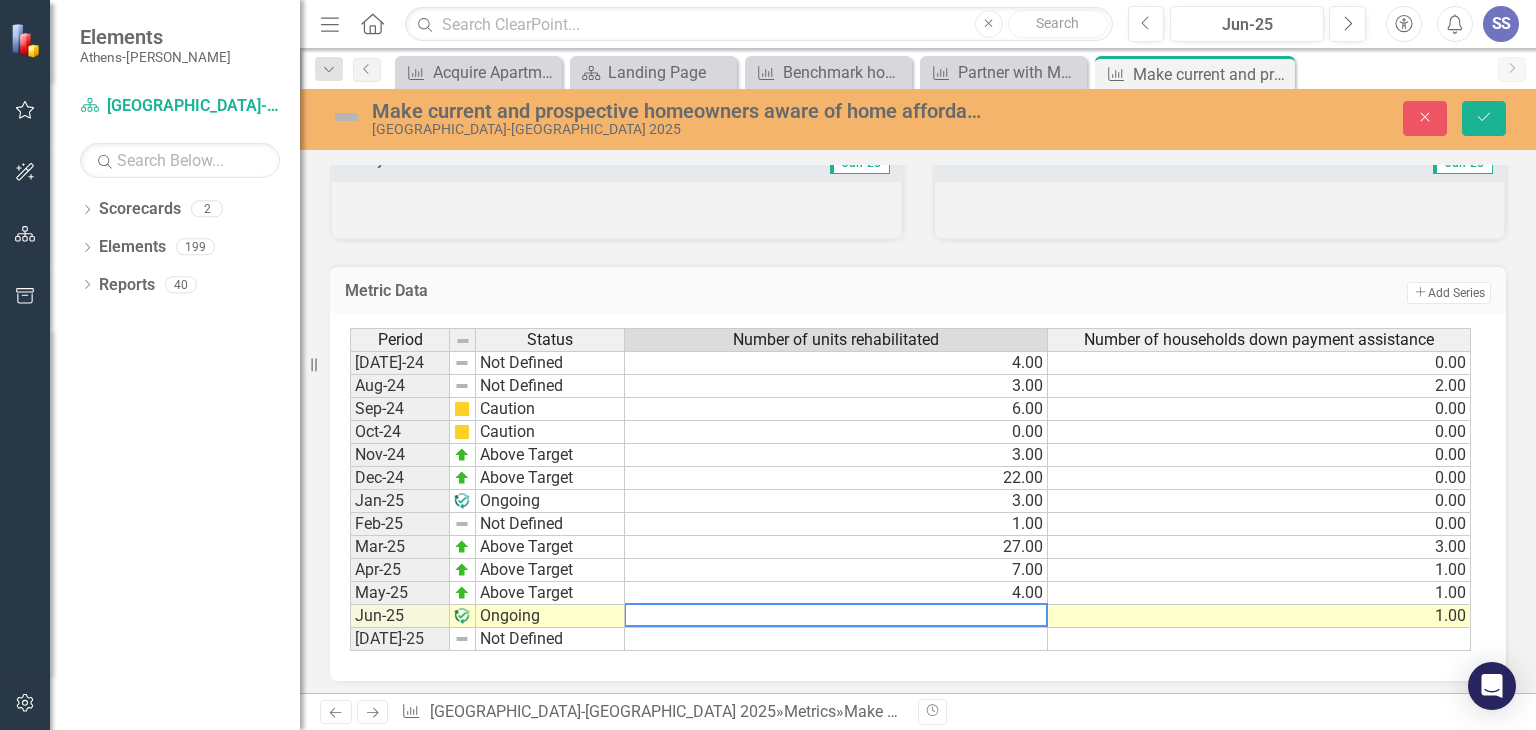 type on "0" 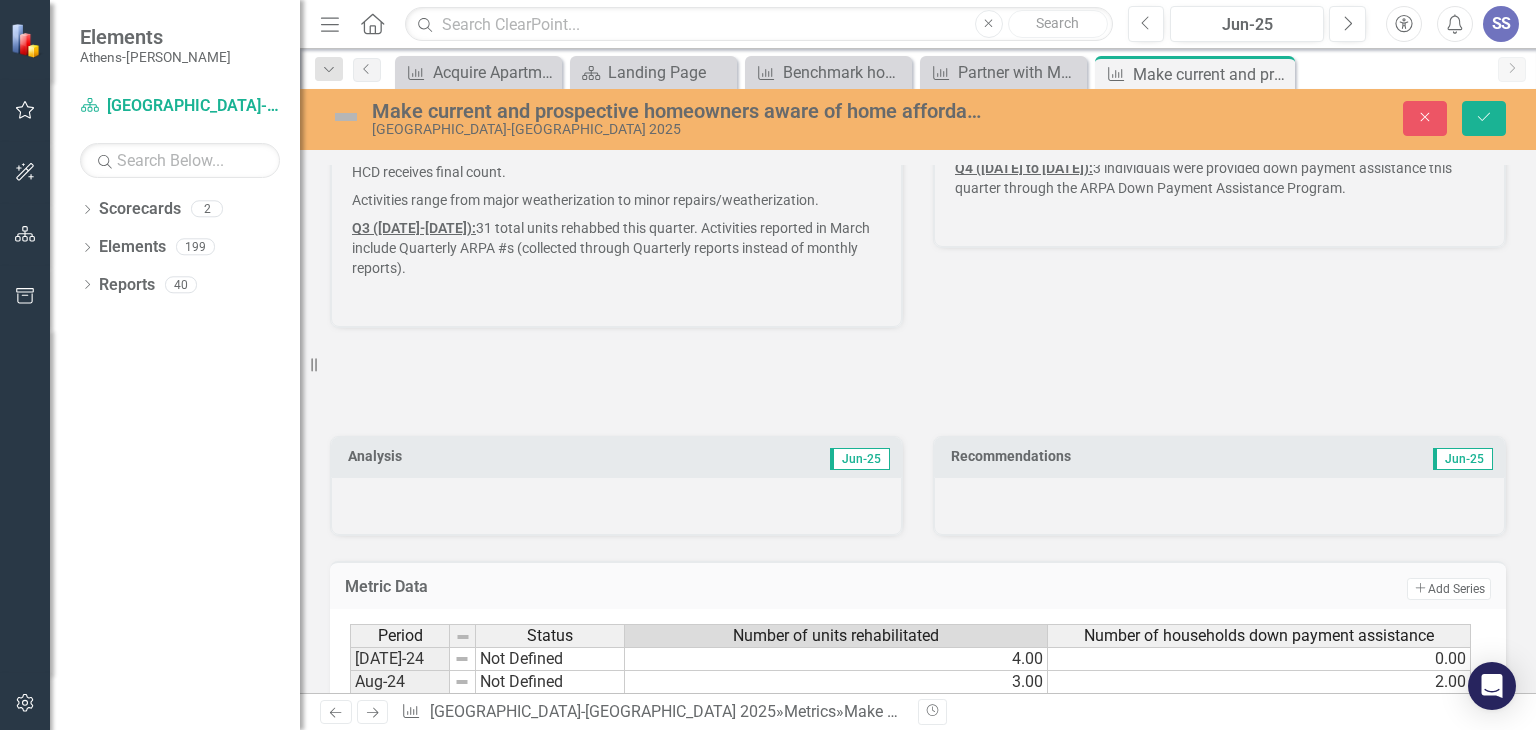 scroll, scrollTop: 1108, scrollLeft: 0, axis: vertical 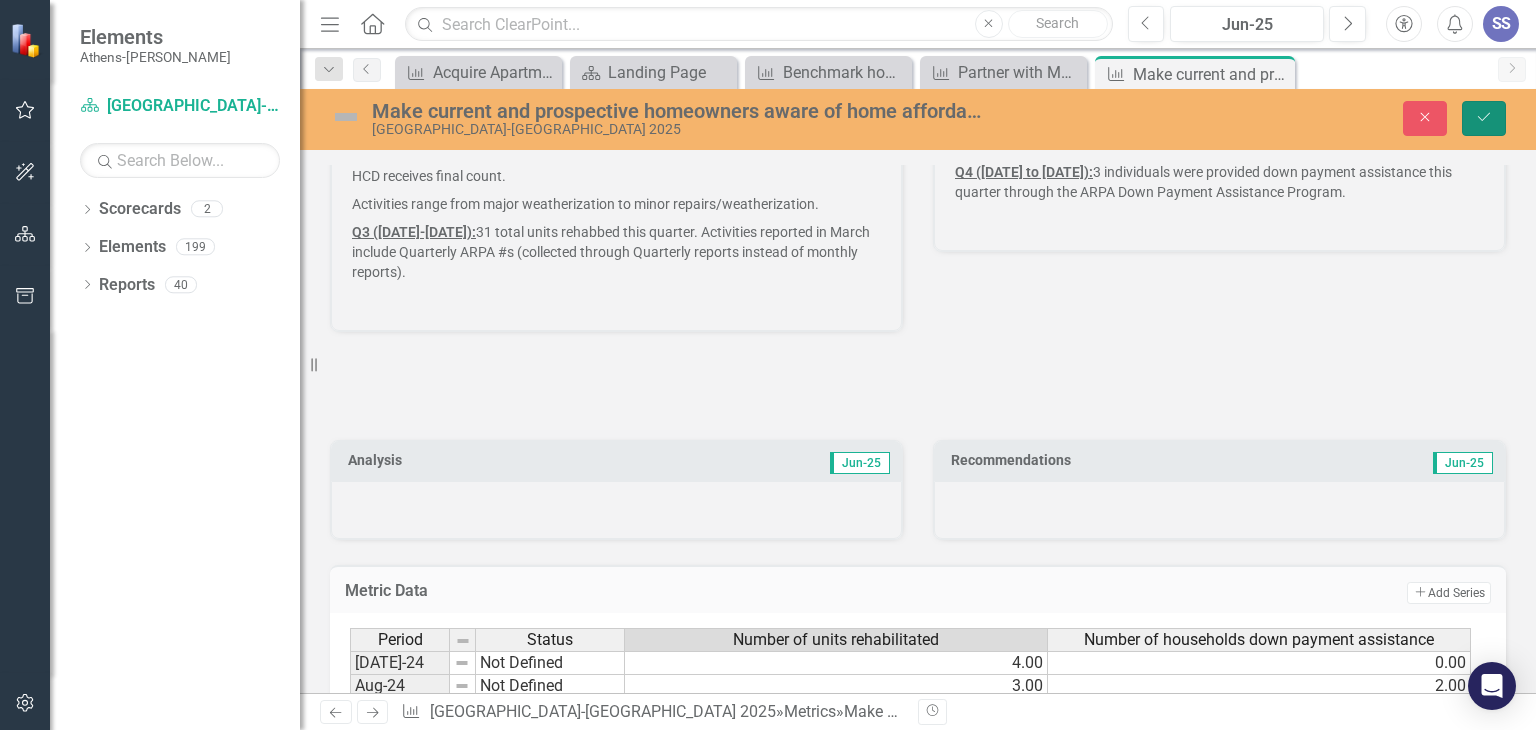 click on "Save" 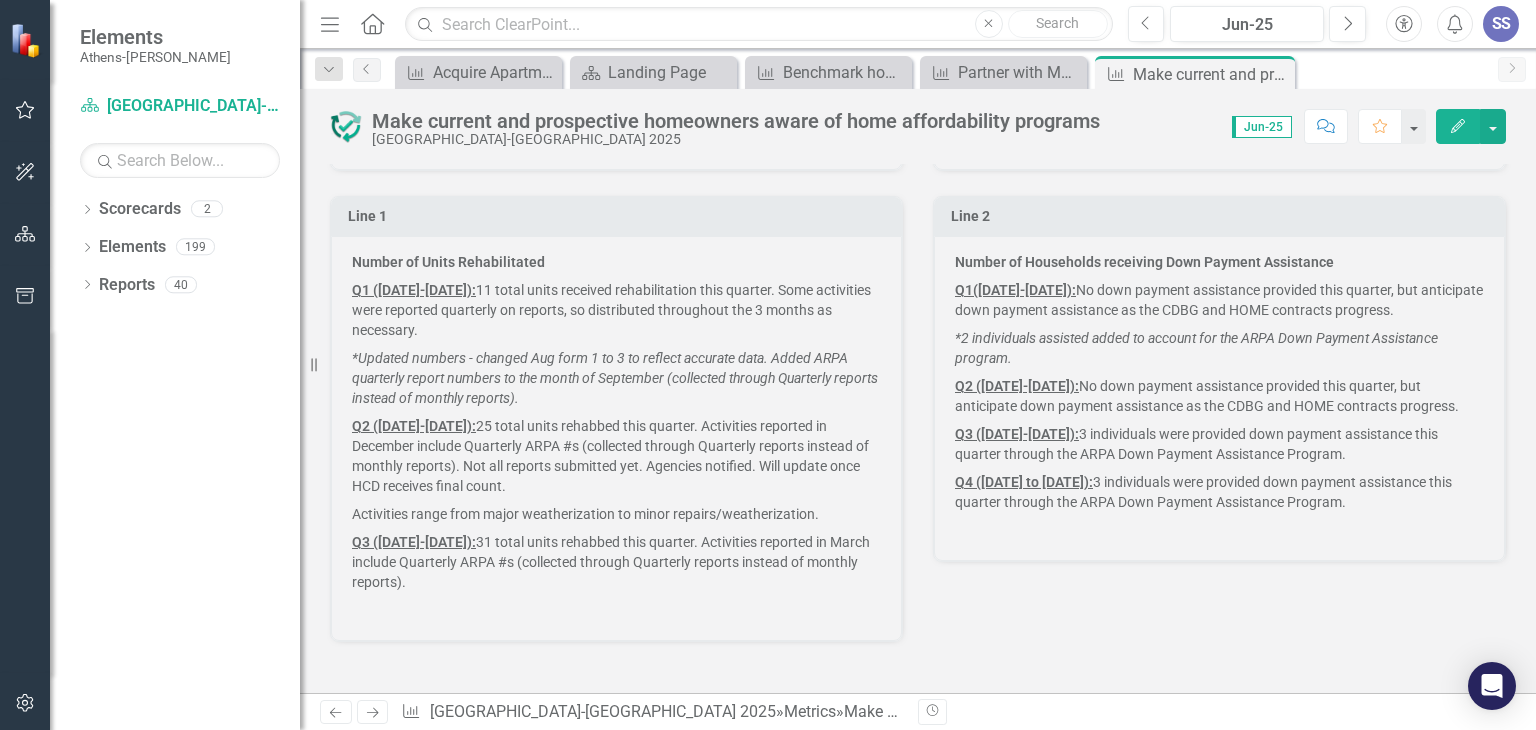 scroll, scrollTop: 817, scrollLeft: 0, axis: vertical 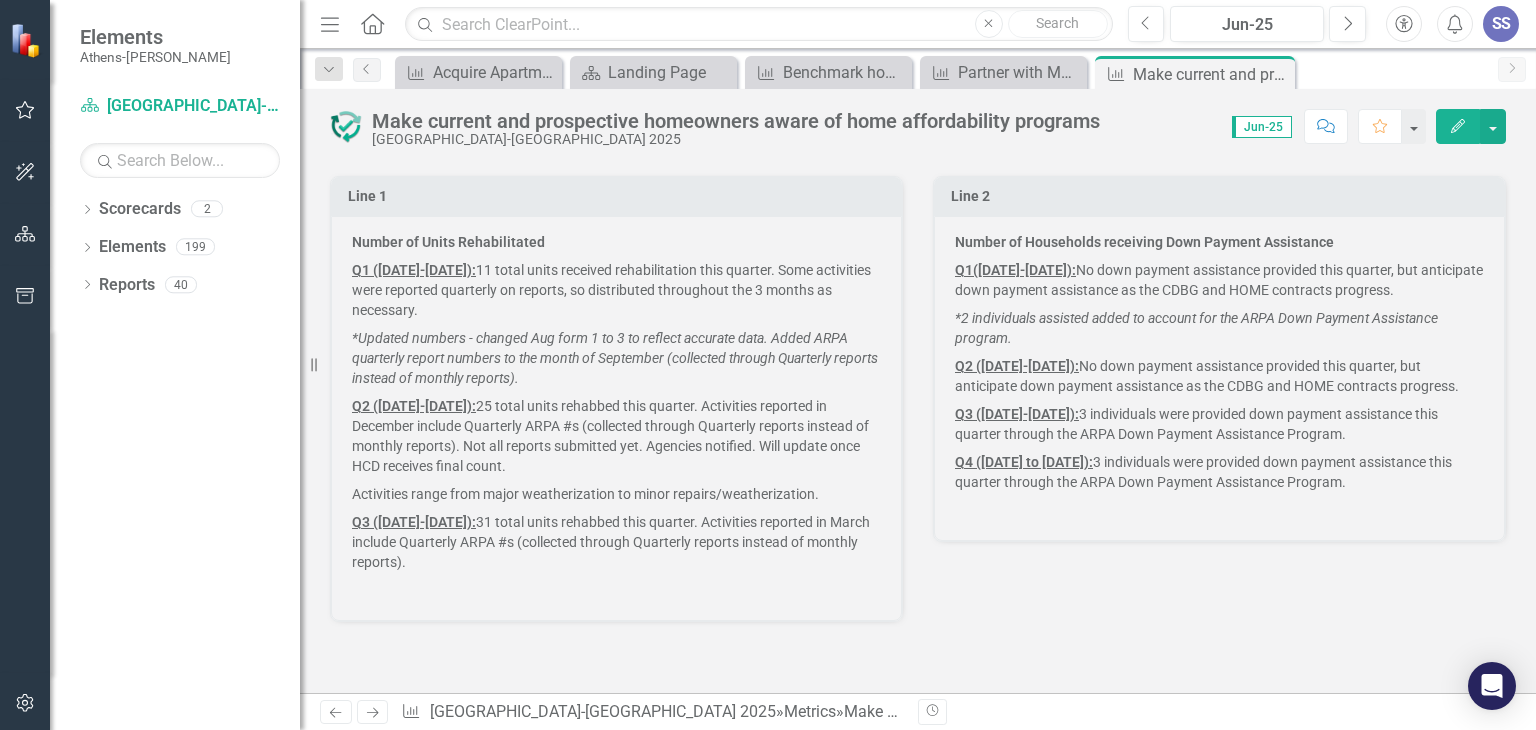 click on "Edit" 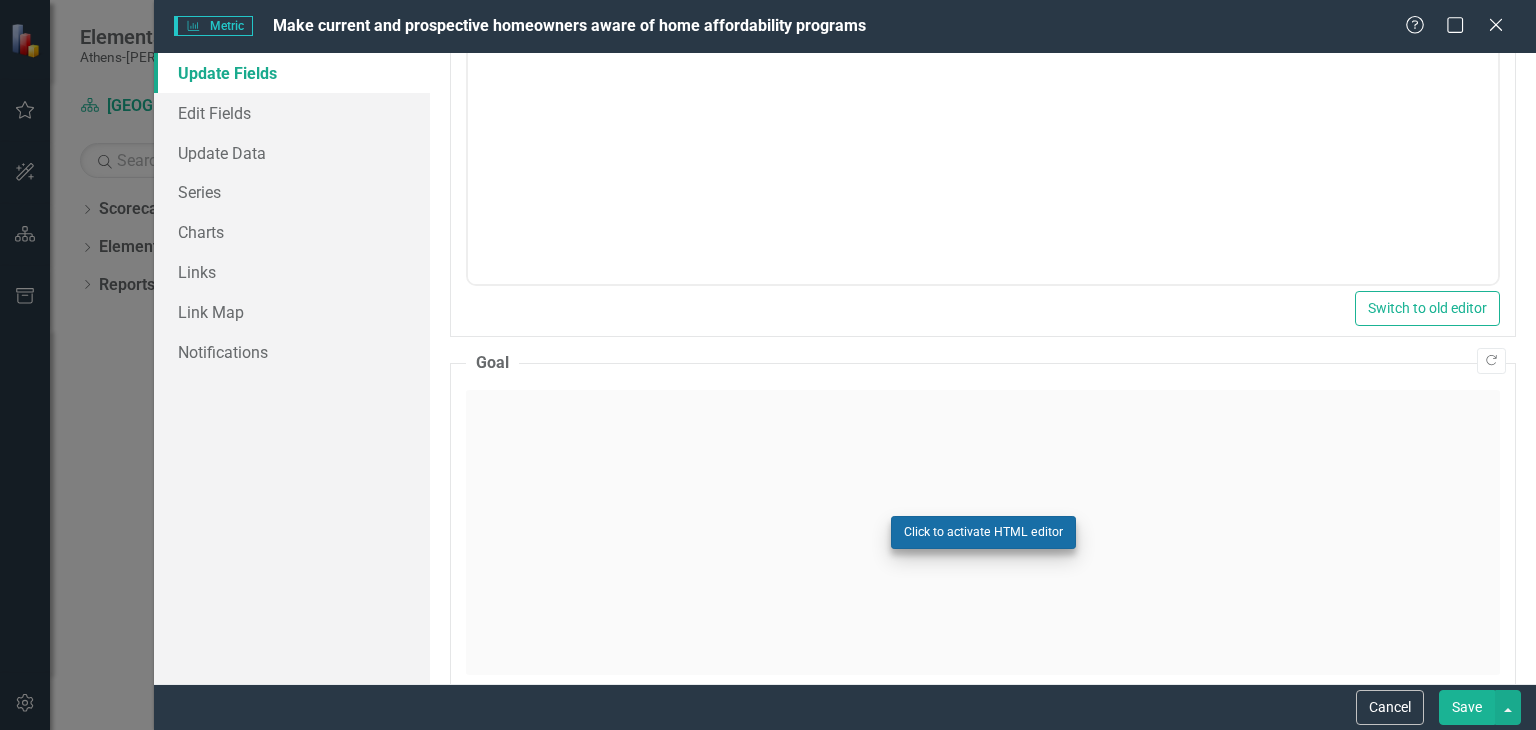 scroll, scrollTop: 929, scrollLeft: 0, axis: vertical 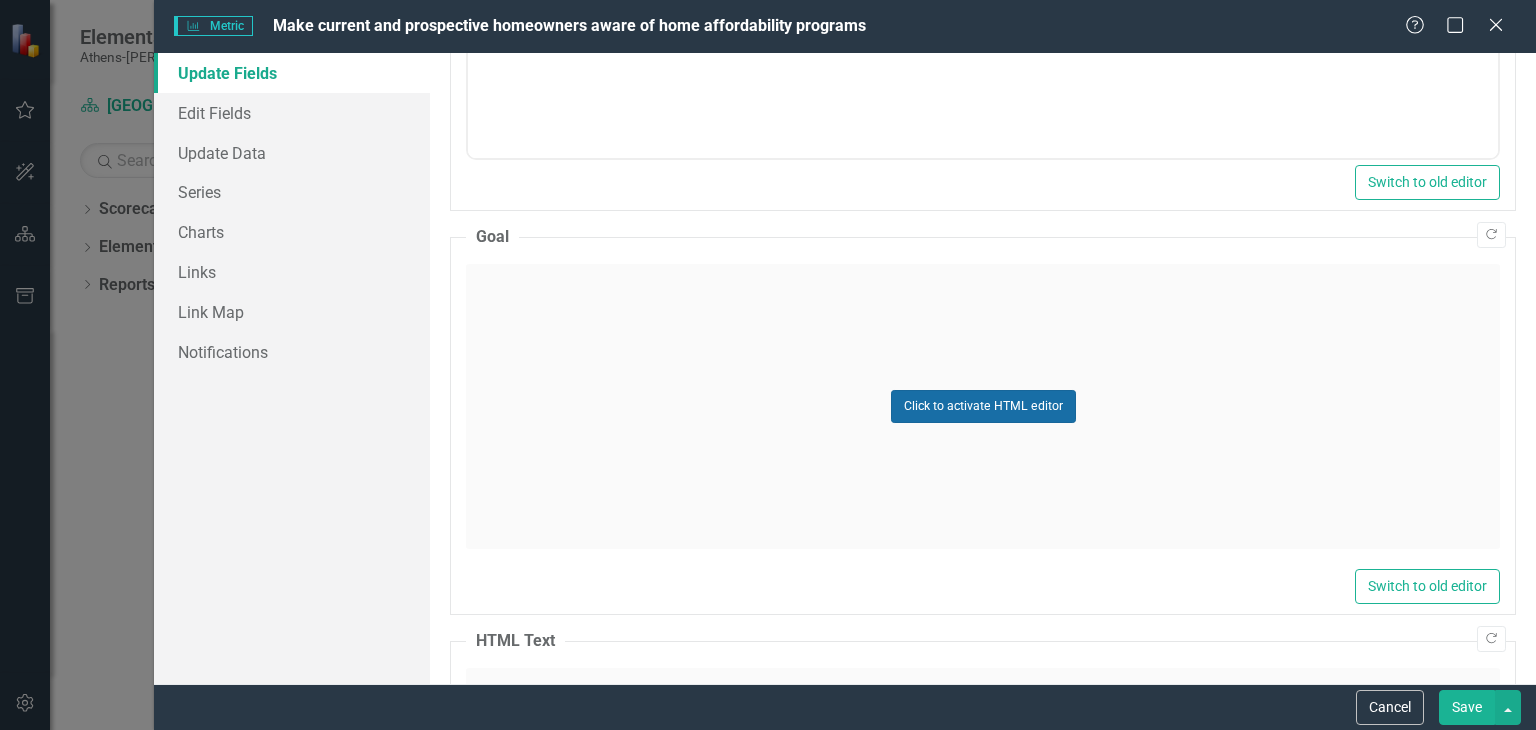 click on "Click to activate HTML editor" at bounding box center [983, 406] 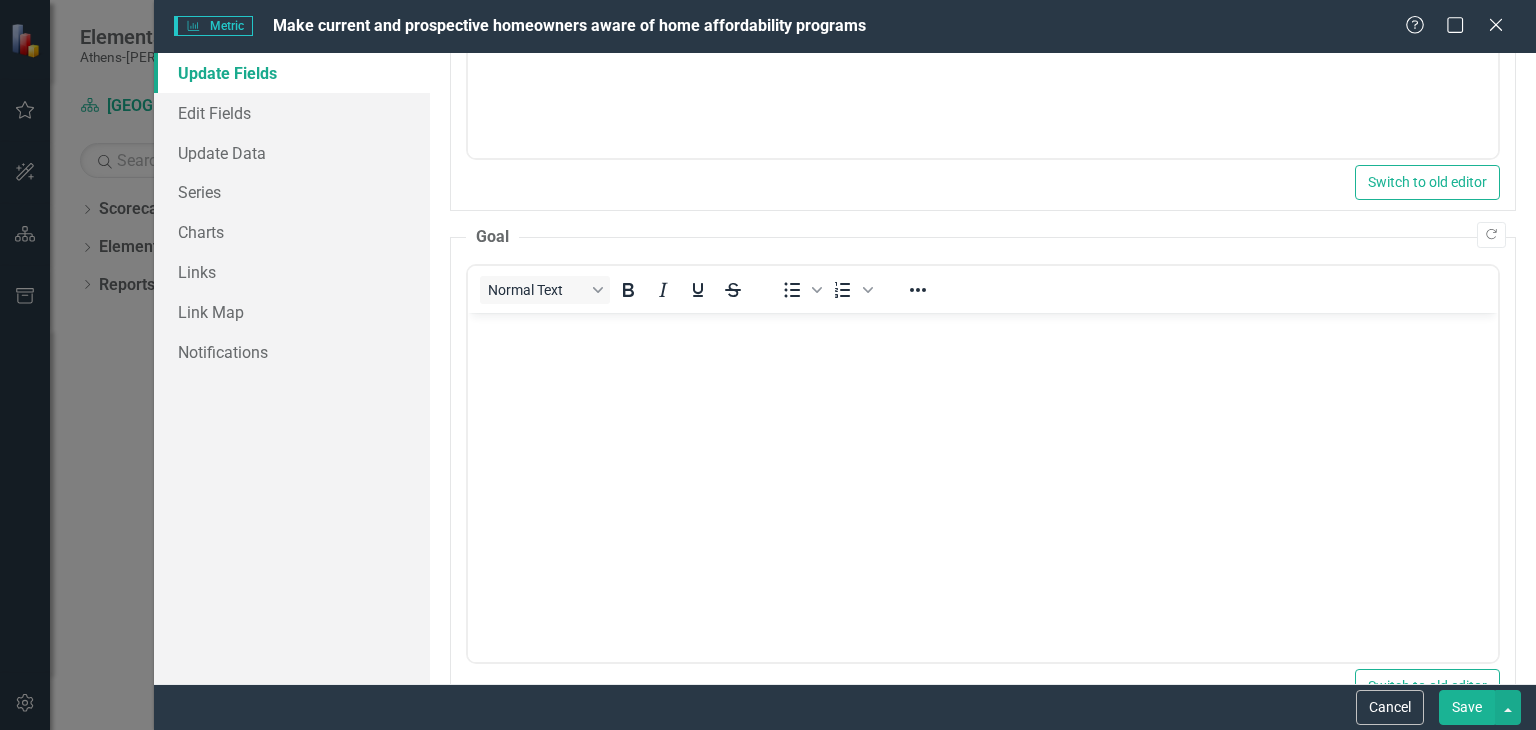 scroll, scrollTop: 0, scrollLeft: 0, axis: both 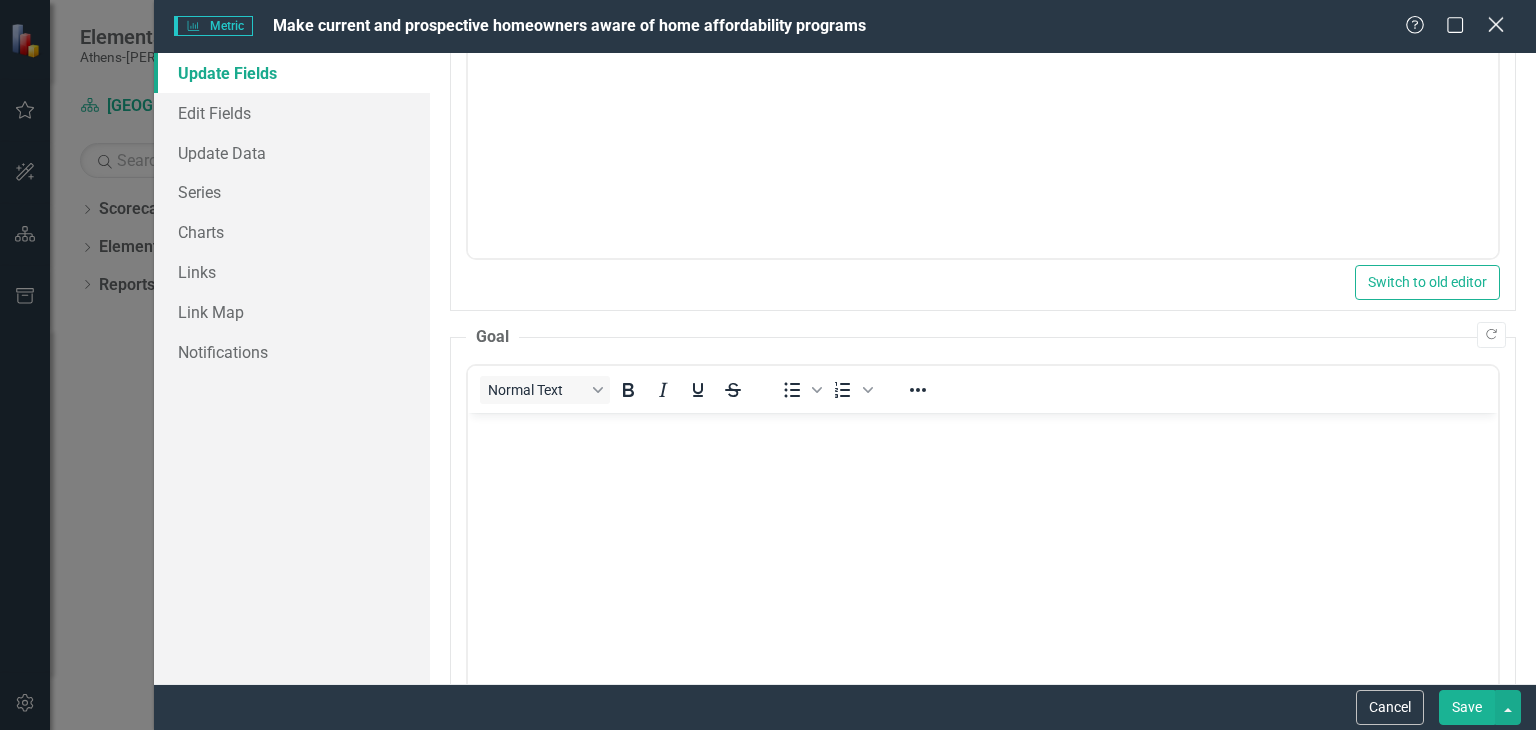 click on "Close" 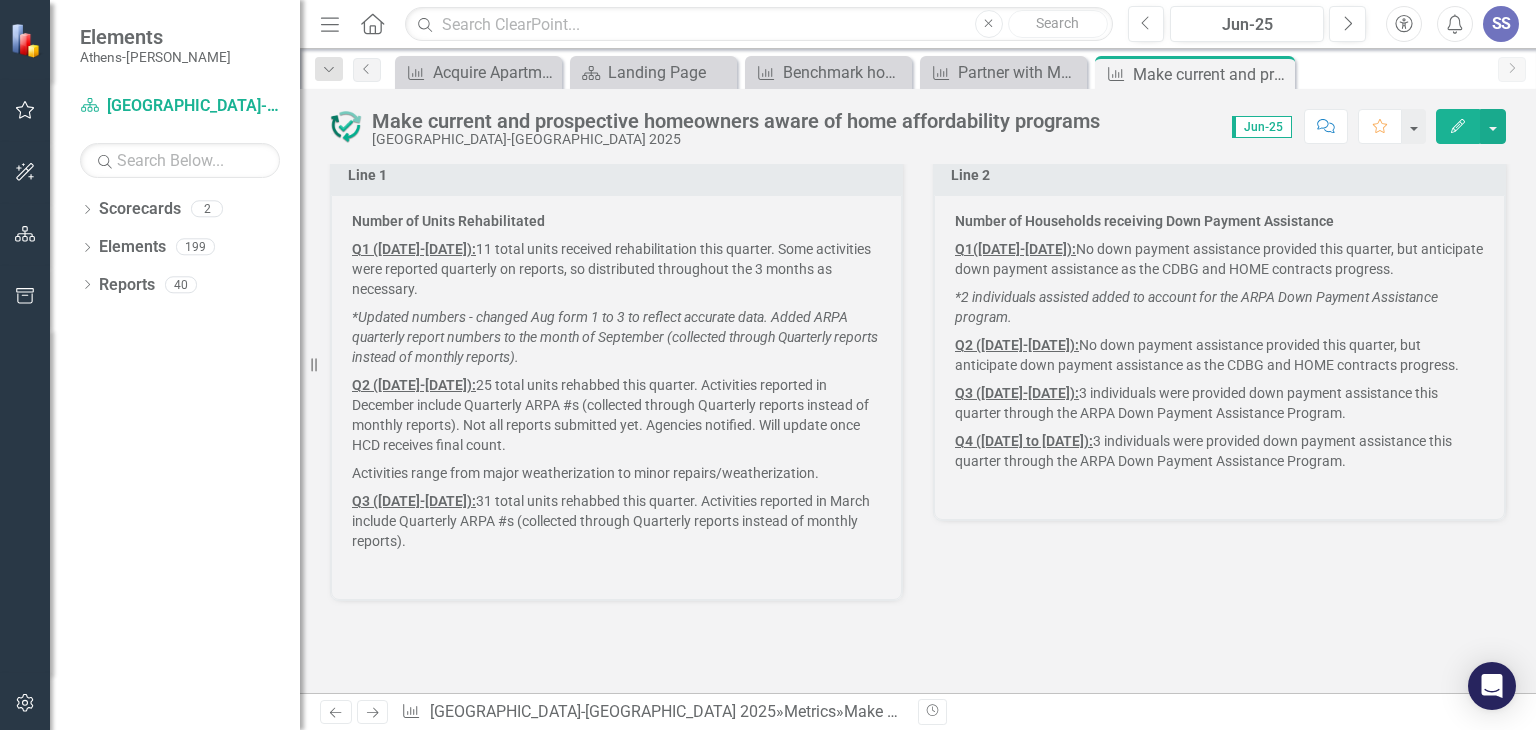 scroll, scrollTop: 717, scrollLeft: 0, axis: vertical 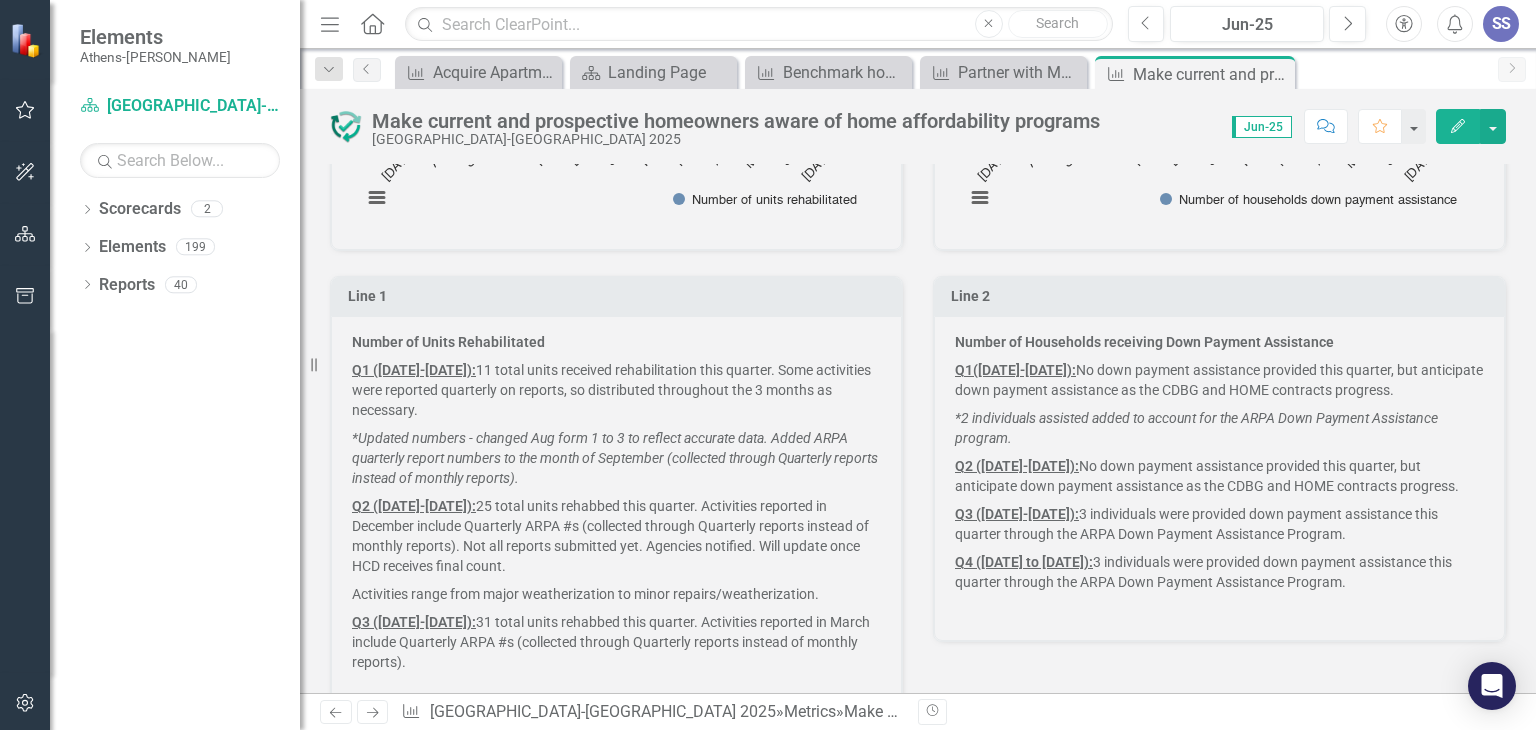 drag, startPoint x: 550, startPoint y: 613, endPoint x: 523, endPoint y: 622, distance: 28.460499 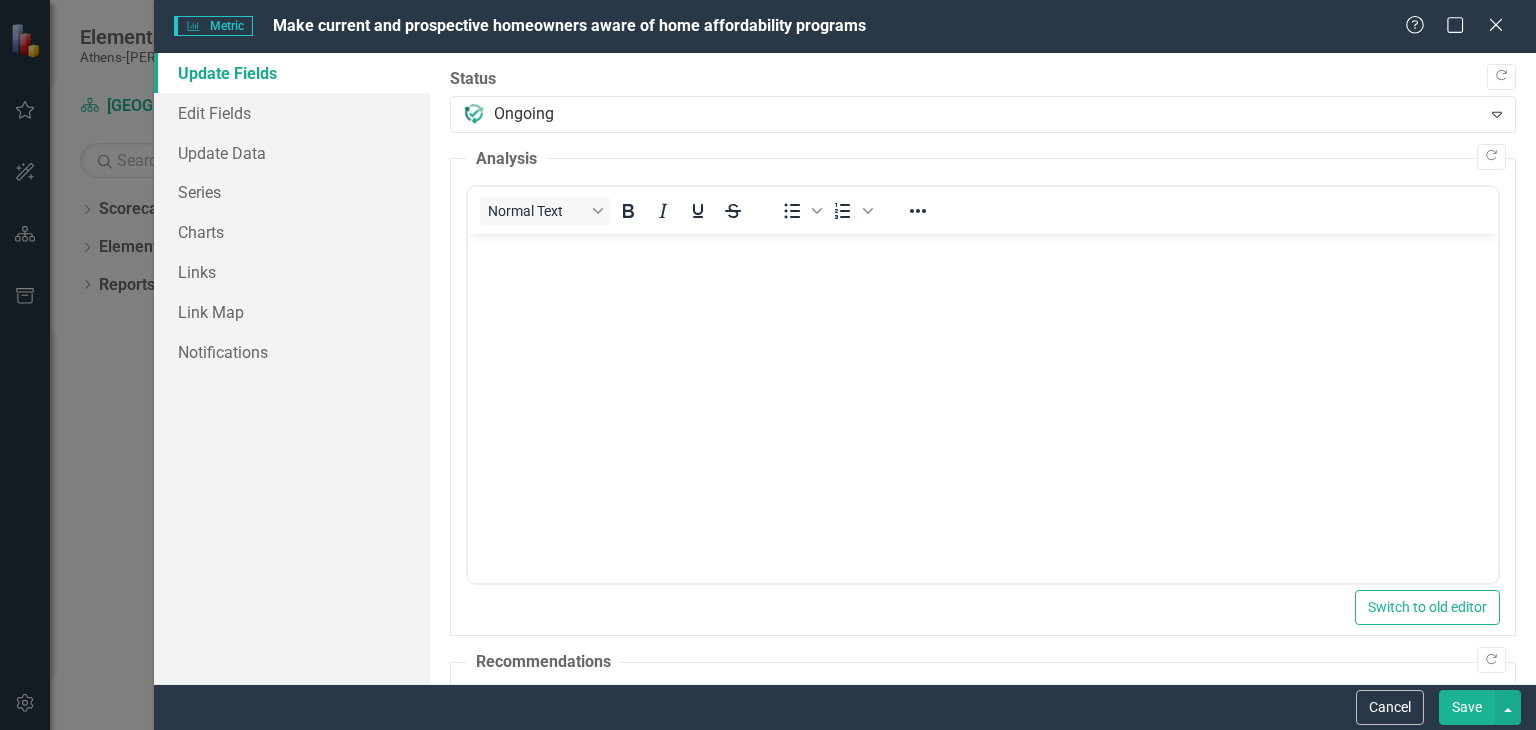 scroll, scrollTop: 0, scrollLeft: 0, axis: both 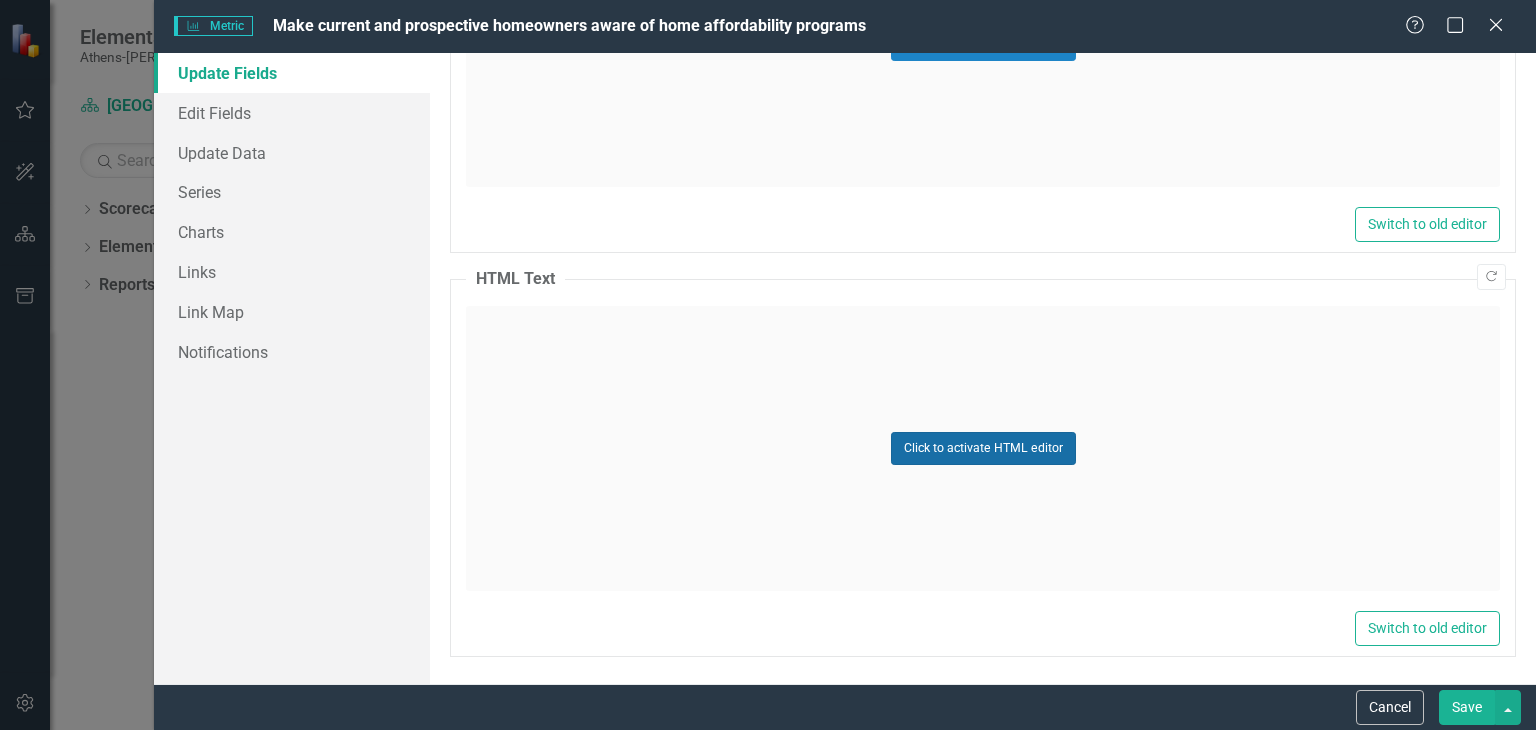 click on "Click to activate HTML editor" at bounding box center [983, 448] 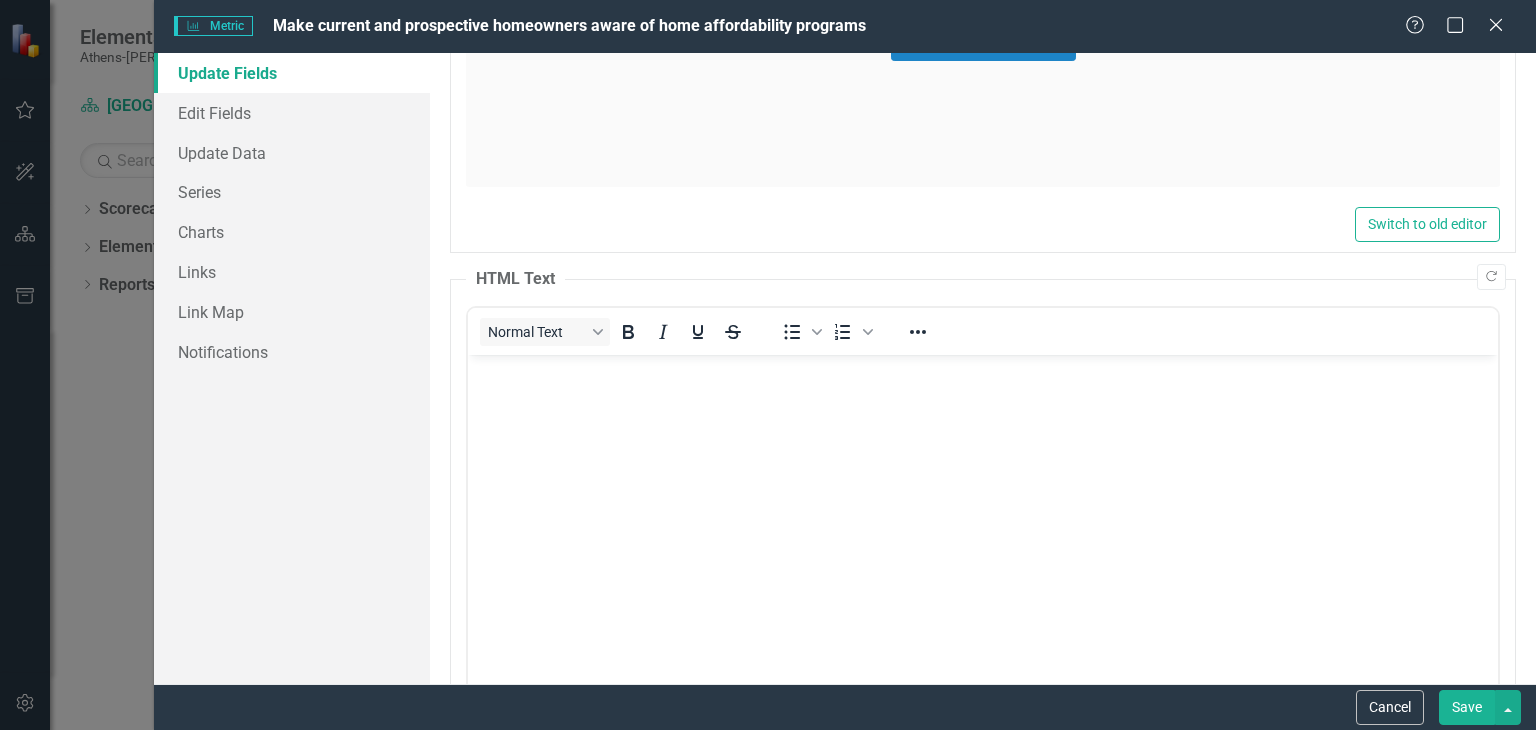 scroll, scrollTop: 0, scrollLeft: 0, axis: both 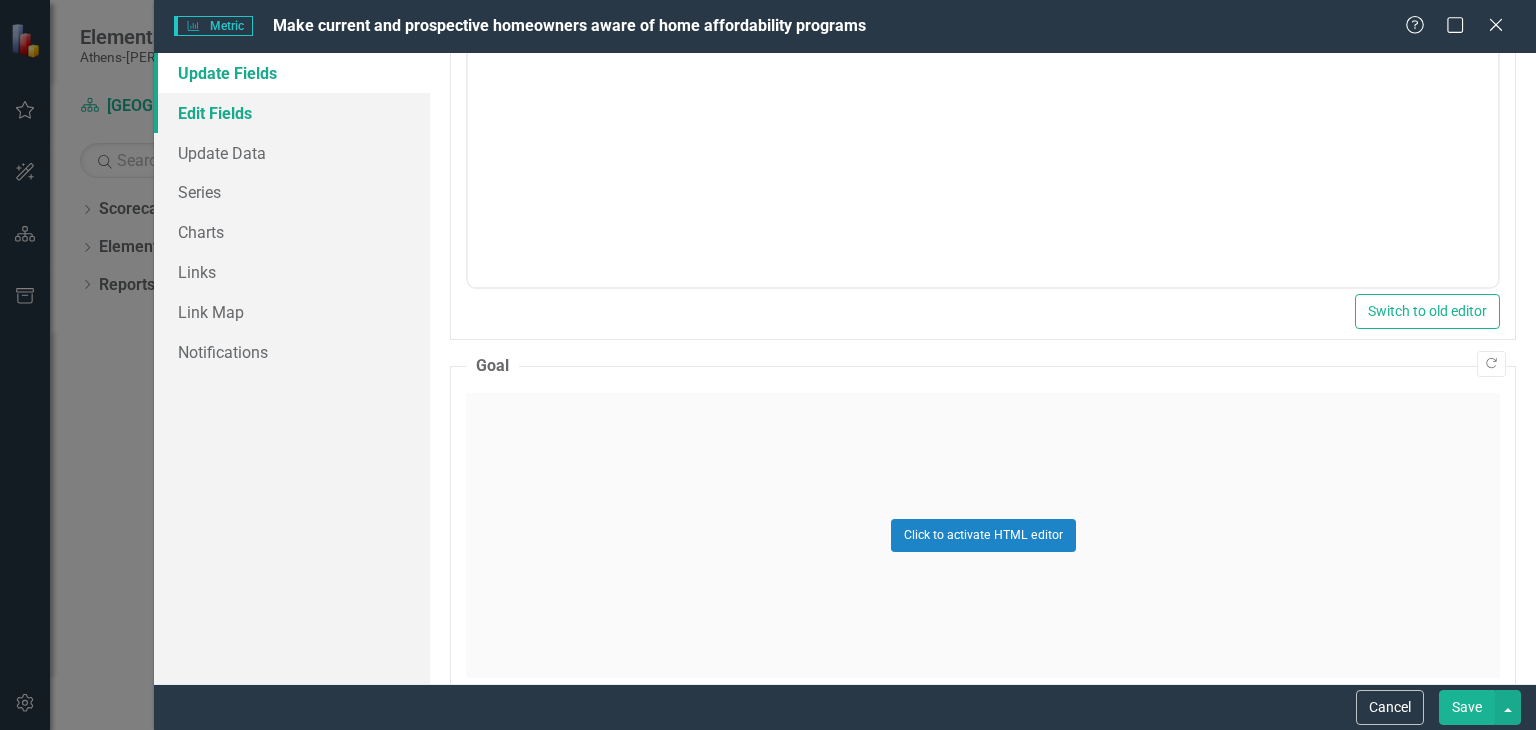 click on "Edit Fields" at bounding box center [292, 113] 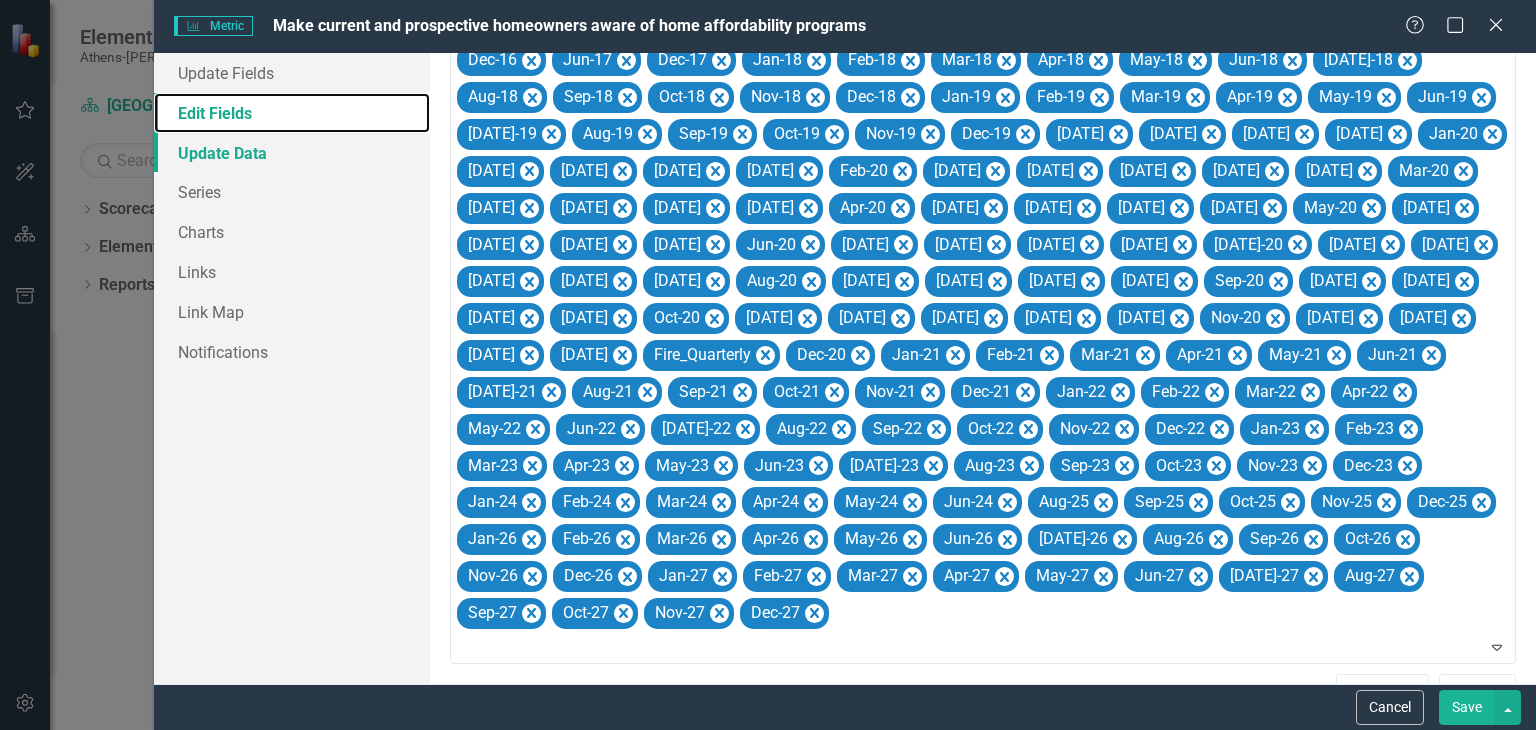 scroll, scrollTop: 1343, scrollLeft: 0, axis: vertical 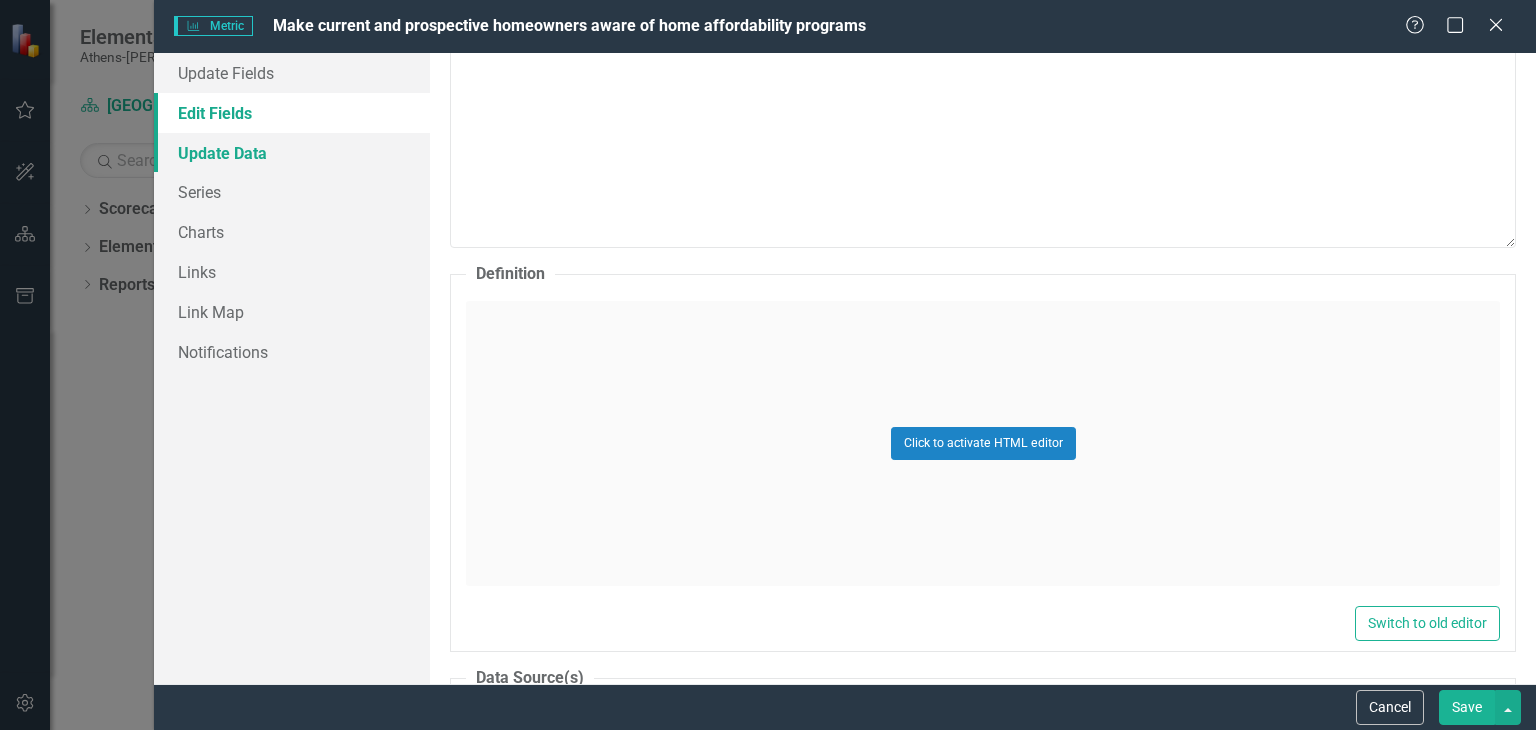 click on "Update  Data" at bounding box center (292, 153) 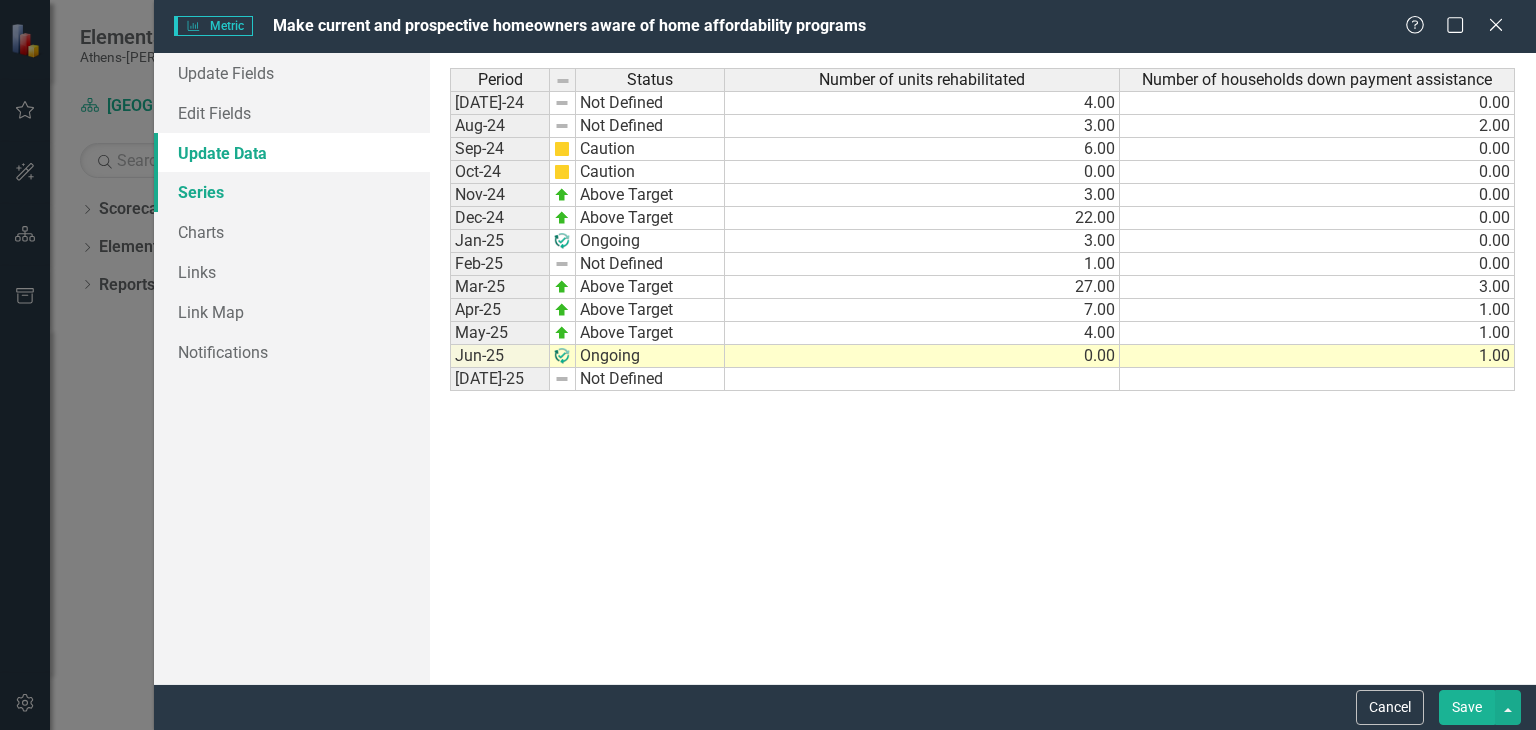 click on "Series" at bounding box center [292, 192] 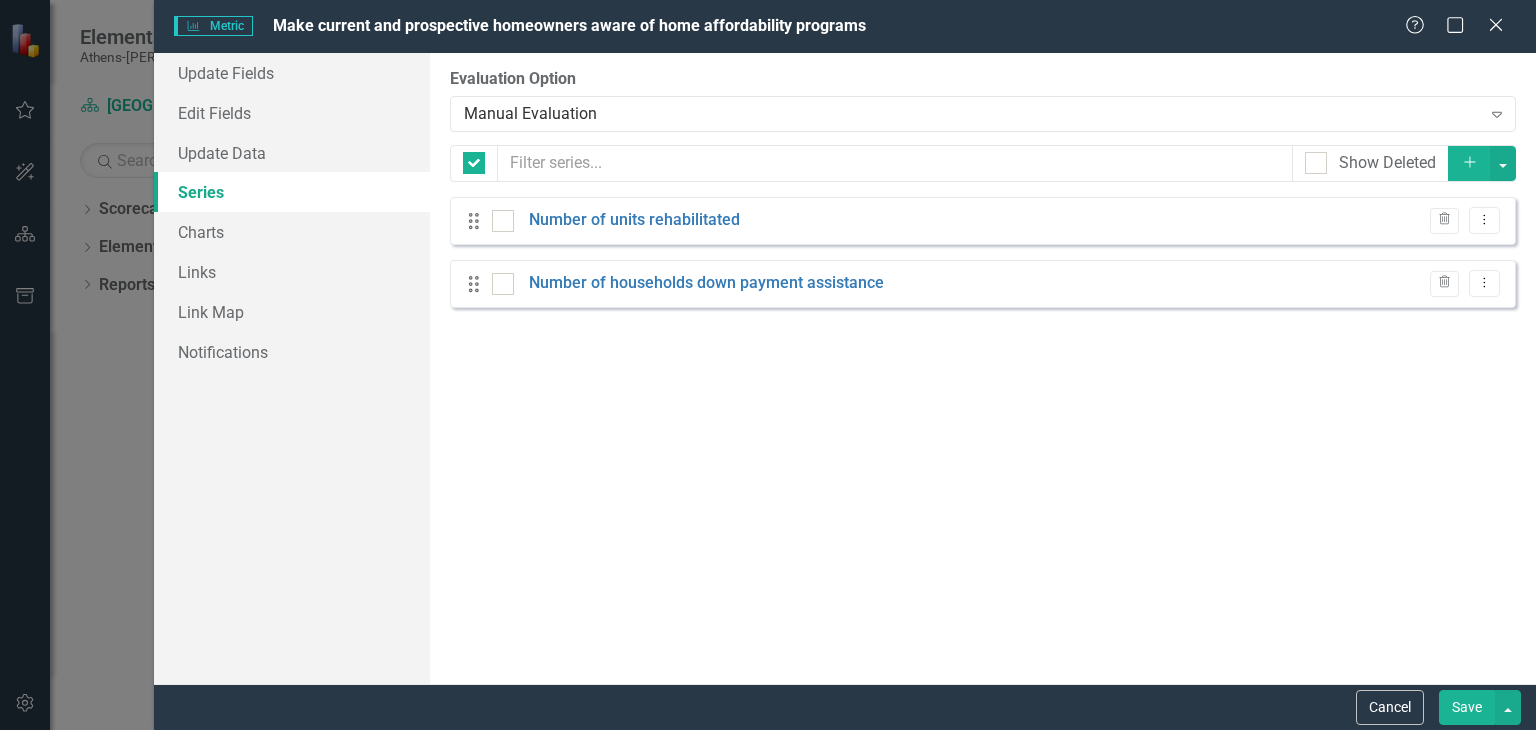 checkbox on "false" 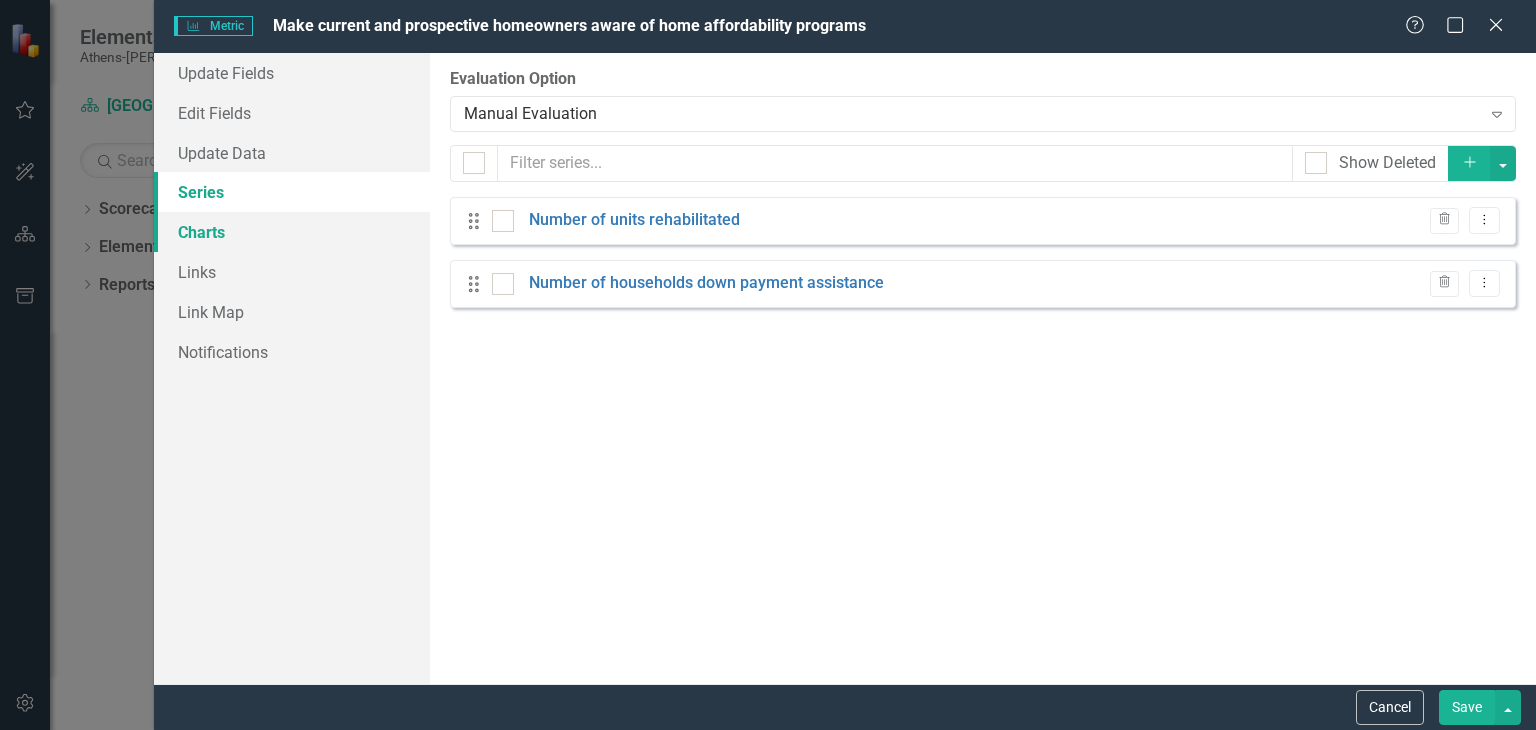 click on "Charts" at bounding box center (292, 232) 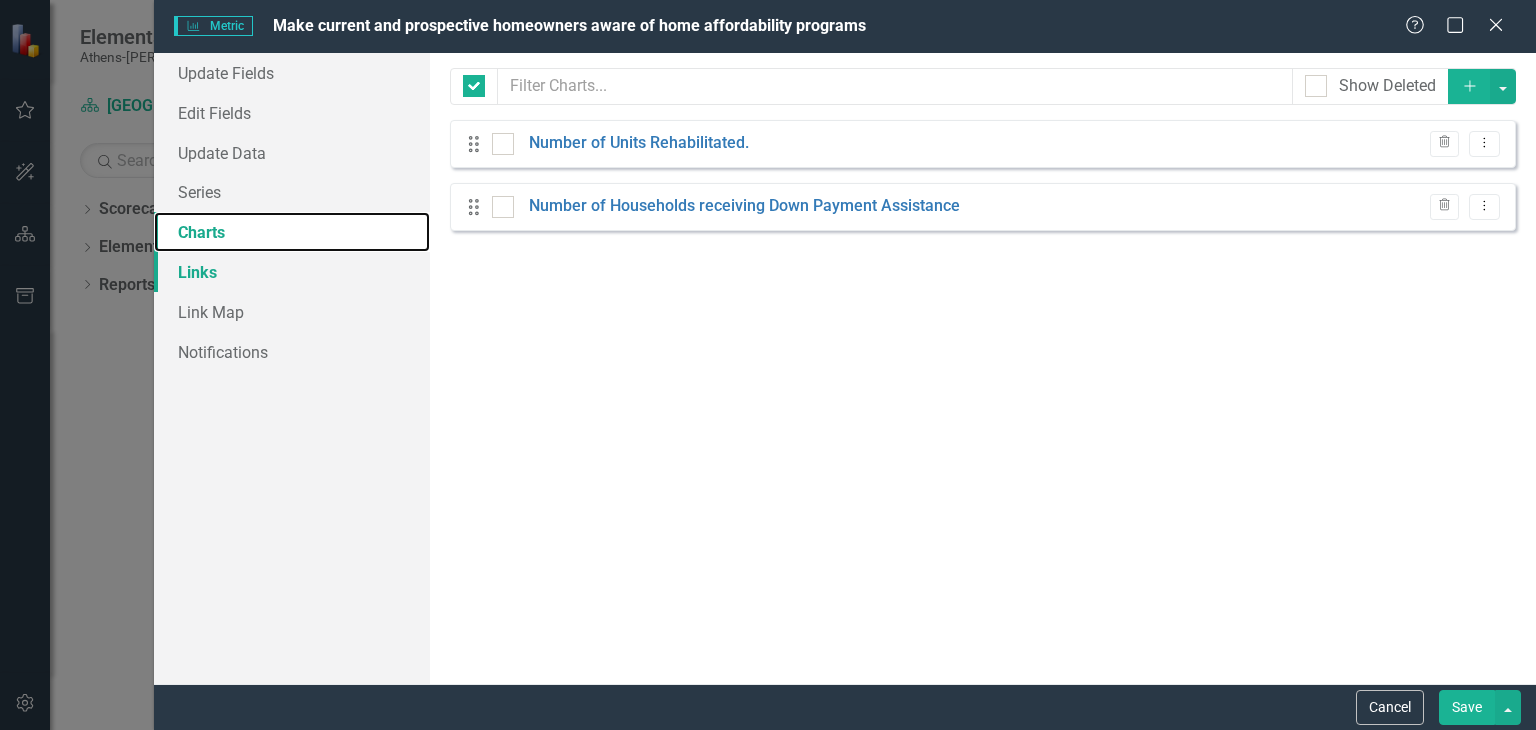 checkbox on "false" 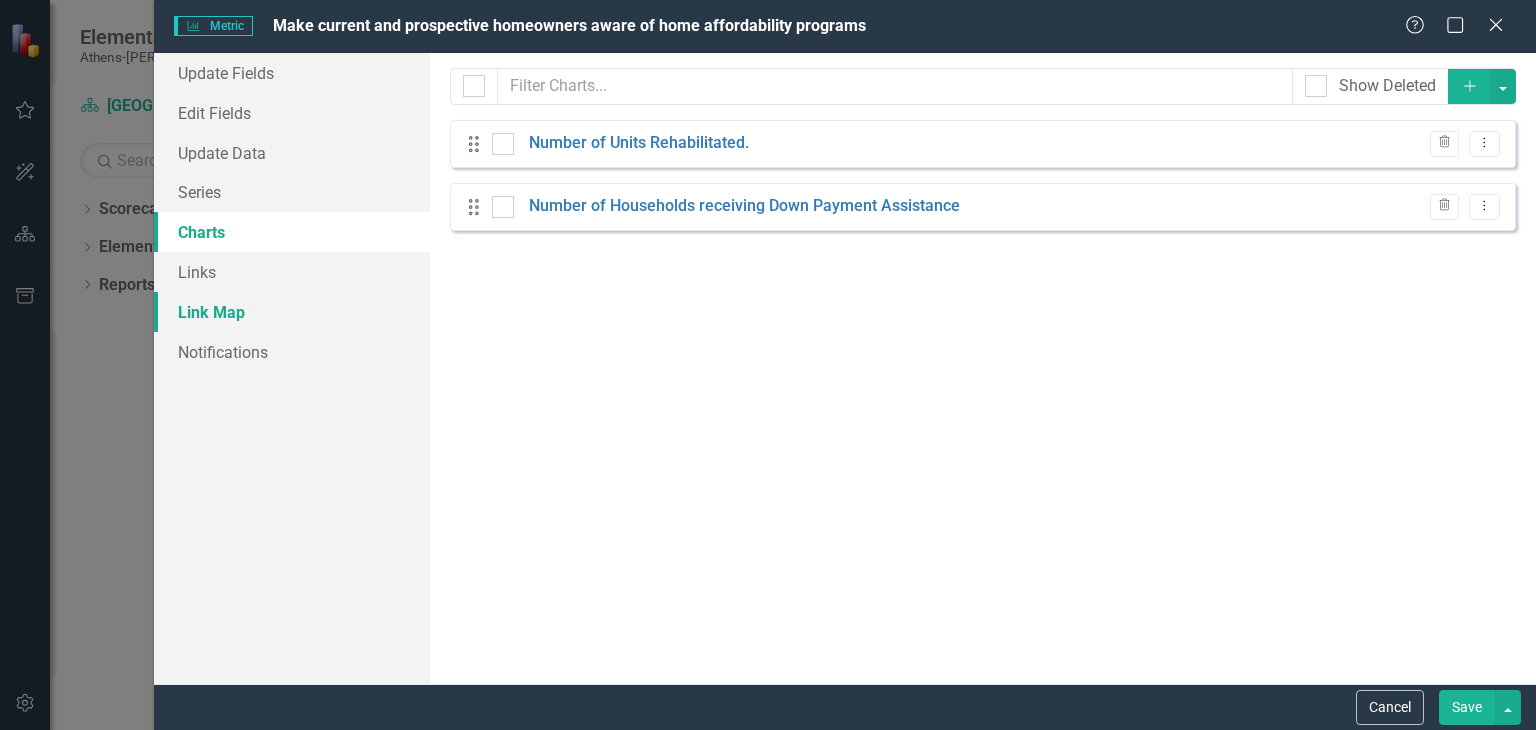 click on "Link Map" at bounding box center [292, 312] 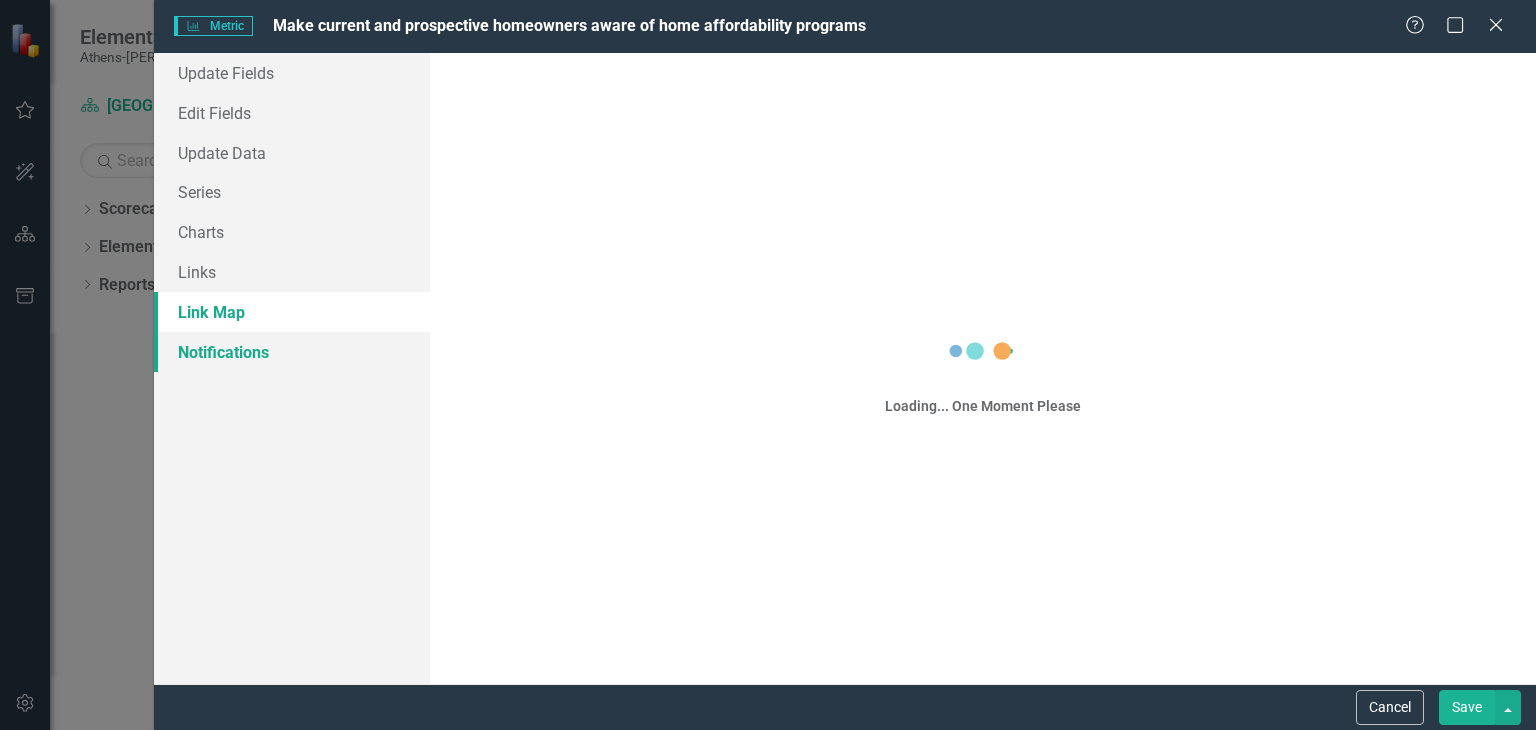 click on "Notifications" at bounding box center [292, 352] 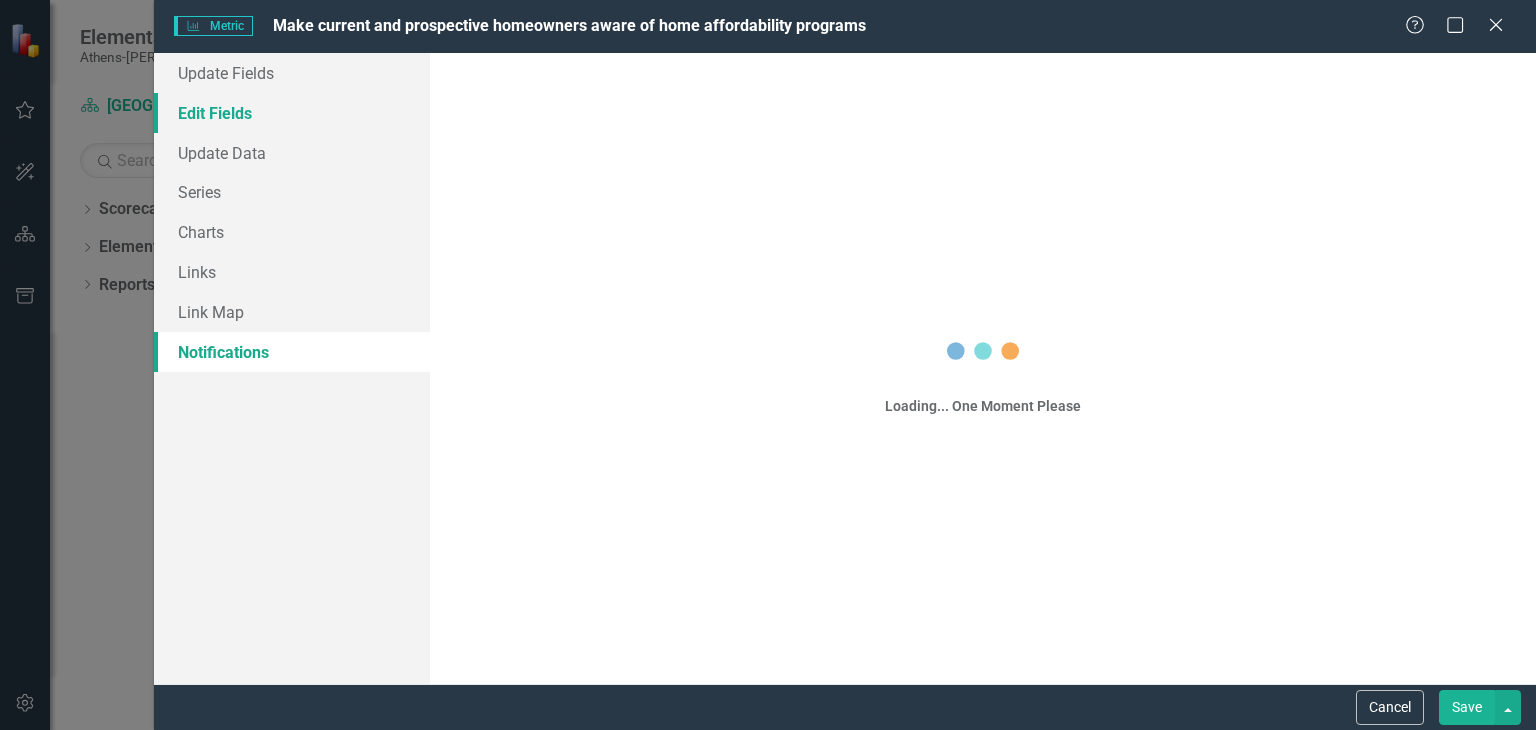 click on "Edit Fields" at bounding box center [292, 113] 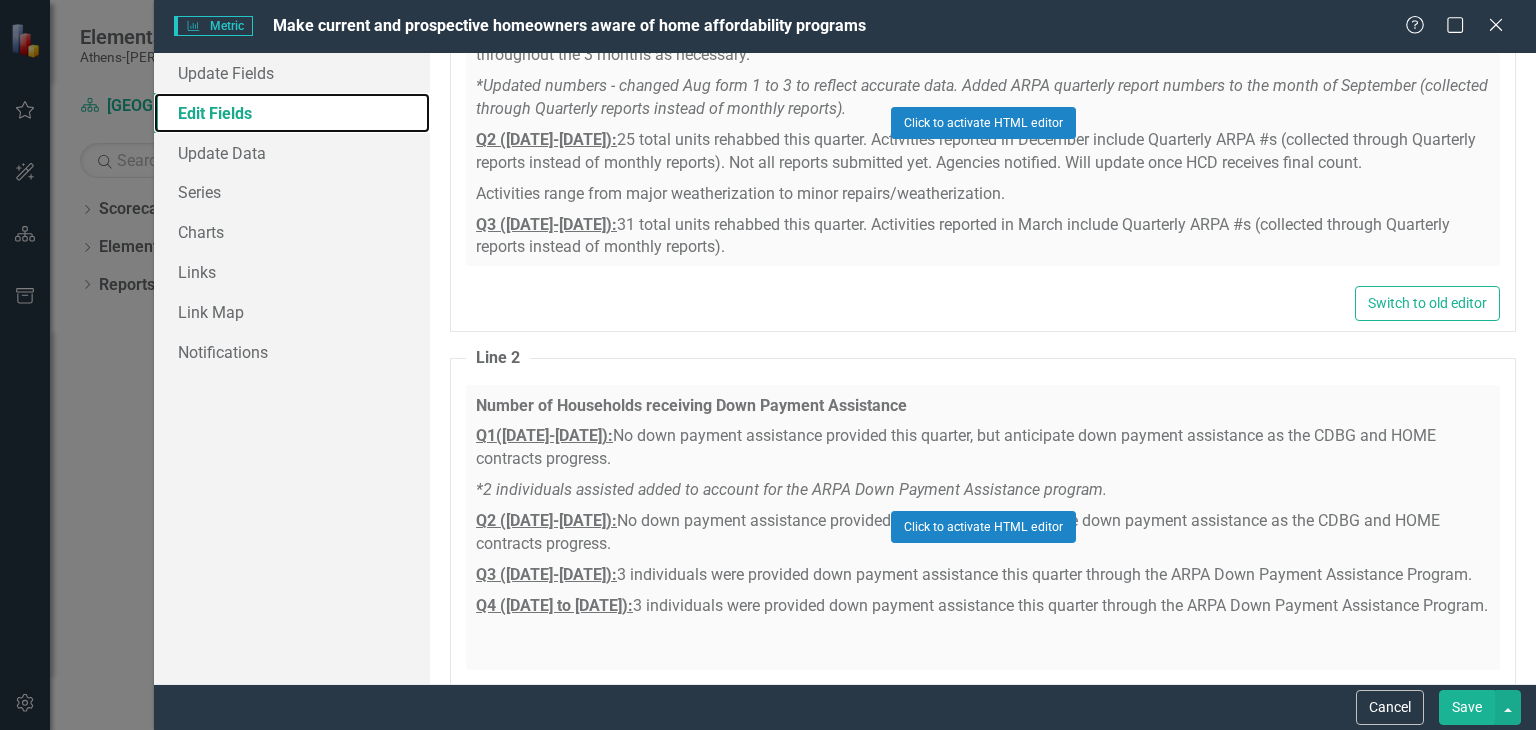scroll, scrollTop: 3080, scrollLeft: 0, axis: vertical 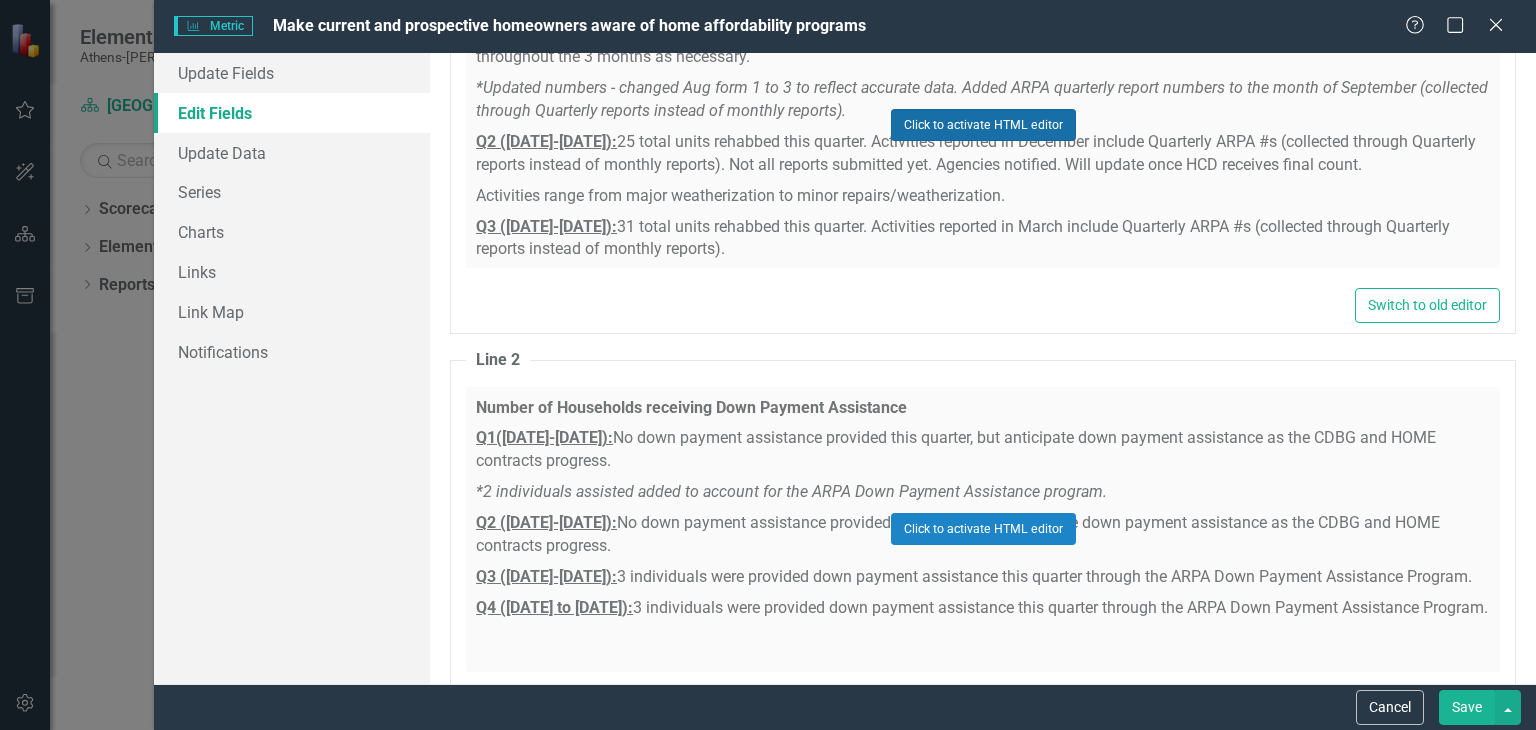click on "Click to activate HTML editor" at bounding box center (983, 125) 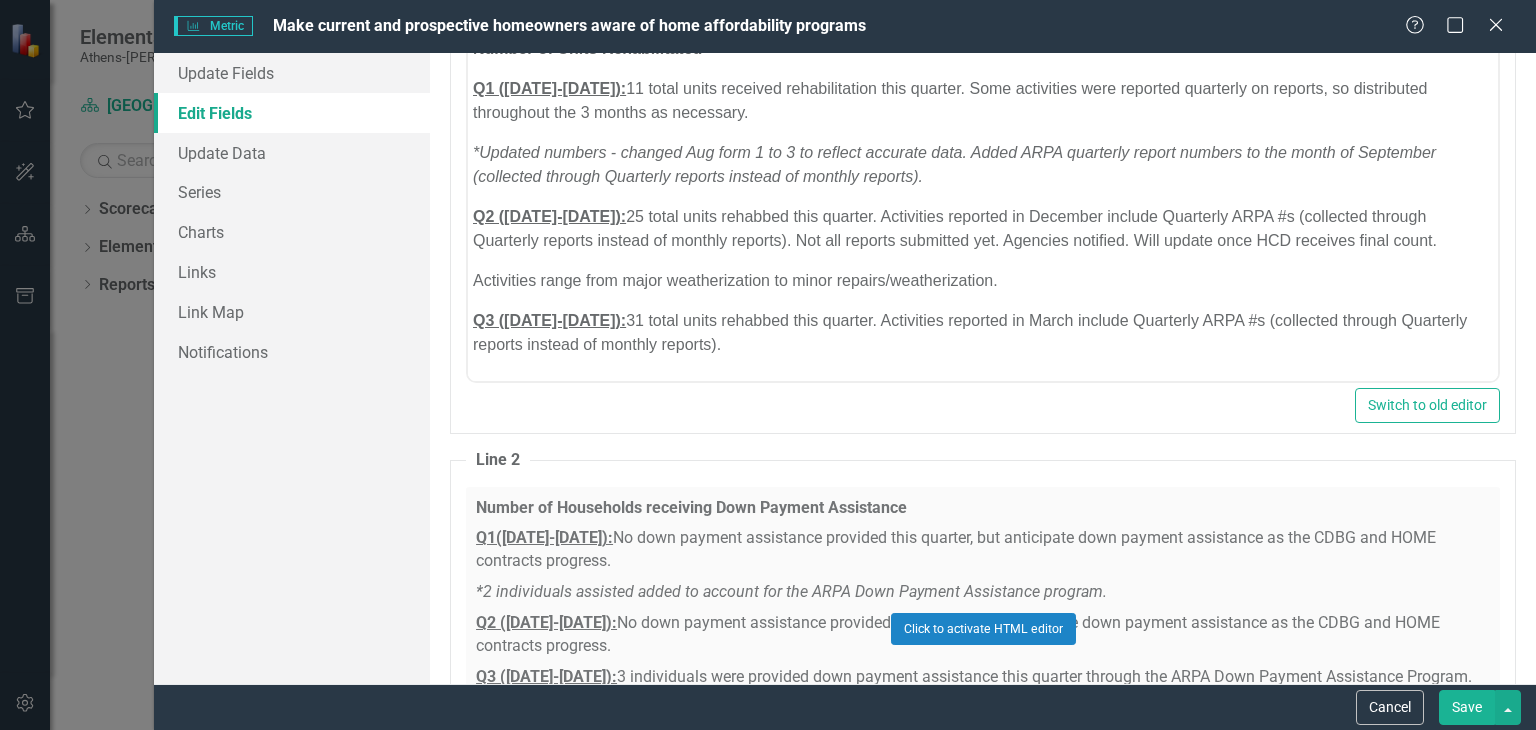 scroll, scrollTop: 0, scrollLeft: 0, axis: both 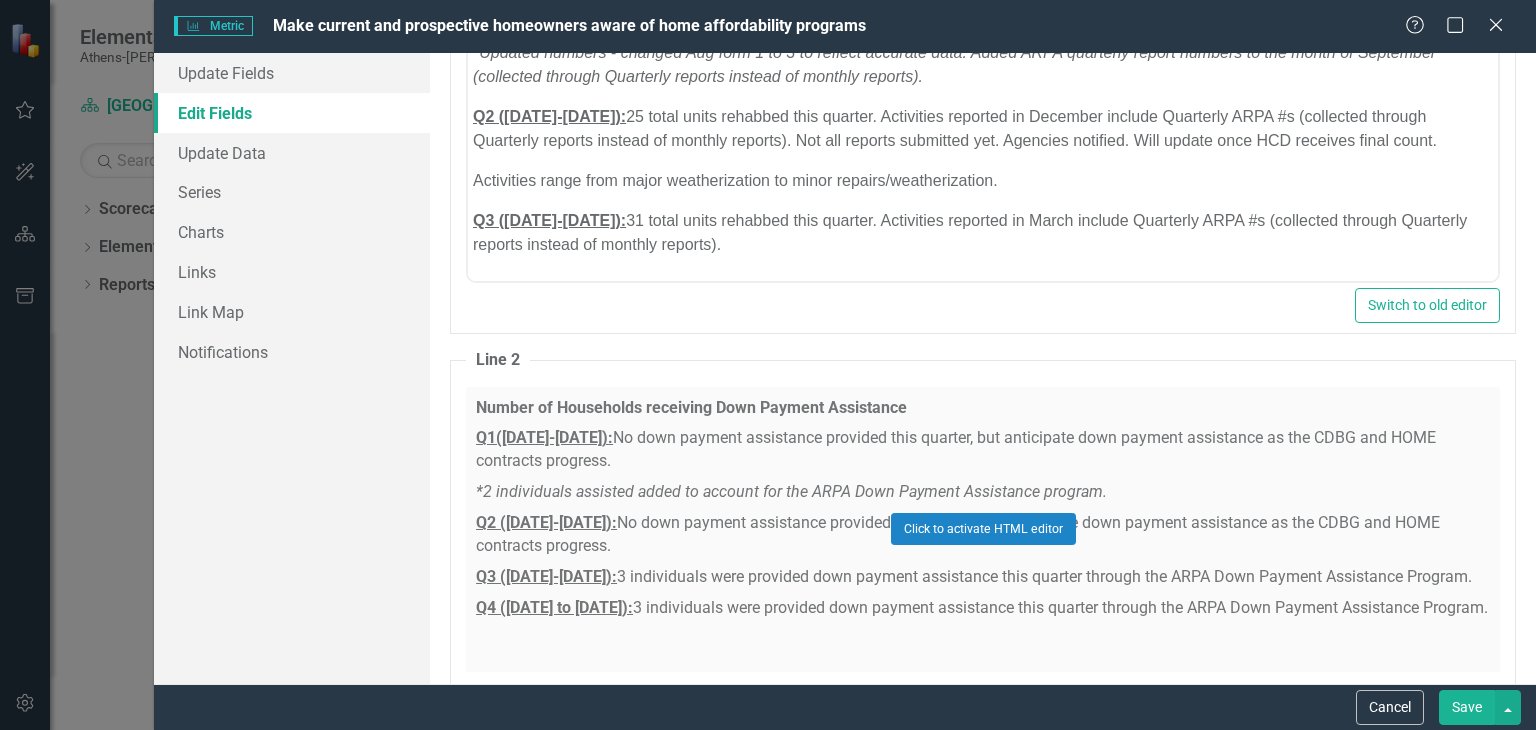 click on "Q3 ([DATE]-[DATE]):  31 total units rehabbed this quarter. Activities reported in March include Quarterly ARPA #s (collected through Quarterly reports instead of monthly reports)." at bounding box center (983, 233) 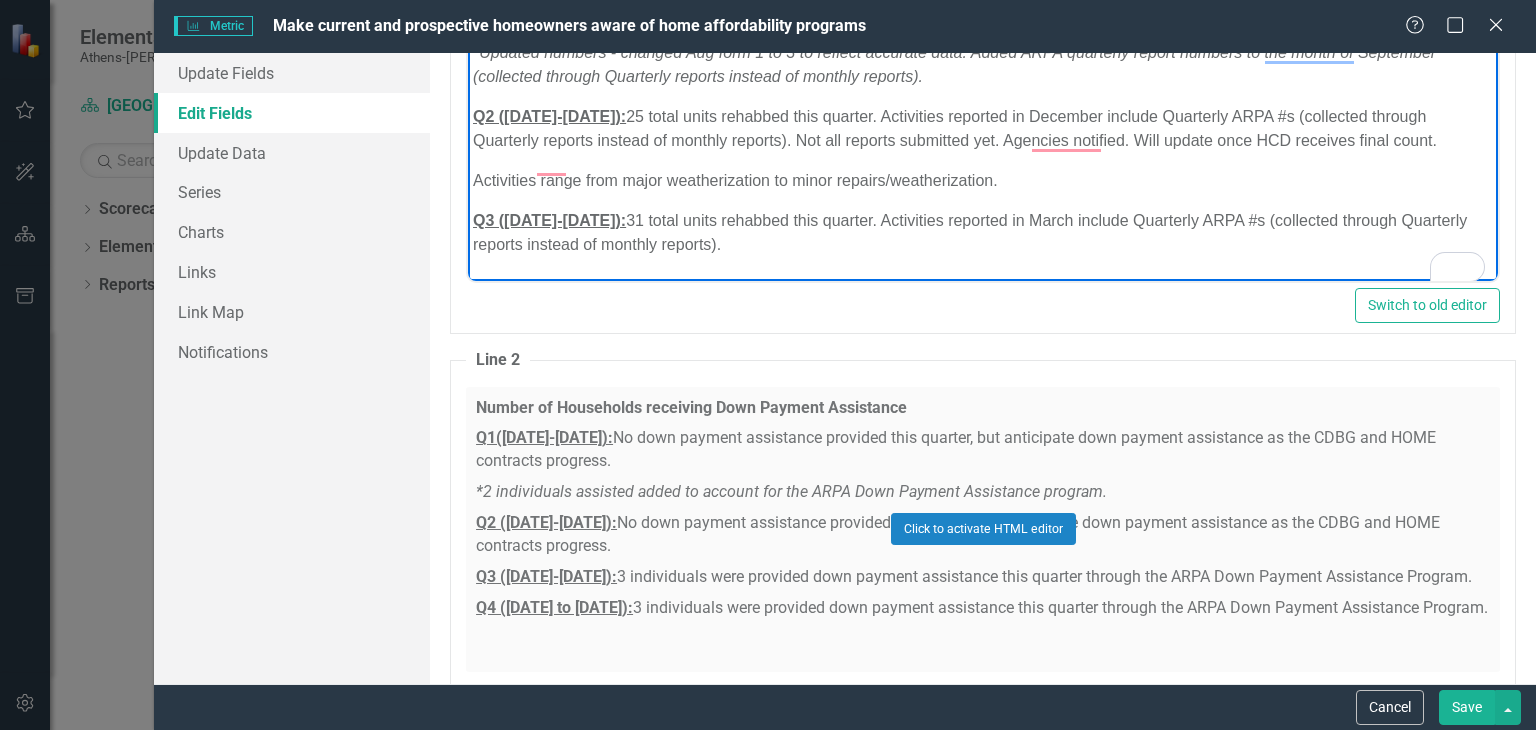 scroll, scrollTop: 3180, scrollLeft: 0, axis: vertical 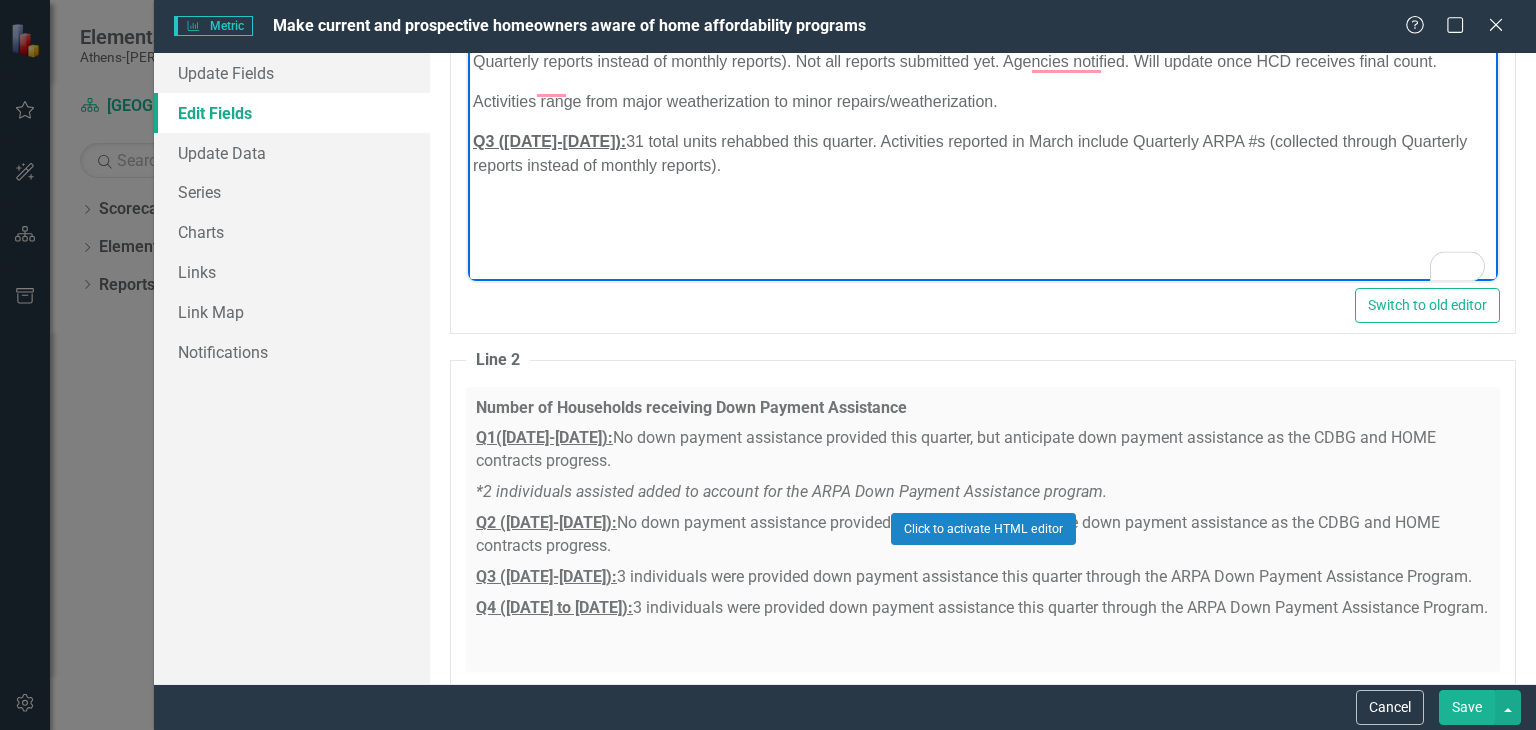 type 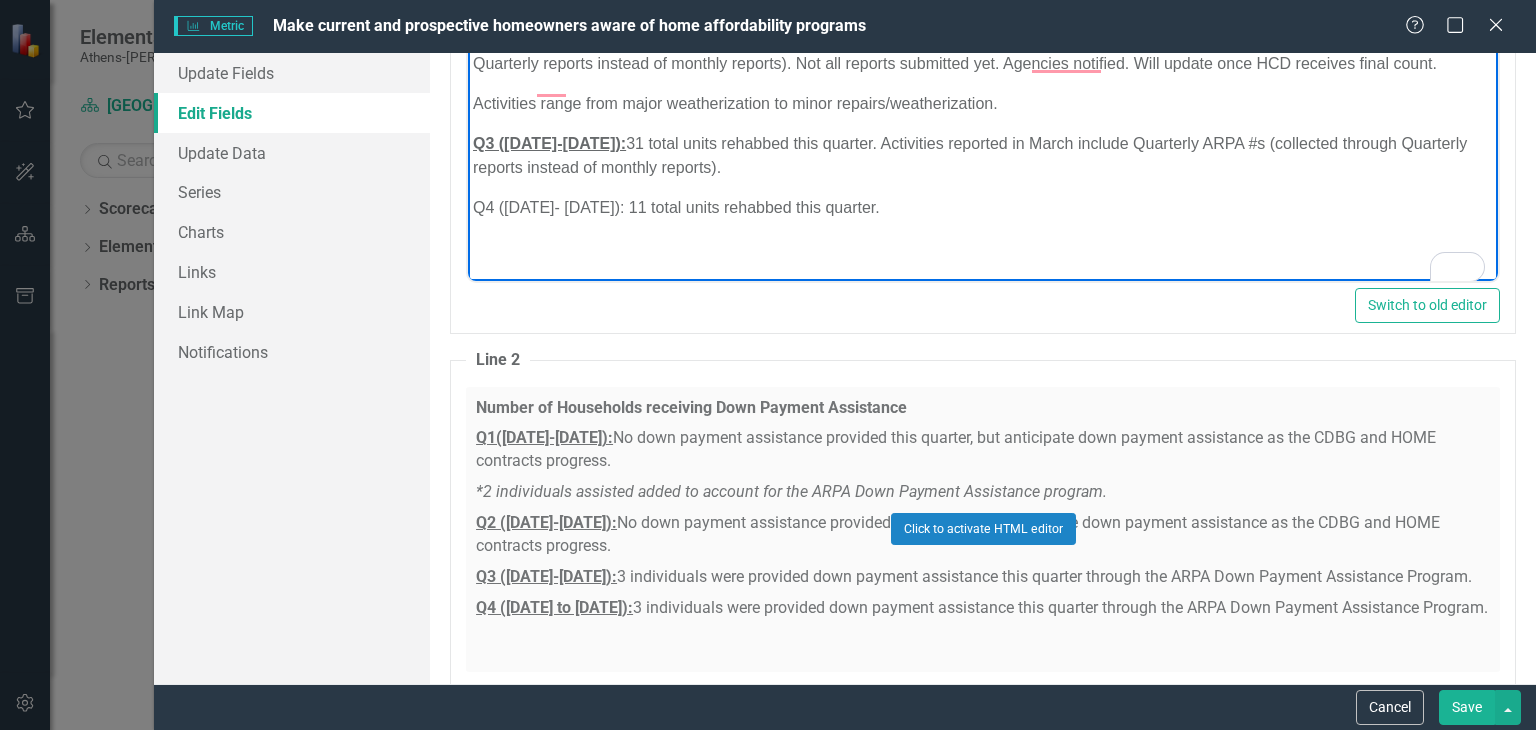 drag, startPoint x: 927, startPoint y: 58, endPoint x: 627, endPoint y: 89, distance: 301.5974 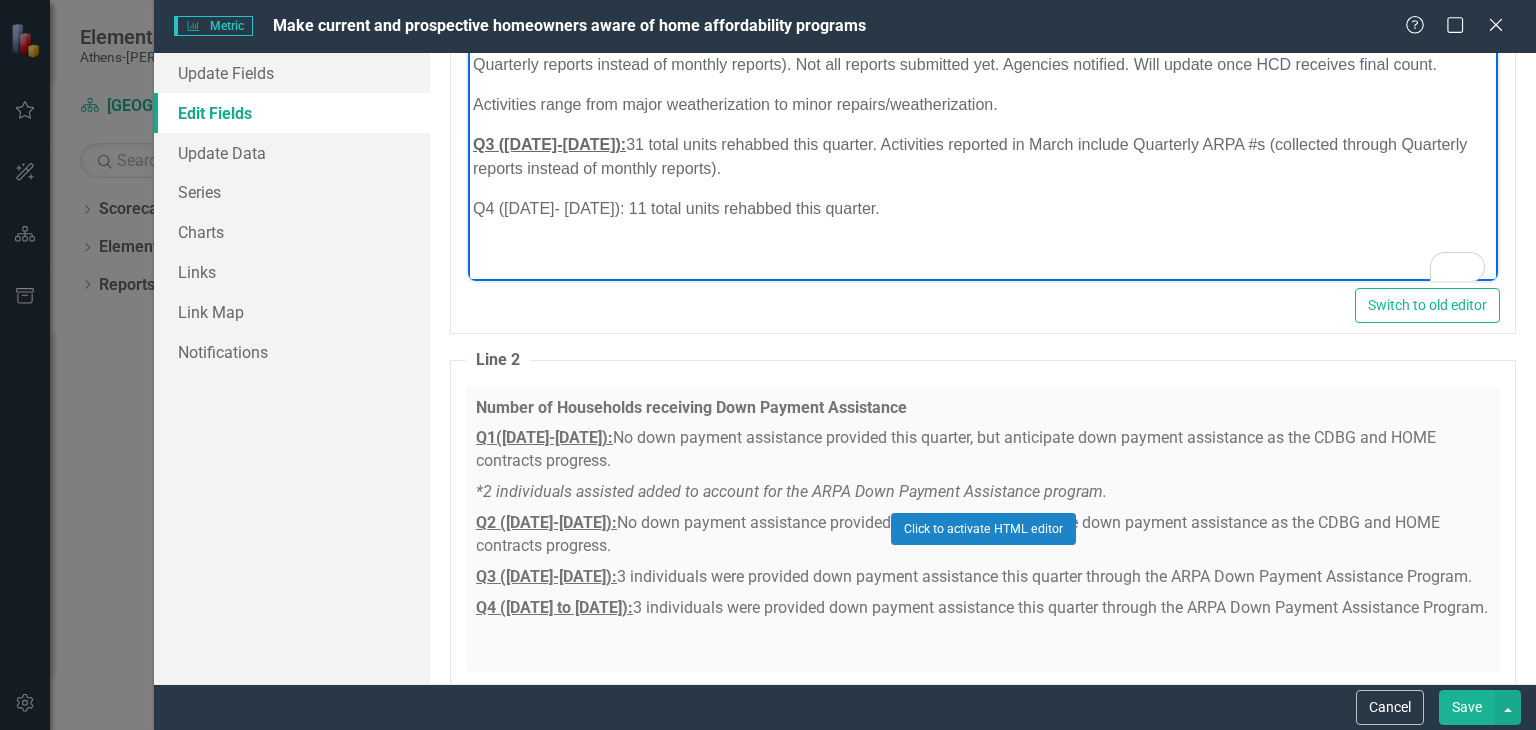 scroll, scrollTop: 76, scrollLeft: 0, axis: vertical 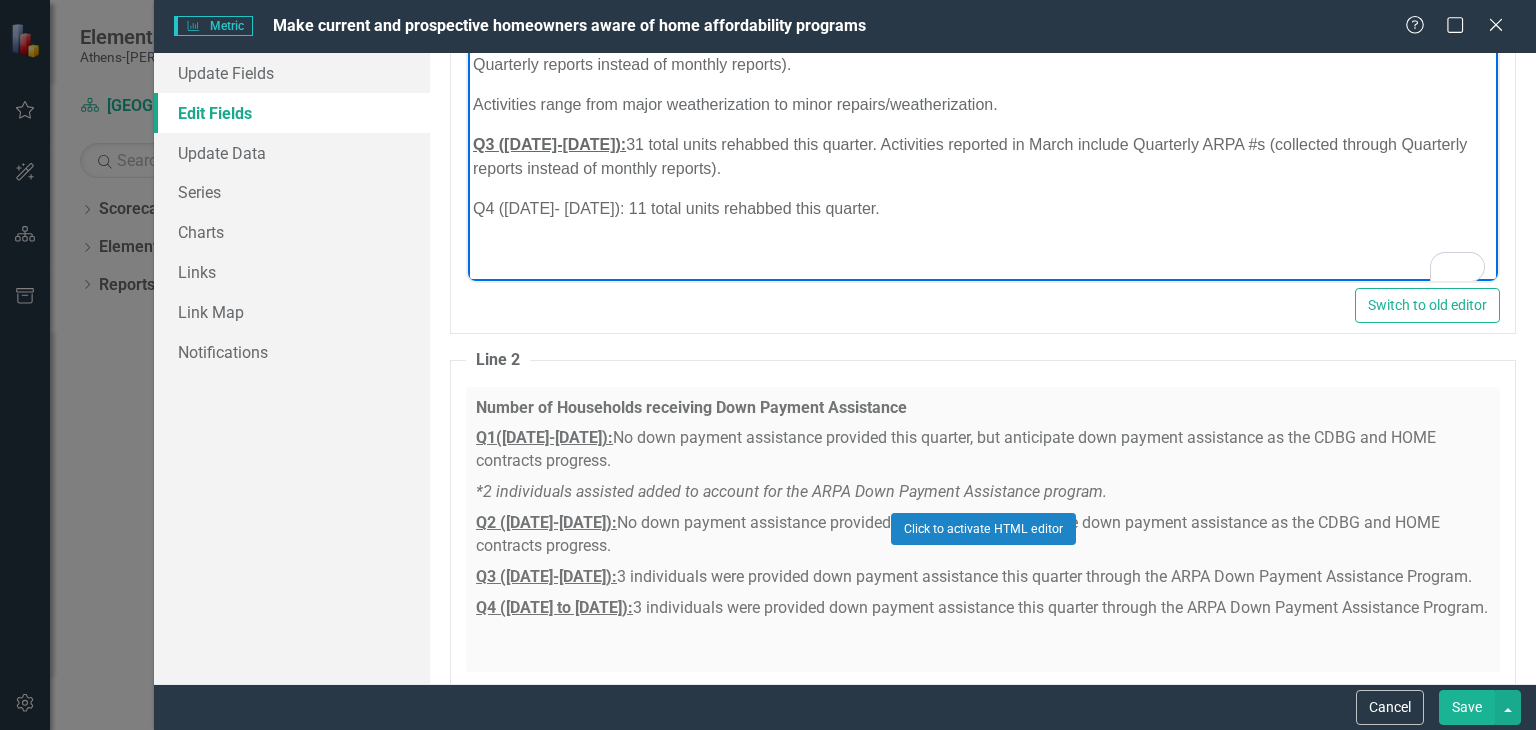 click on "Q4 ([DATE]- [DATE]): 11 total units rehabbed this quarter." at bounding box center (983, 209) 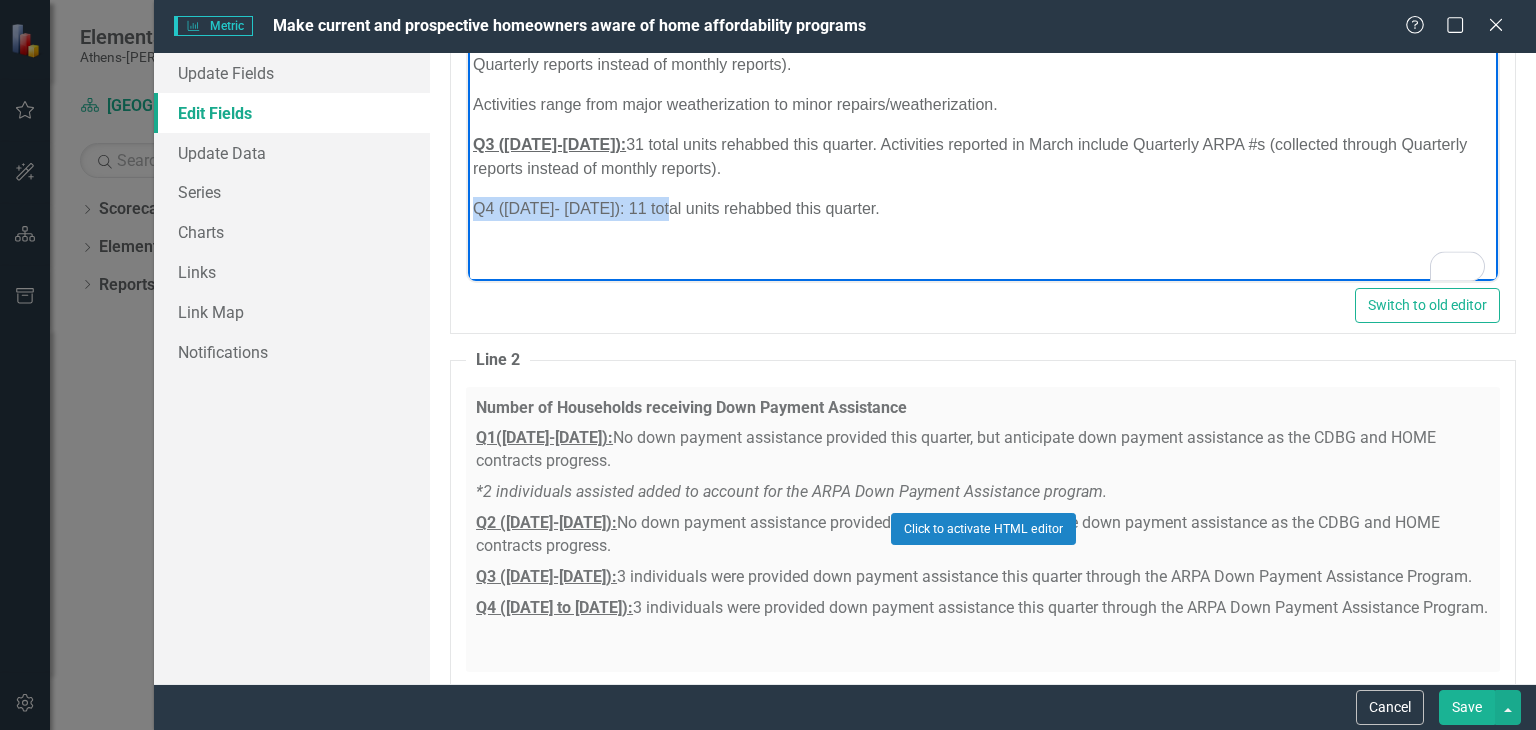 drag, startPoint x: 671, startPoint y: 207, endPoint x: 435, endPoint y: 209, distance: 236.00847 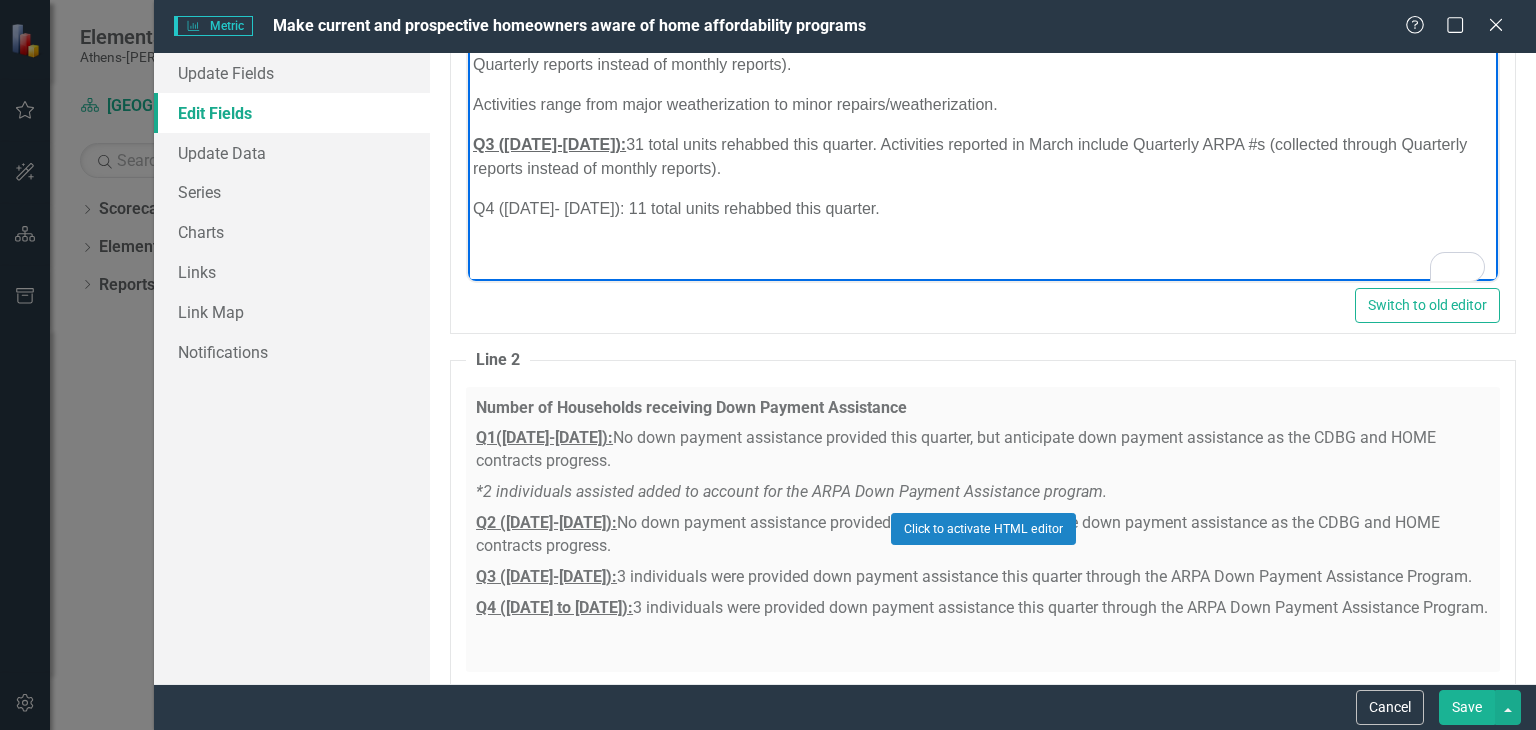 drag, startPoint x: 556, startPoint y: 207, endPoint x: 1358, endPoint y: 263, distance: 803.95276 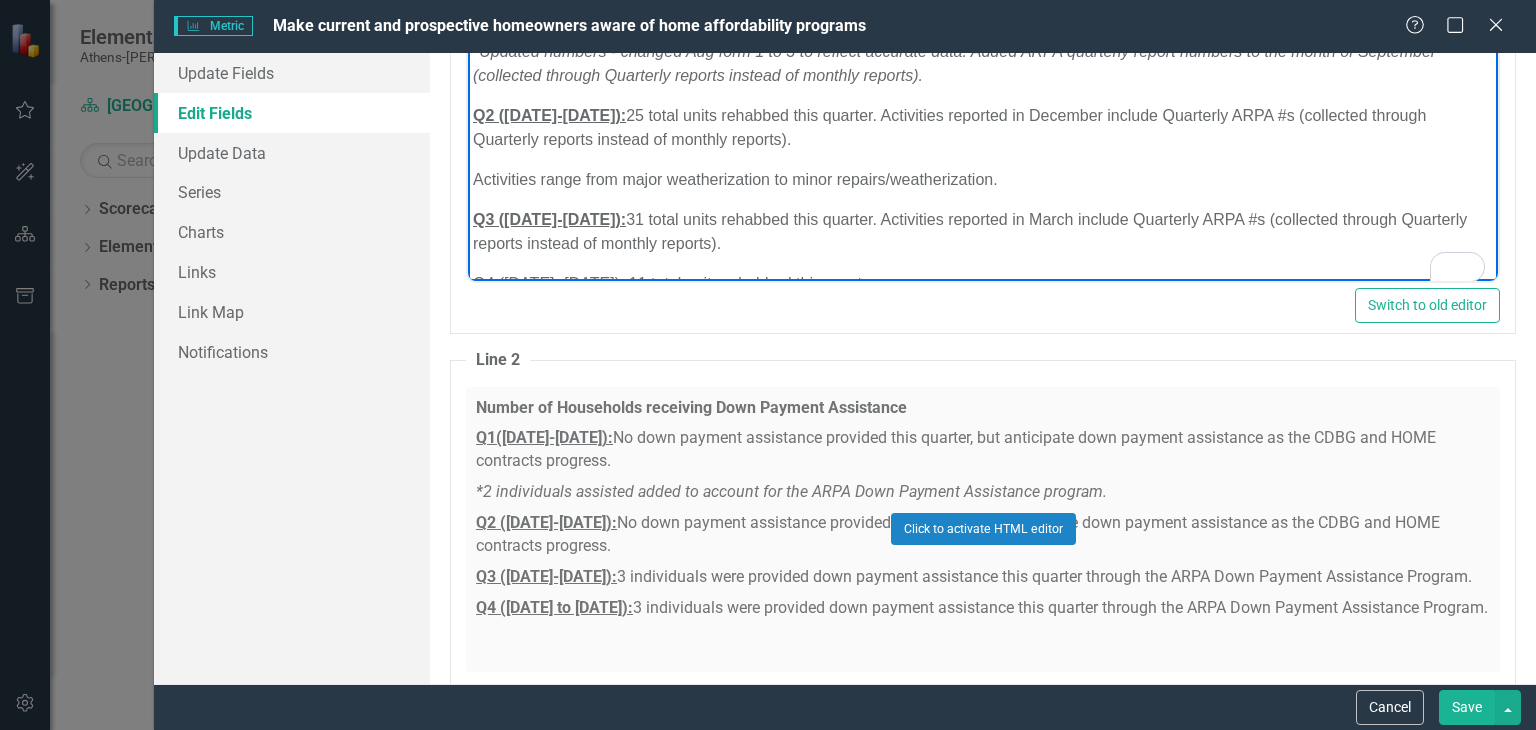 scroll, scrollTop: 0, scrollLeft: 0, axis: both 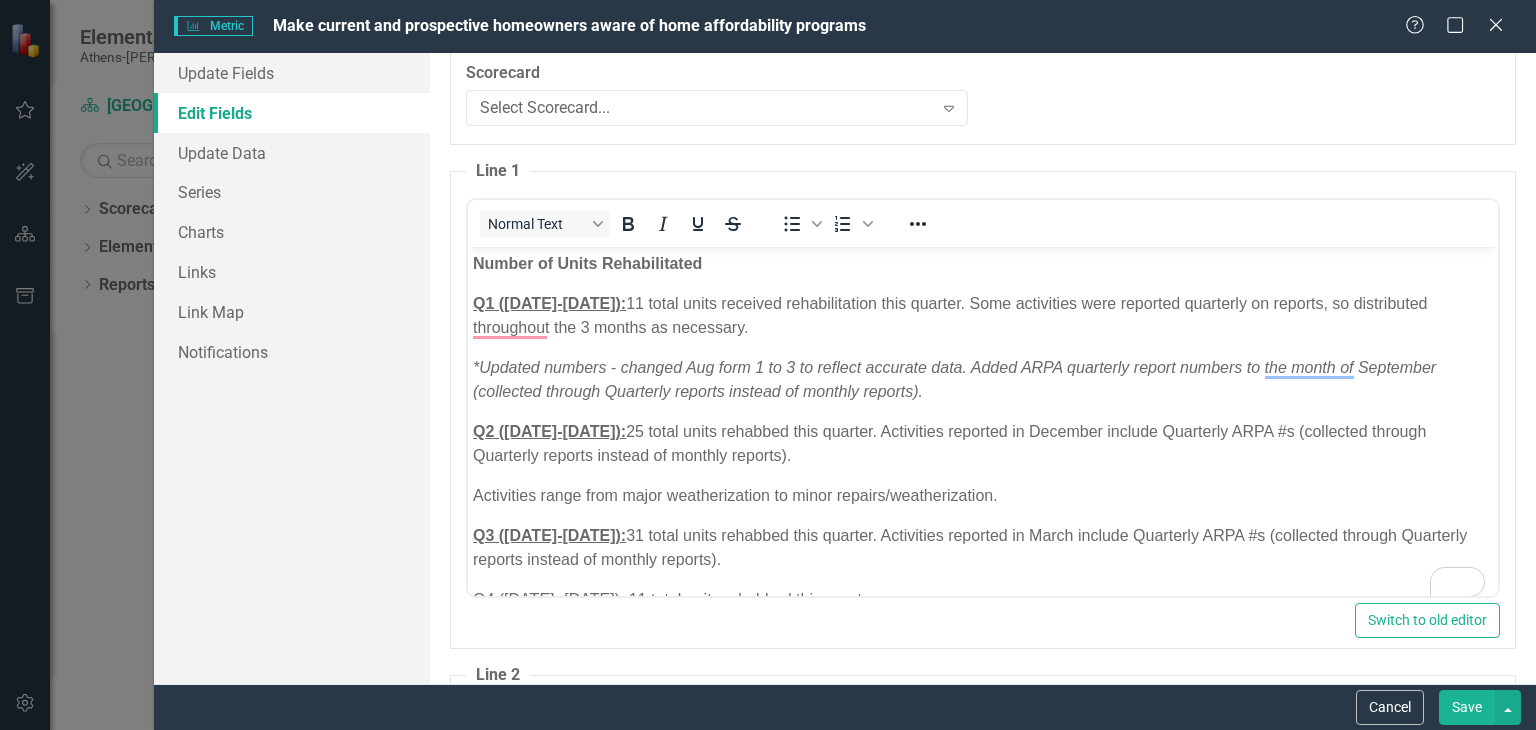 drag, startPoint x: 1528, startPoint y: 382, endPoint x: 724, endPoint y: 18, distance: 882.55994 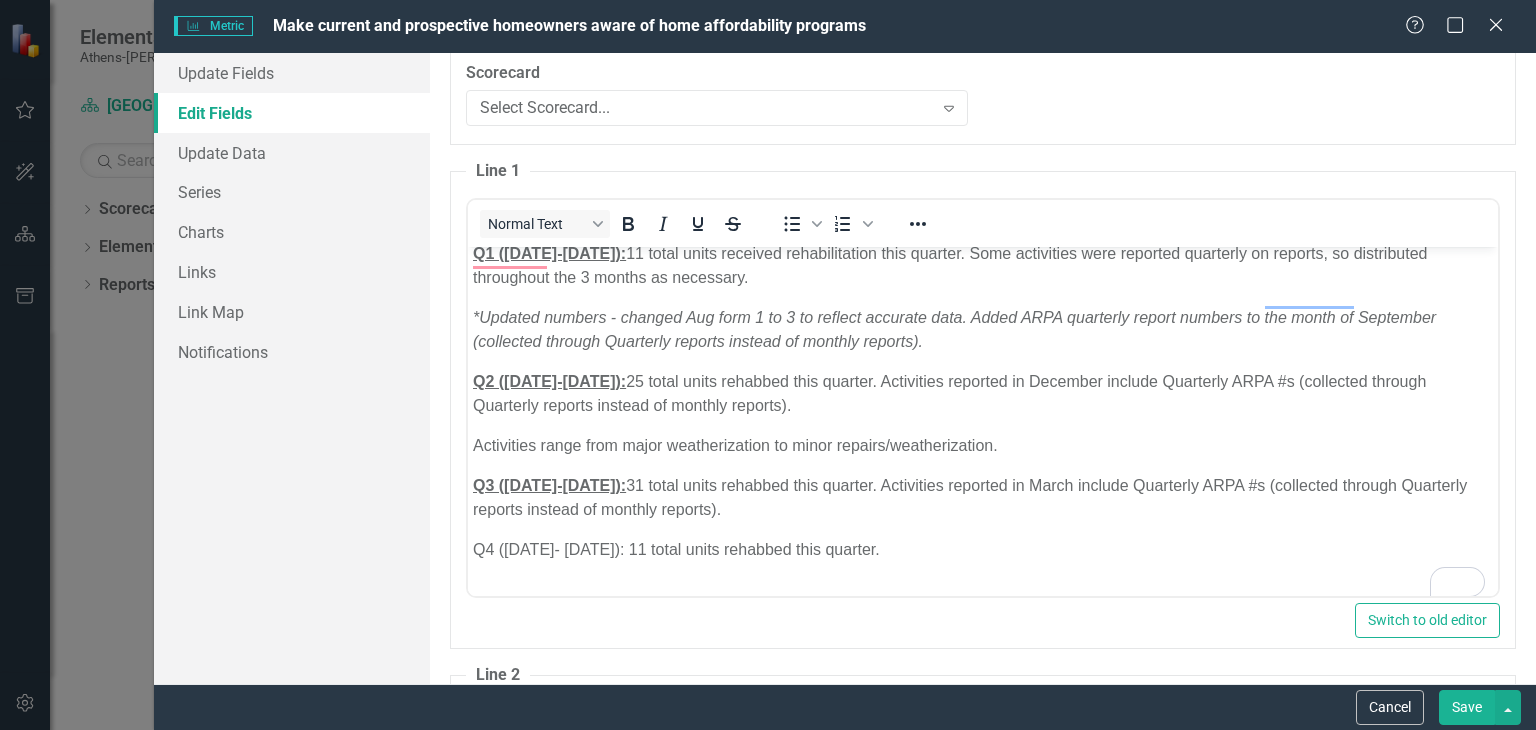 scroll, scrollTop: 76, scrollLeft: 0, axis: vertical 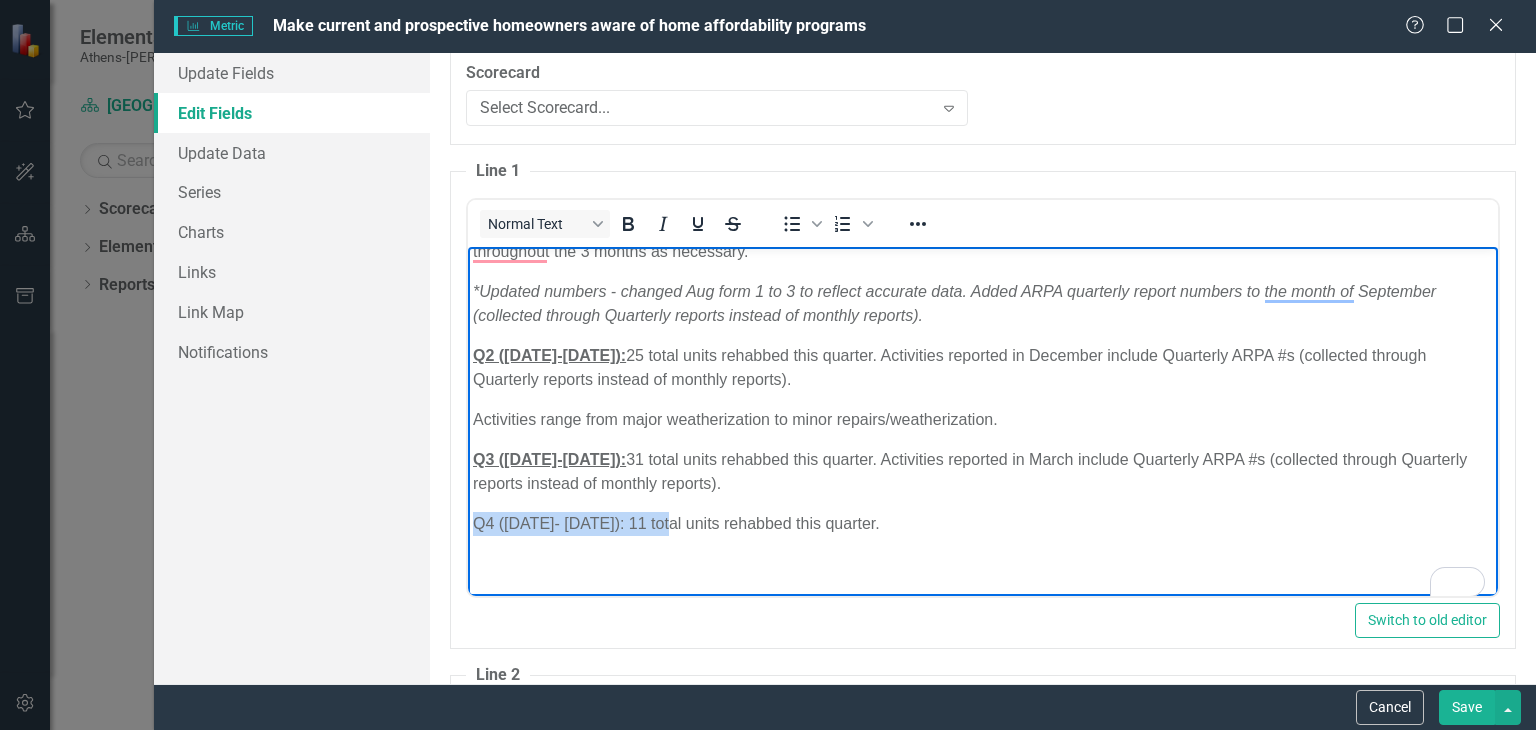drag, startPoint x: 670, startPoint y: 517, endPoint x: 476, endPoint y: 502, distance: 194.57903 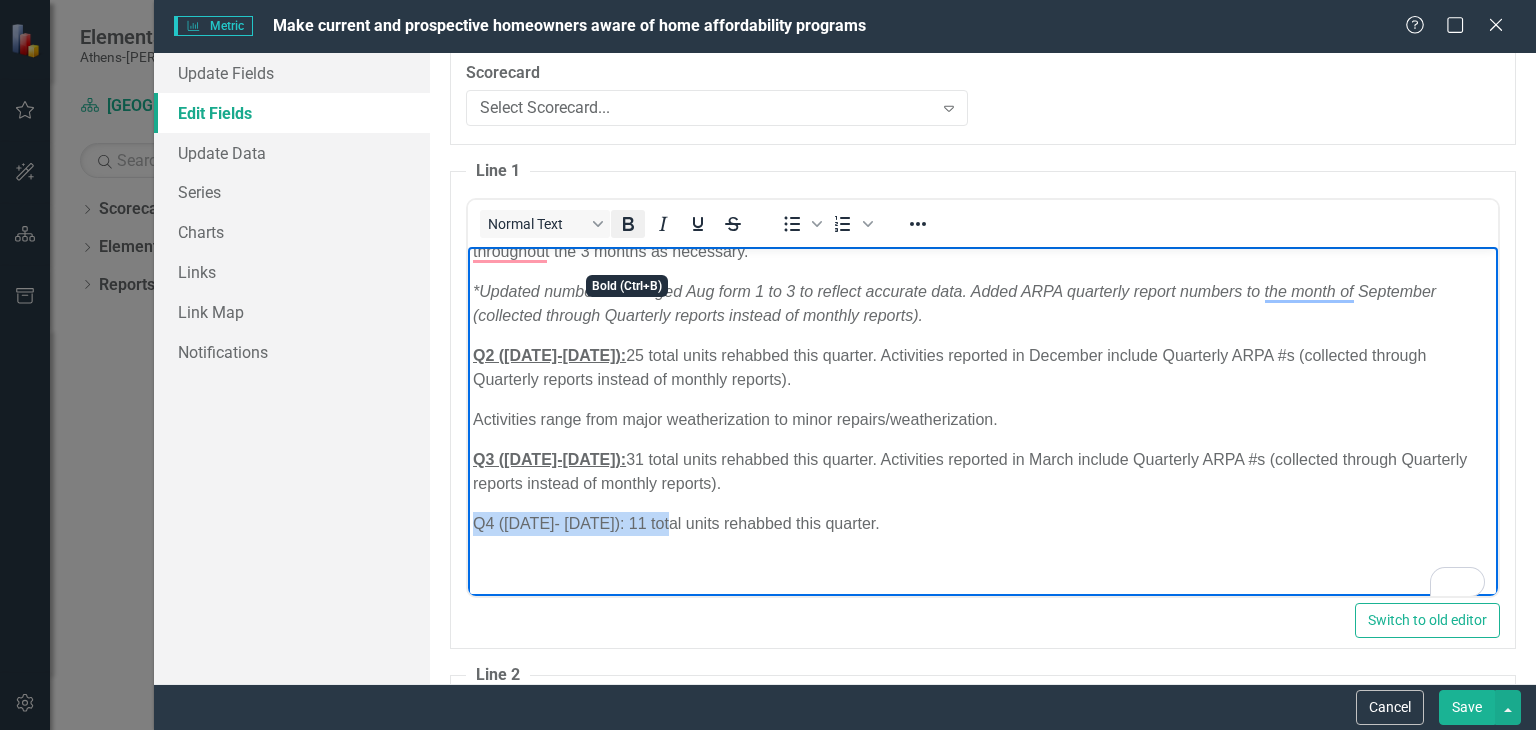 click 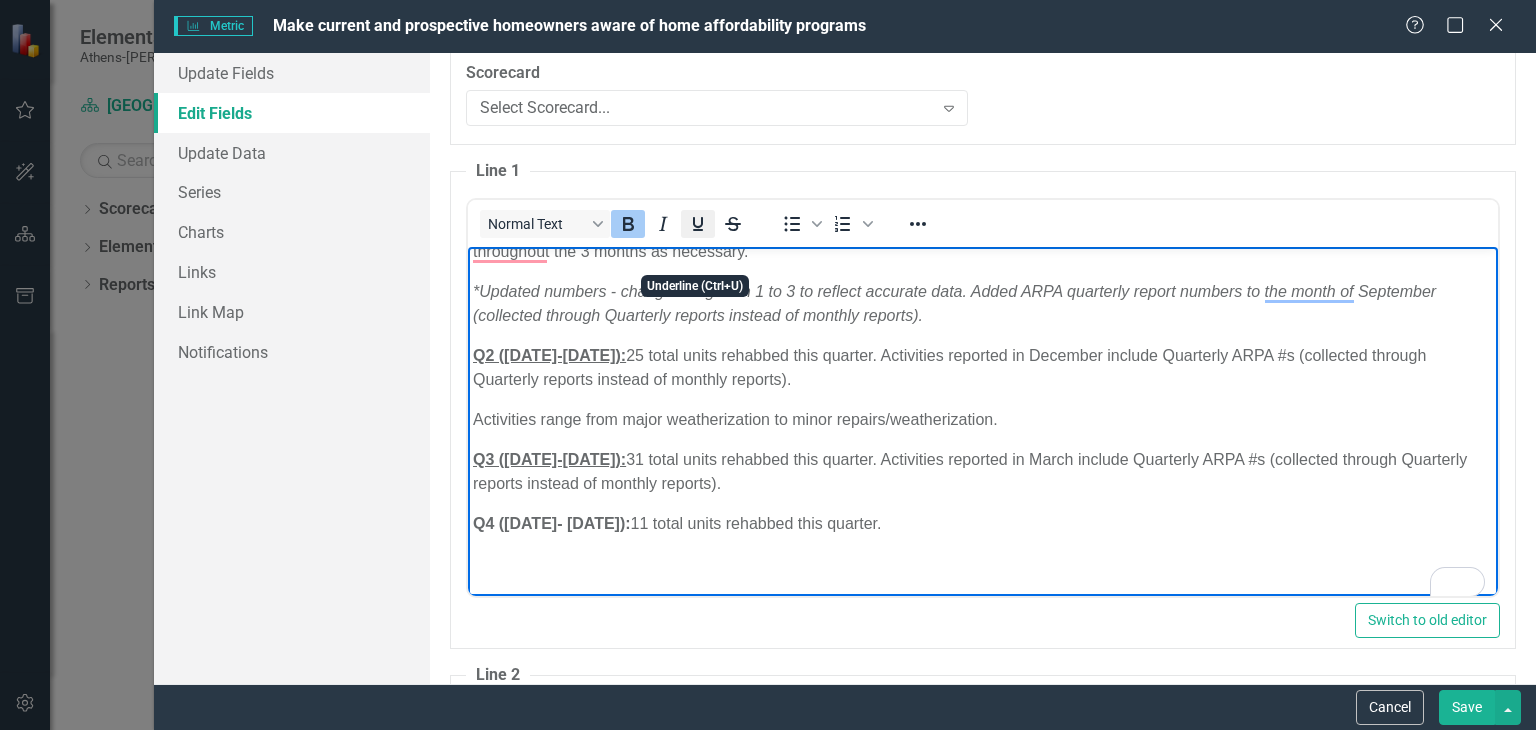 click 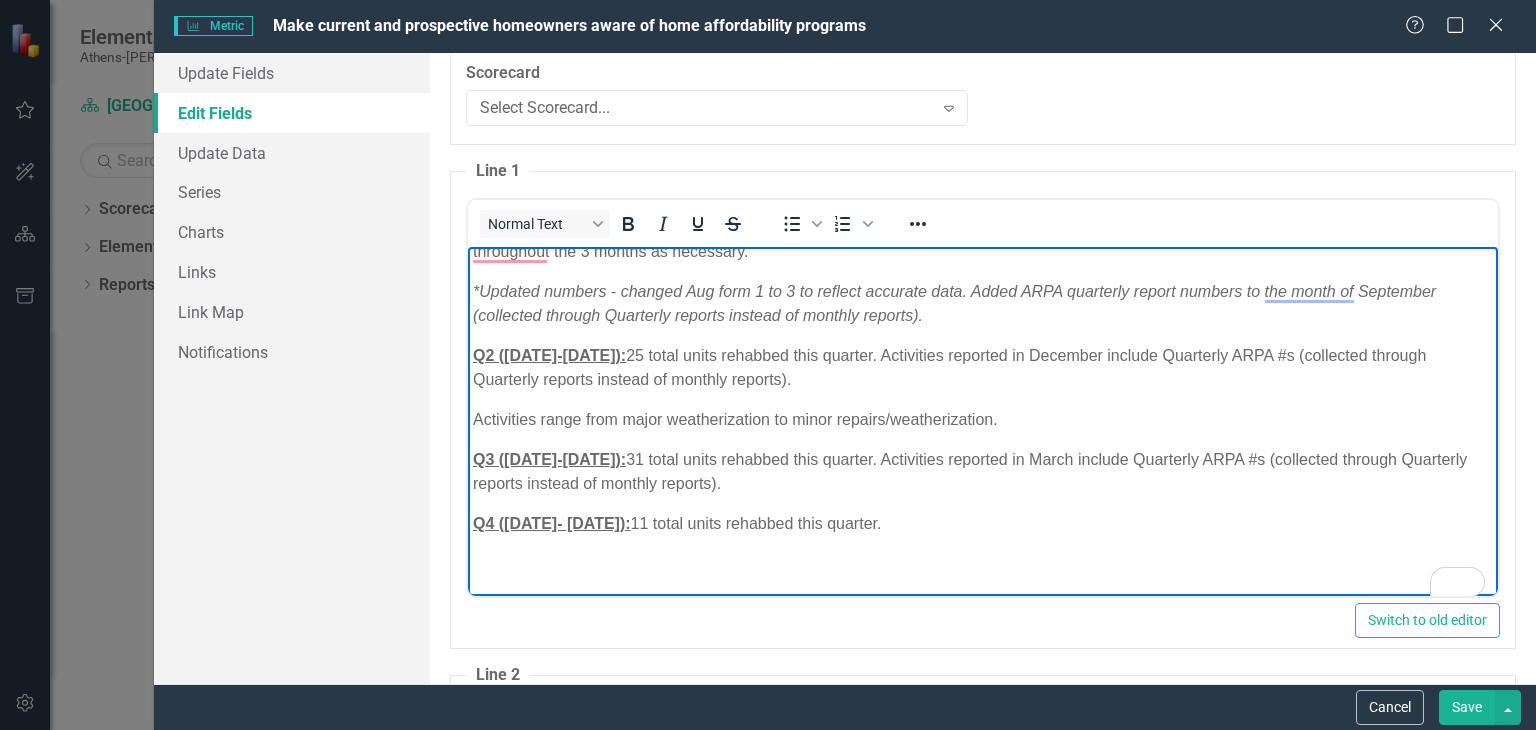 click on "Number of Units Rehabilitated Q1 ([DATE]-[DATE]):  11 total units received rehabilitation this quarter. Some activities were reported quarterly on reports, so distributed throughout the 3 months as necessary. *Updated numbers - changed Aug form 1 to 3 to reflect accurate data. Added ARPA quarterly report numbers to the month of September (collected through Quarterly reports instead of monthly reports). Q2 ([DATE]-[DATE]):  25 total units rehabbed this quarter. Activities reported in December include Quarterly ARPA #s (collected through Quarterly reports instead of monthly reports).  Activities range from major weatherization to minor repairs/weatherization.  Q3 ([DATE]-[DATE]):  31 total units rehabbed this quarter. Activities reported in March include Quarterly ARPA #s (collected through Quarterly reports instead of monthly reports).  Q4 ([DATE]- [DATE]):  11 total units rehabbed this quarter." at bounding box center [983, 383] 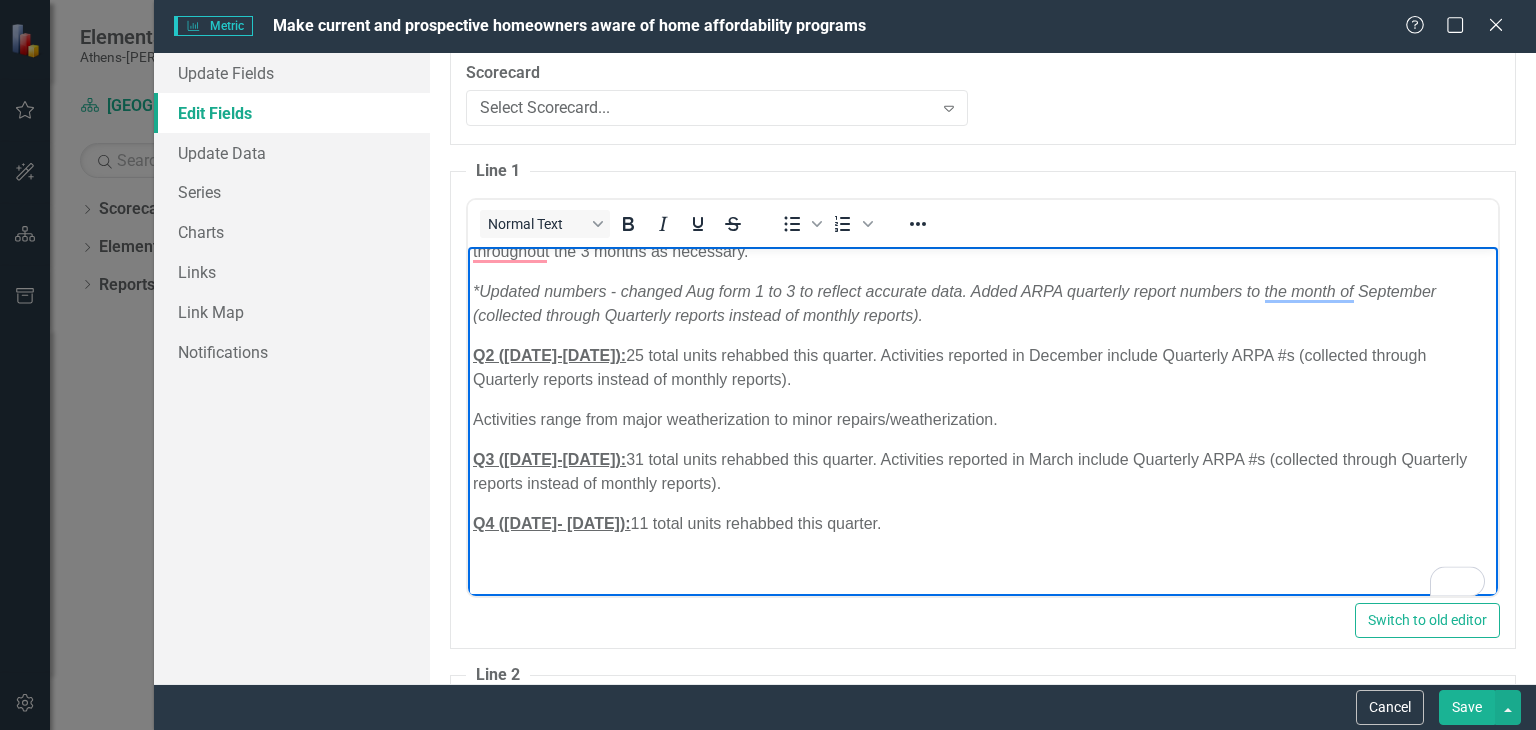 scroll, scrollTop: 3044, scrollLeft: 0, axis: vertical 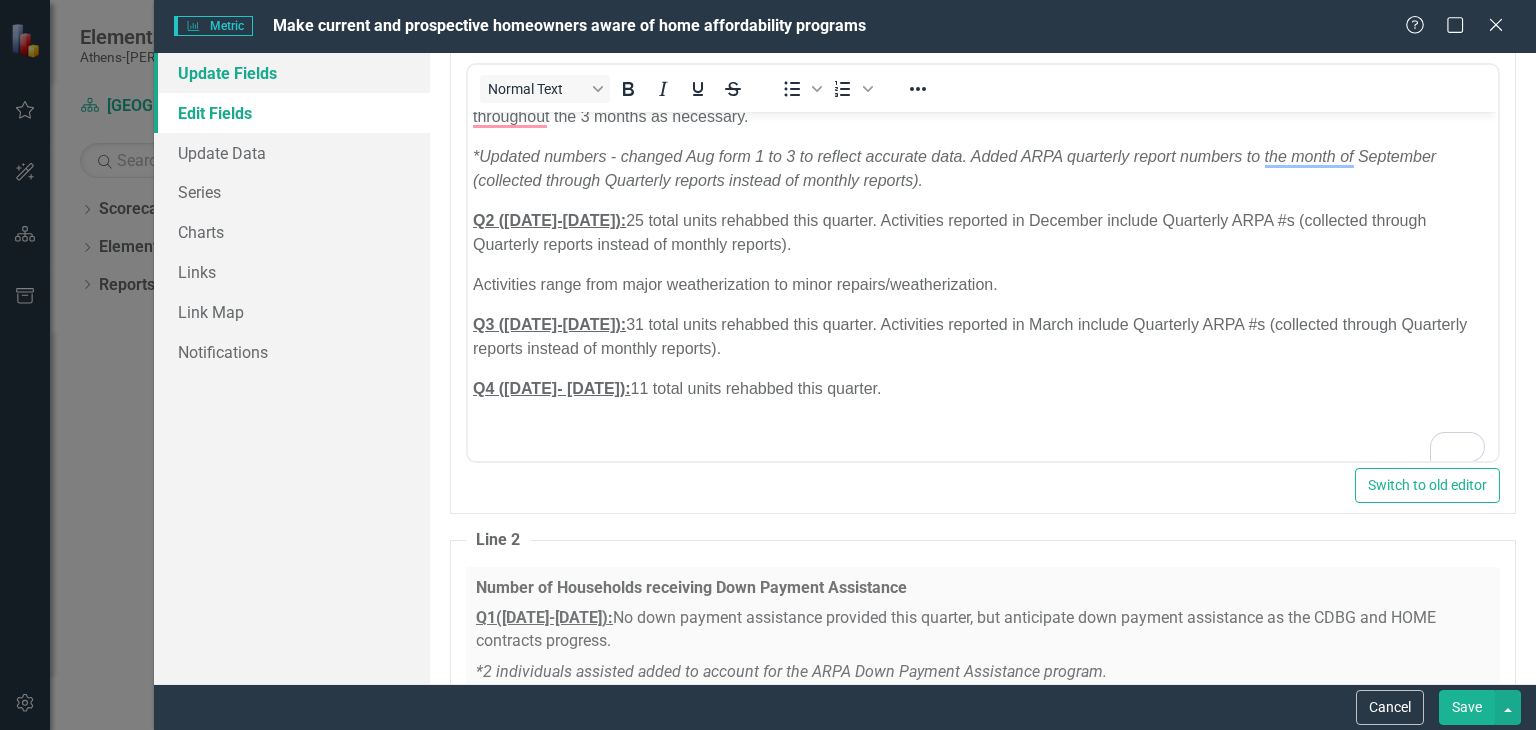 click on "Update Fields" at bounding box center (292, 73) 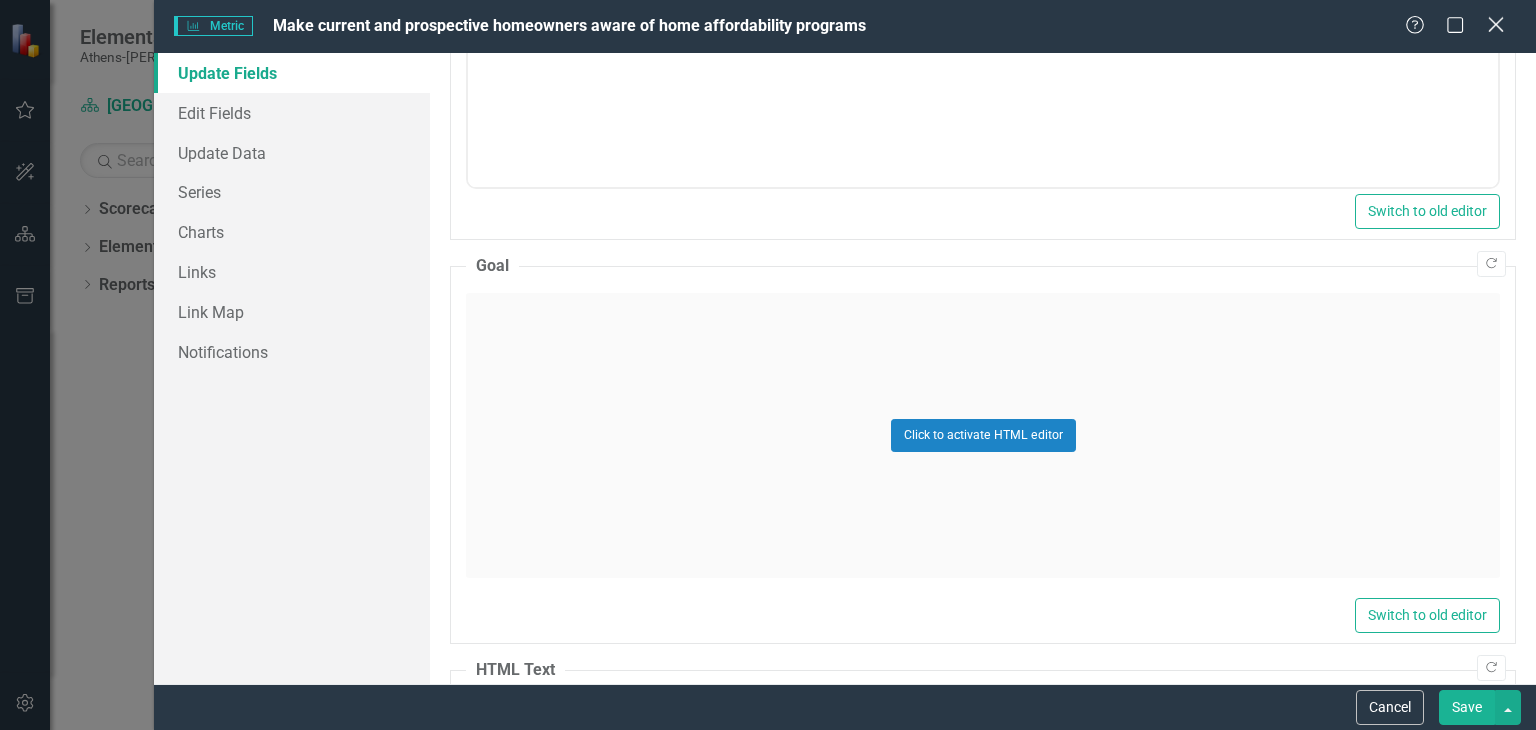 click on "Close" 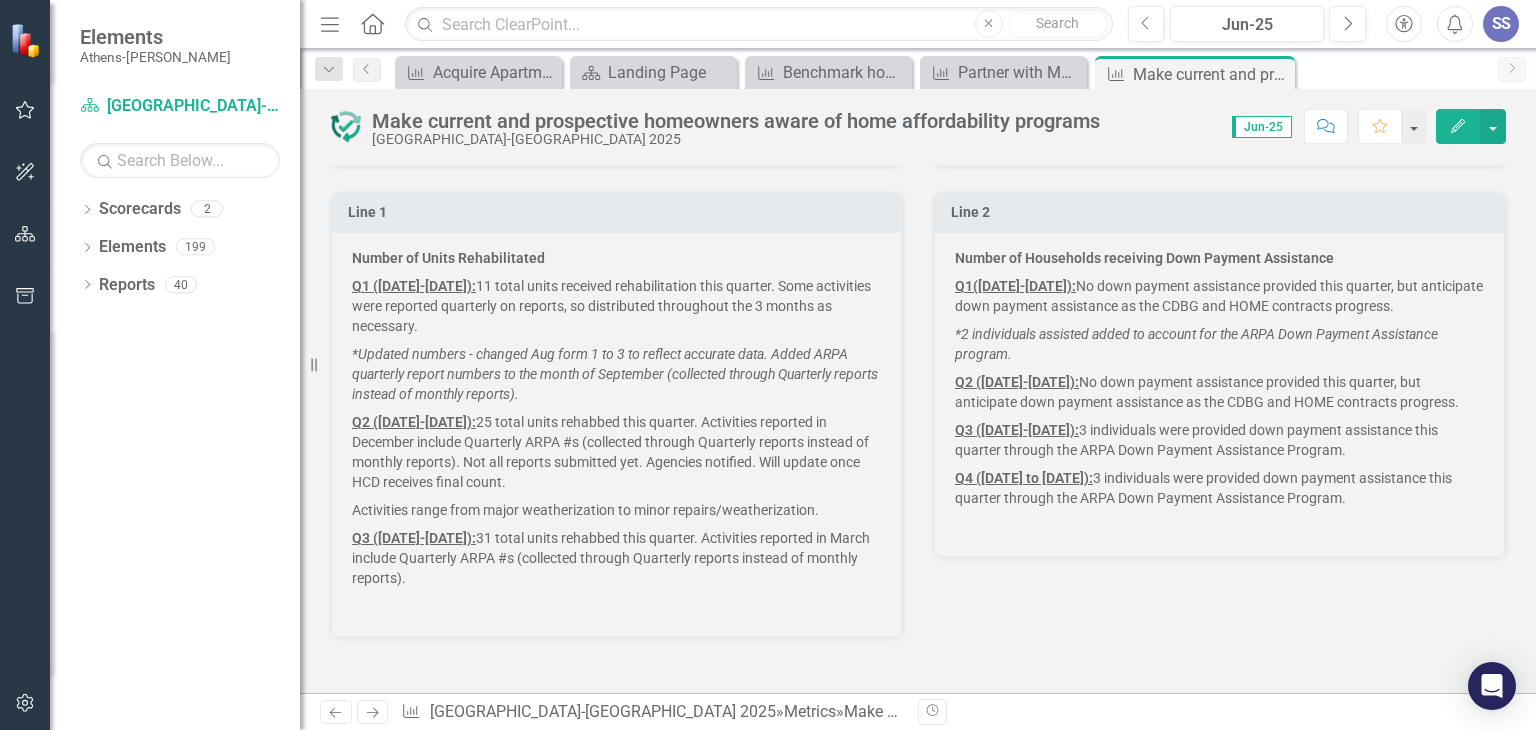 click on "Edit" at bounding box center (1458, 126) 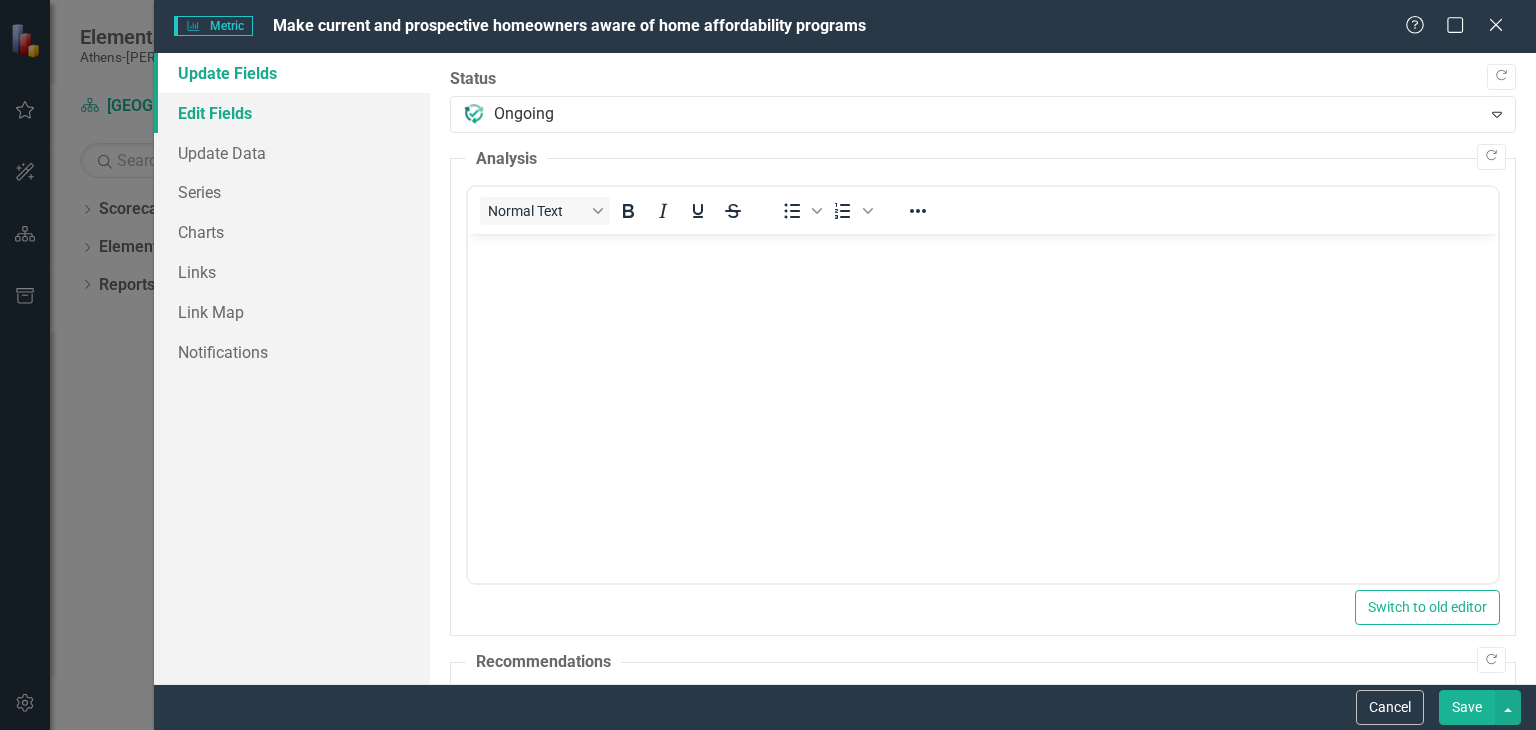 click on "Edit Fields" at bounding box center [292, 113] 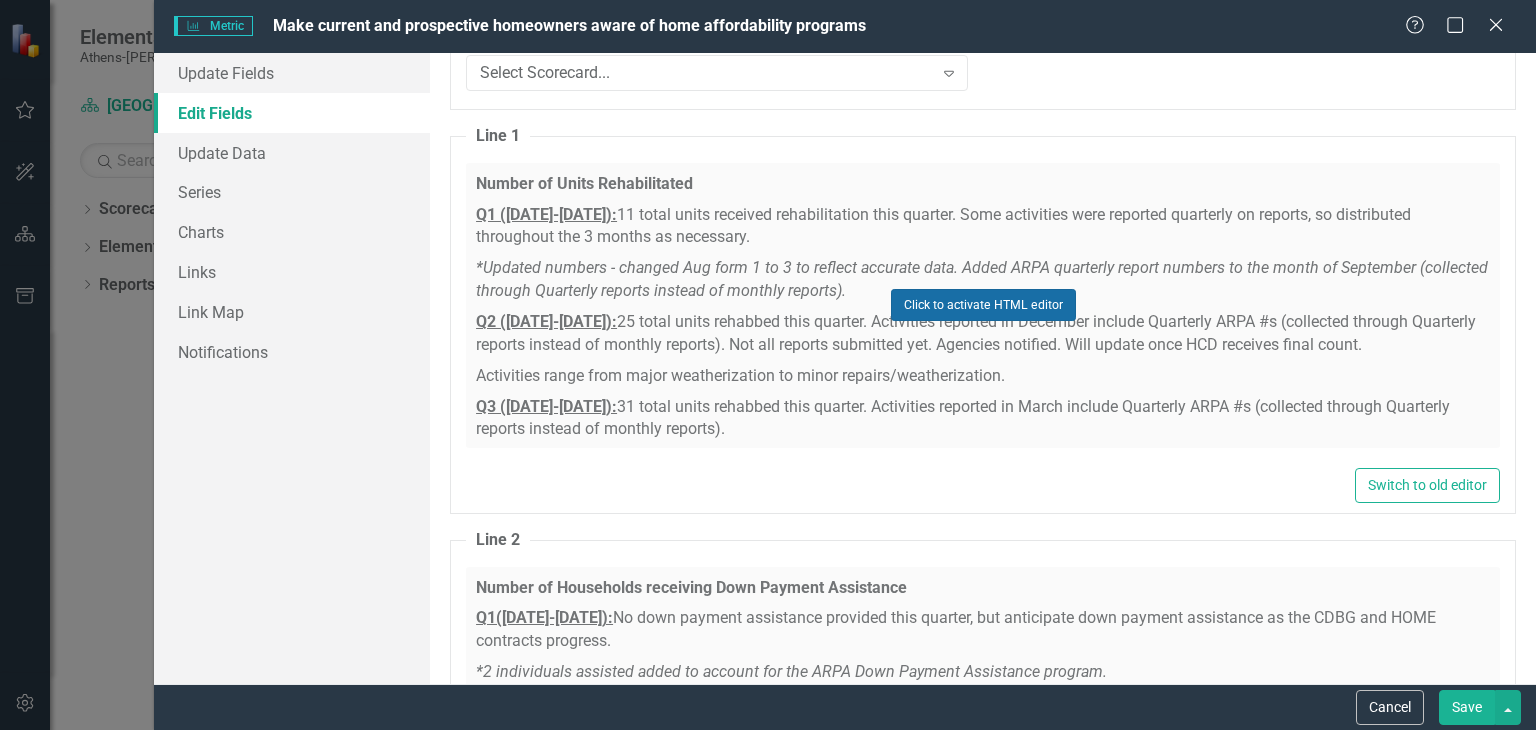 click on "Click to activate HTML editor" at bounding box center [983, 305] 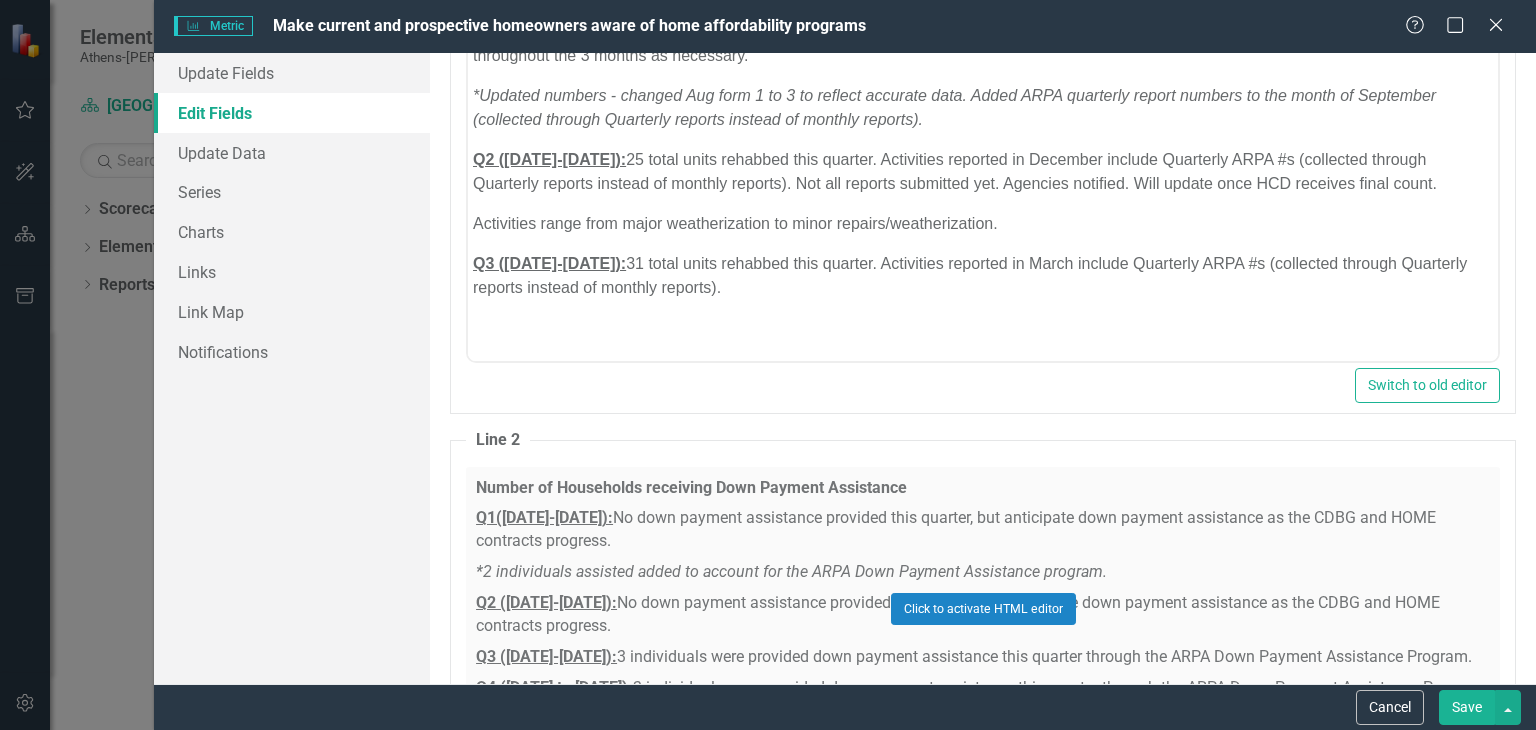 click on "Q3 ([DATE]-[DATE]):  31 total units rehabbed this quarter. Activities reported in March include Quarterly ARPA #s (collected through Quarterly reports instead of monthly reports)." at bounding box center [983, 275] 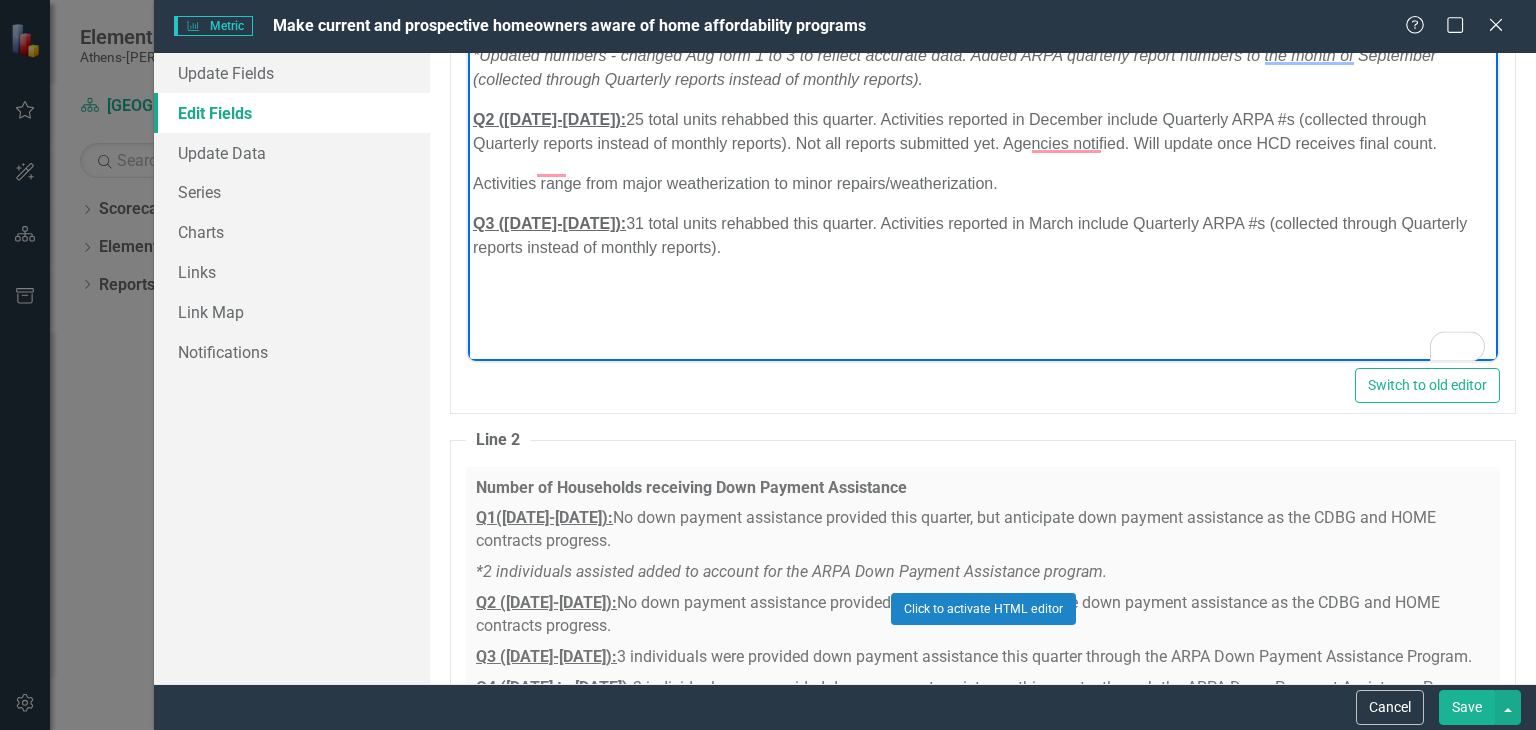 type 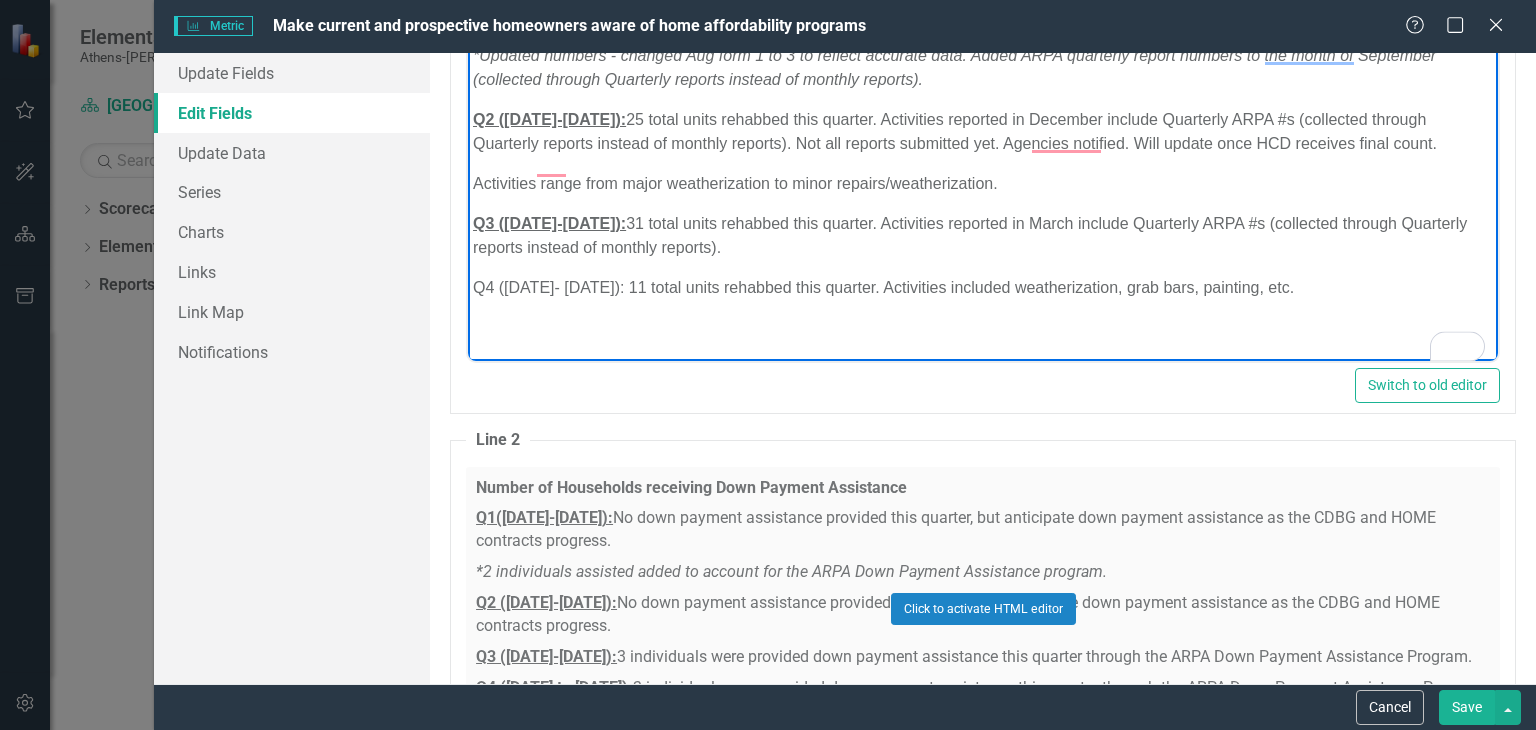 scroll, scrollTop: 24, scrollLeft: 0, axis: vertical 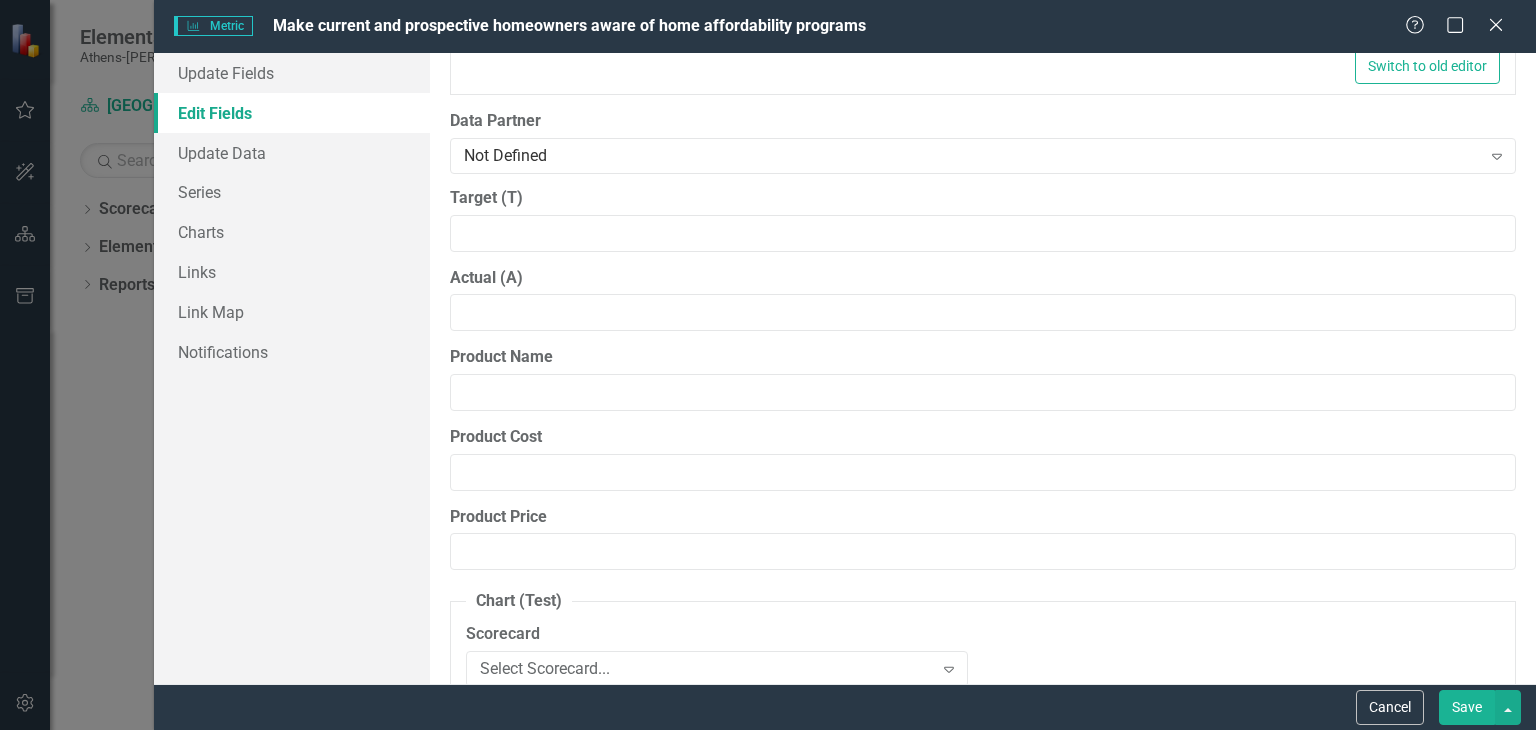 click on "Save" at bounding box center [1467, 707] 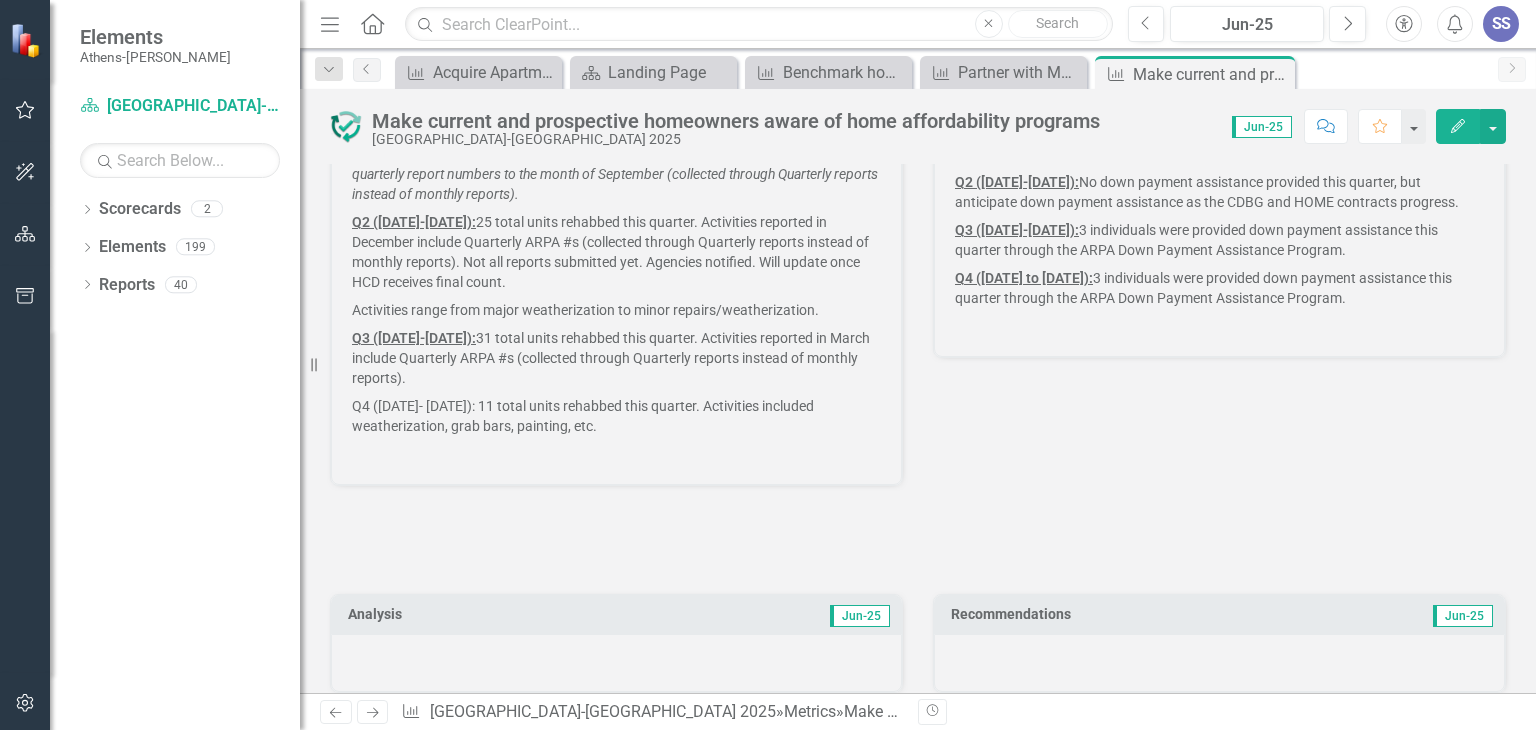 click on "Edit" 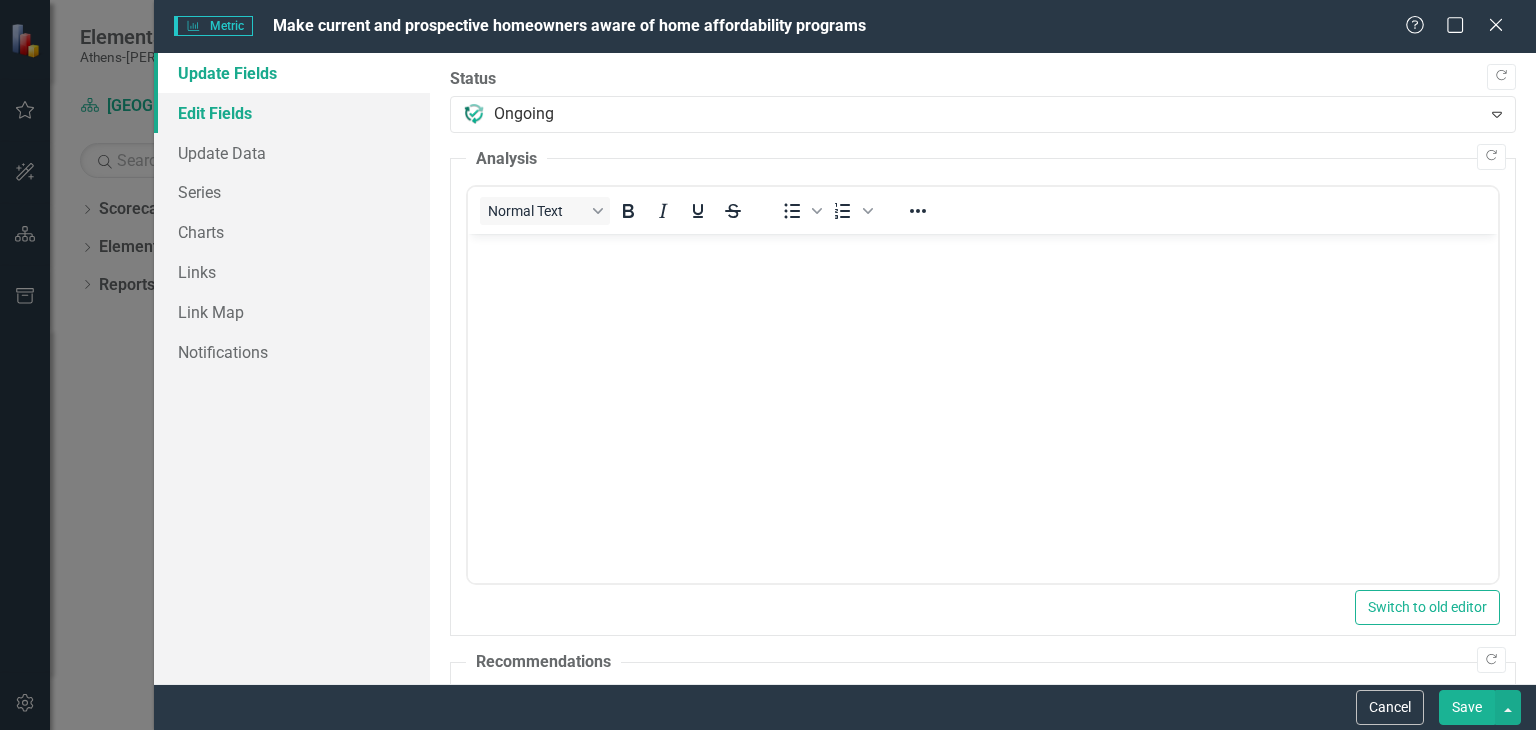 click on "Edit Fields" at bounding box center [292, 113] 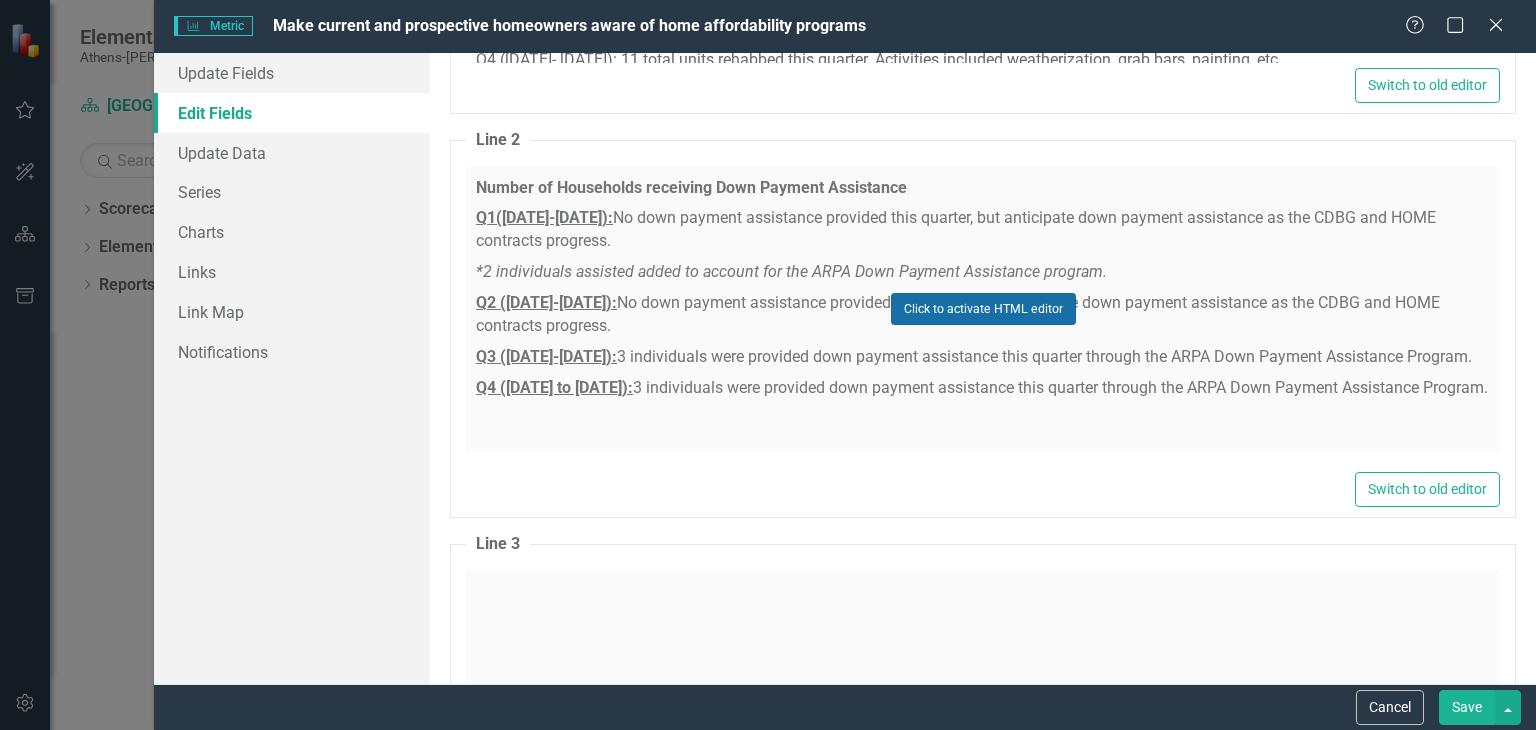 click on "Click to activate HTML editor" at bounding box center [983, 309] 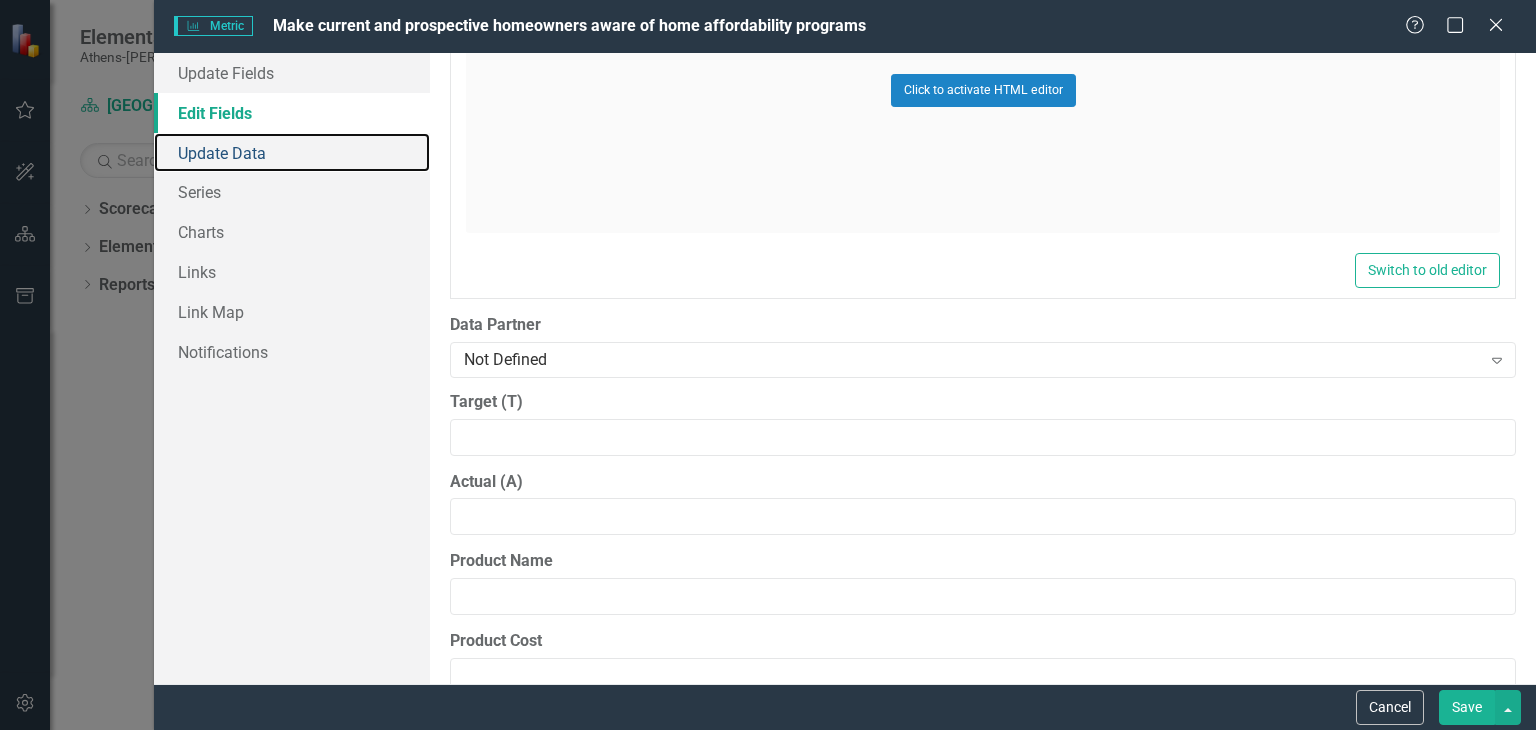 drag, startPoint x: 220, startPoint y: 149, endPoint x: 220, endPoint y: 125, distance: 24 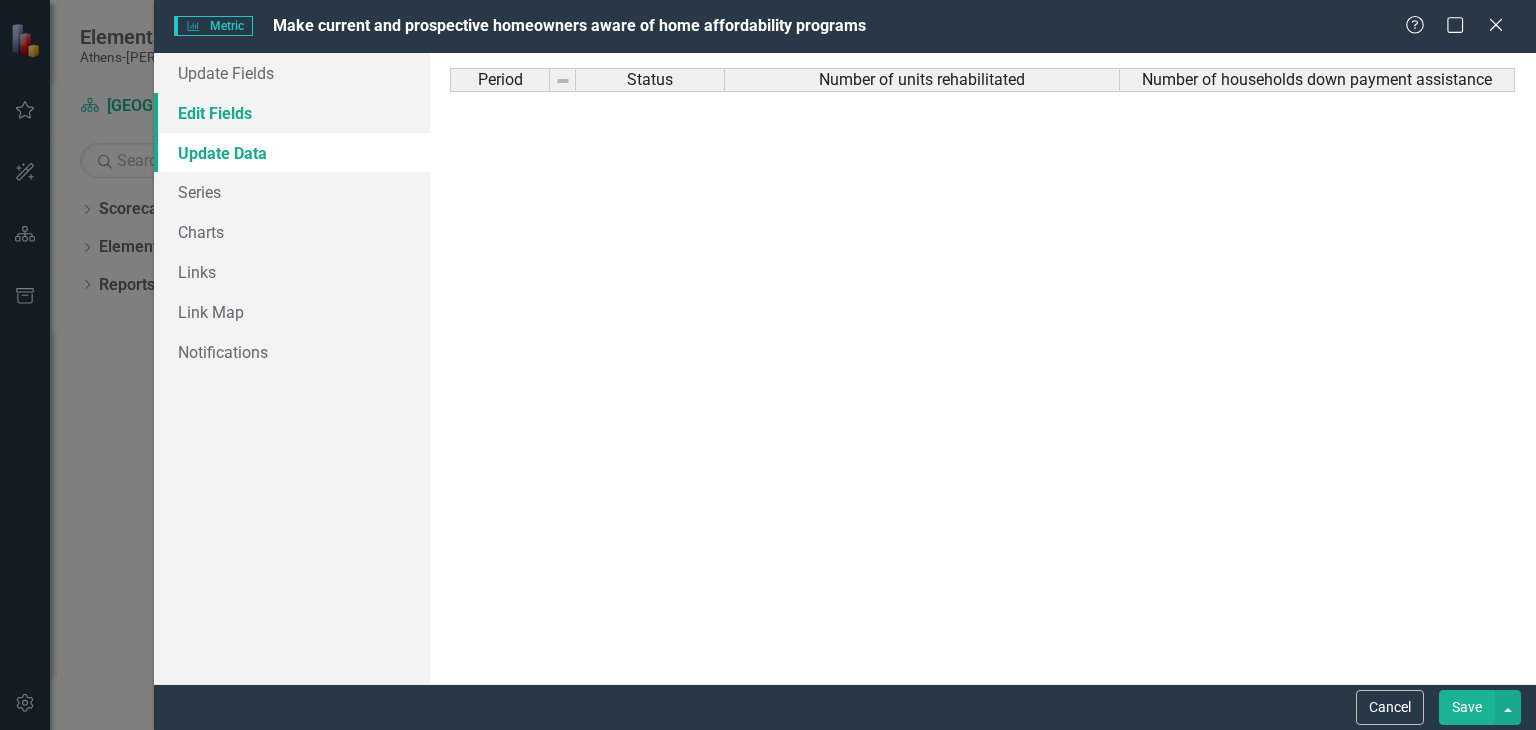 click on "Edit Fields" at bounding box center (292, 113) 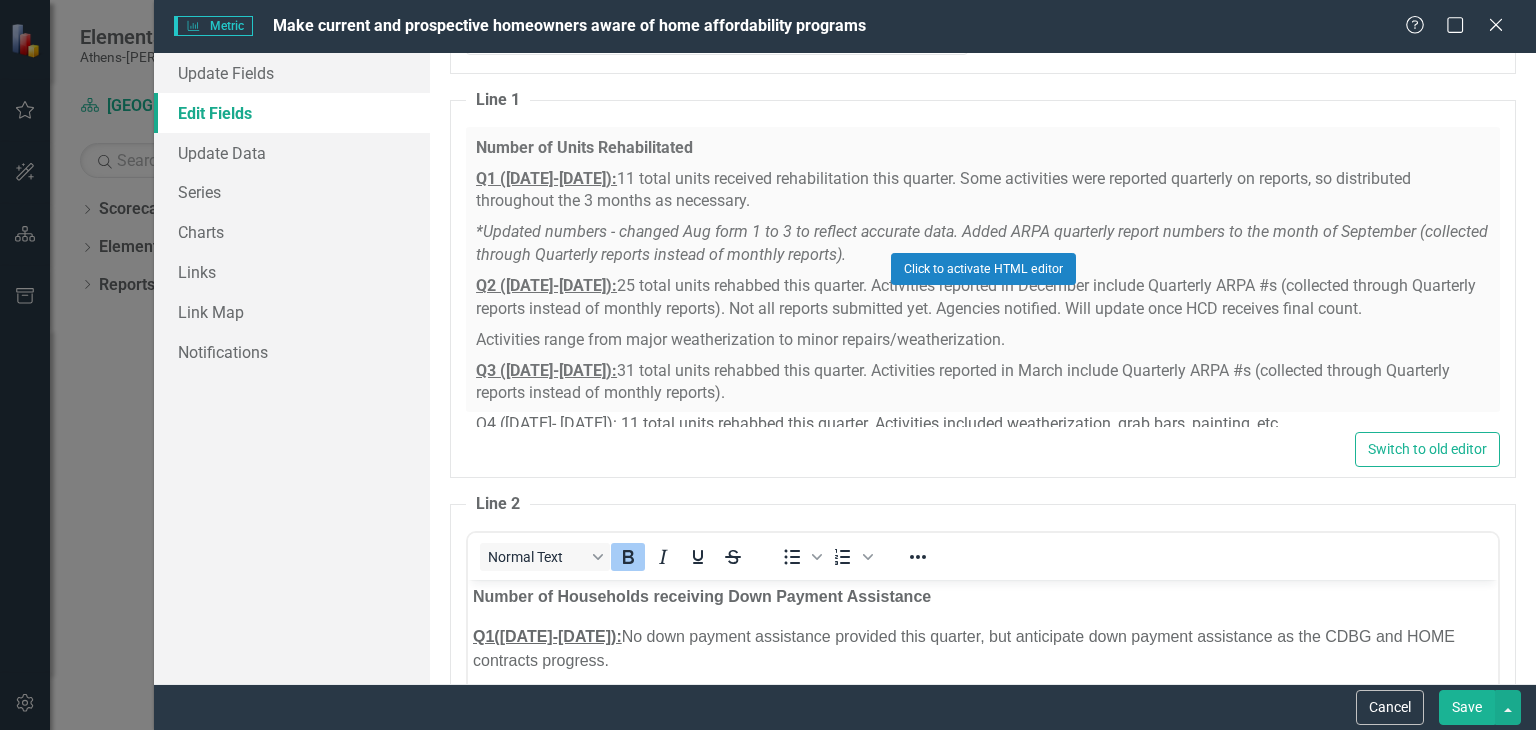 click on "Click to activate HTML editor" at bounding box center (983, 269) 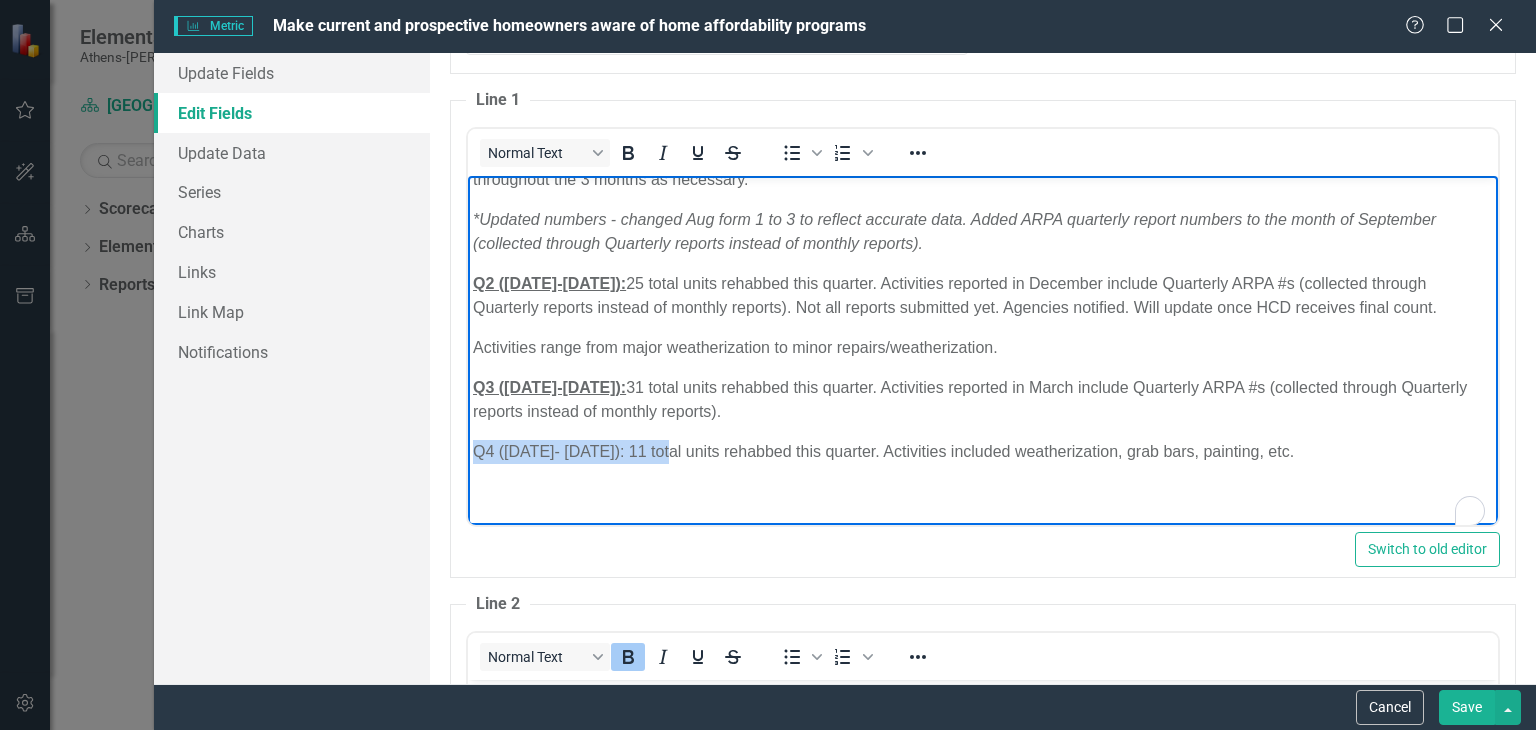 drag, startPoint x: 670, startPoint y: 454, endPoint x: 911, endPoint y: 640, distance: 304.429 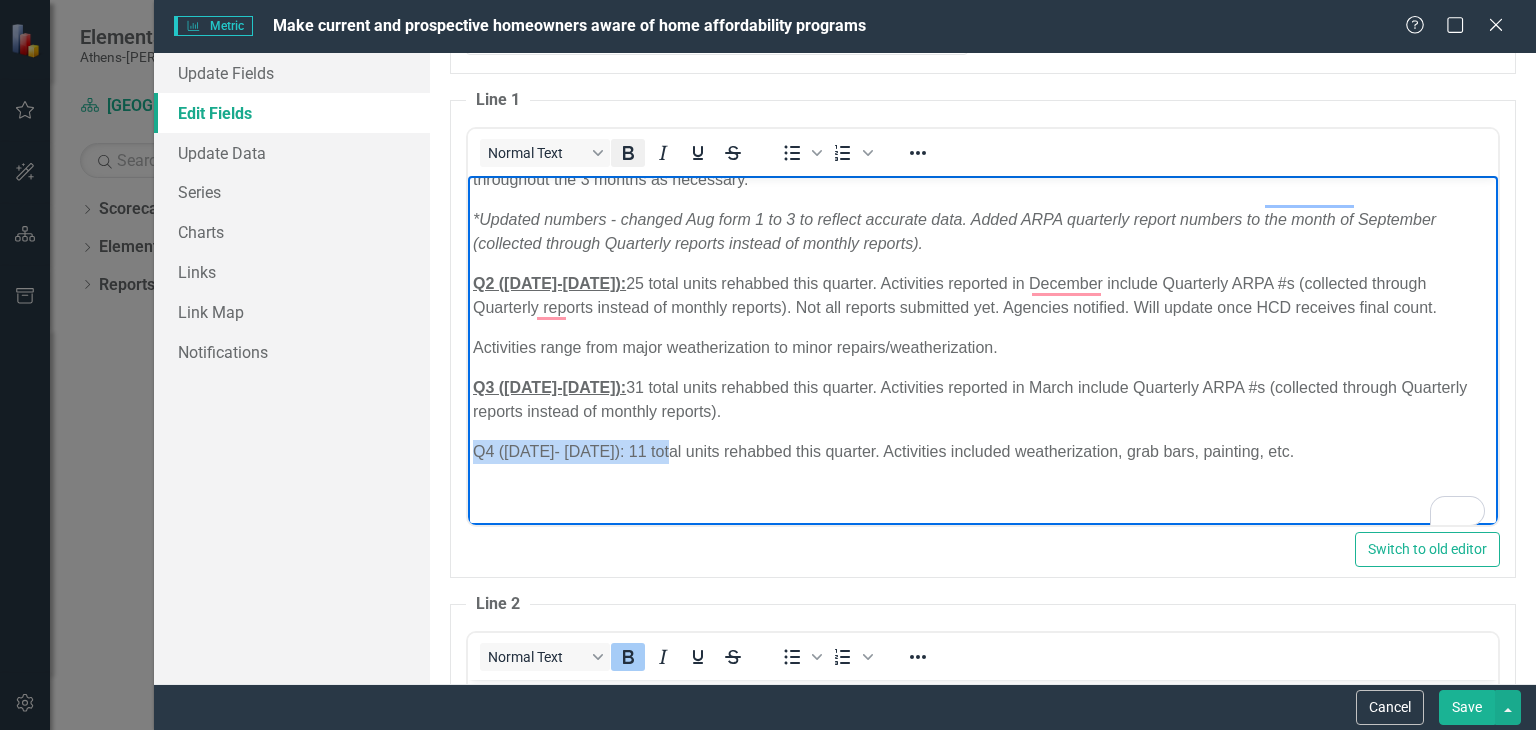 click 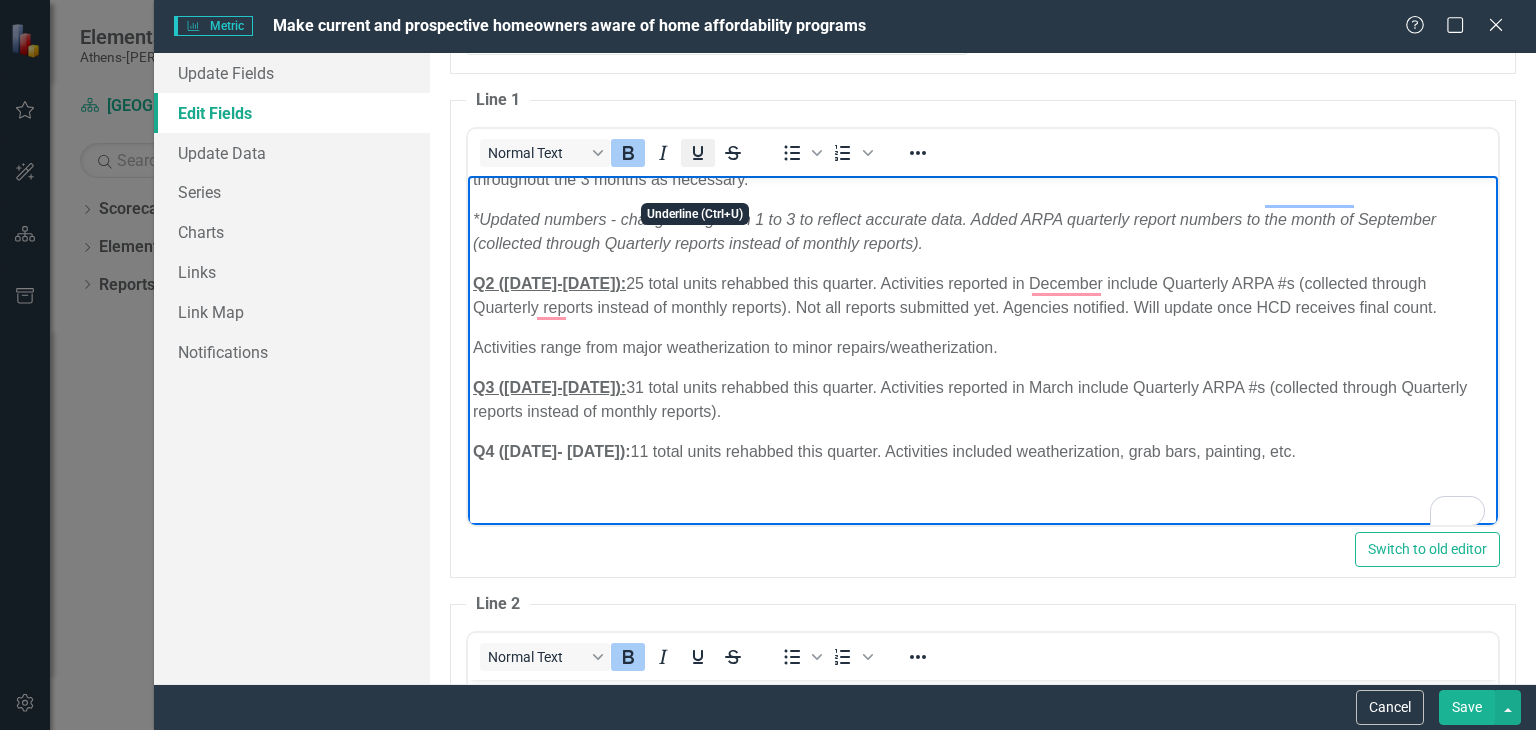 click 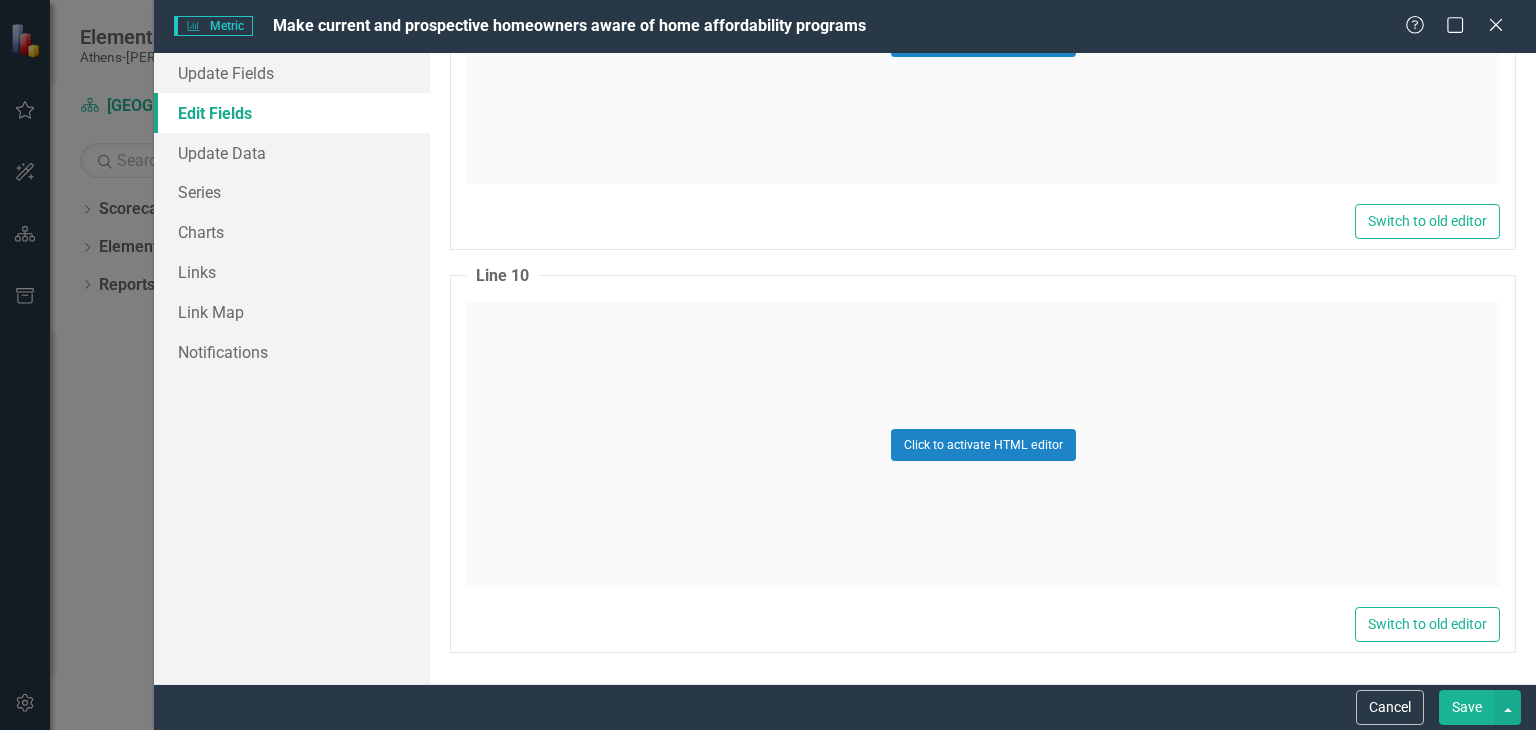 click on "Save" at bounding box center [1467, 707] 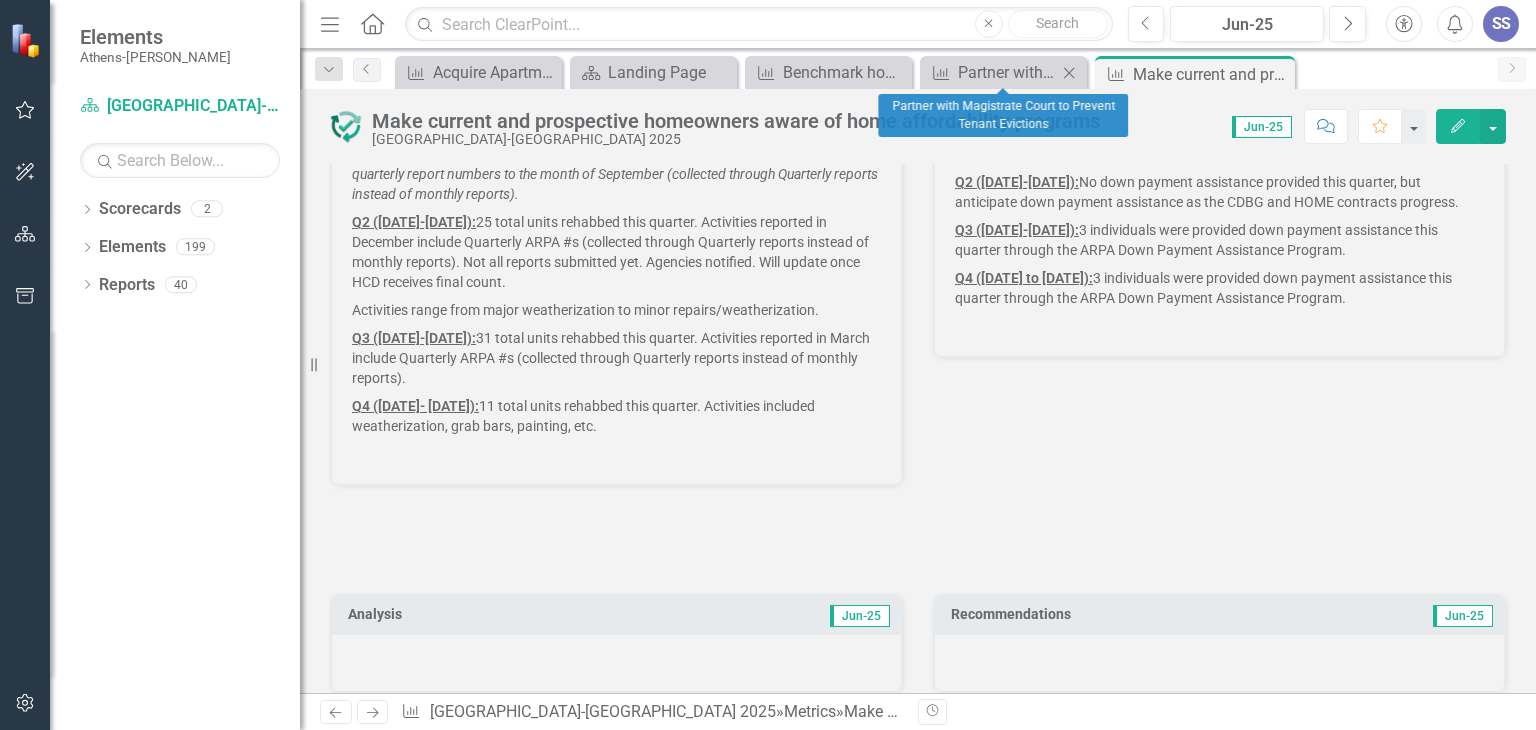 click on "Metric Partner with Magistrate Court to Prevent Tenant Evictions Close" at bounding box center (1003, 72) 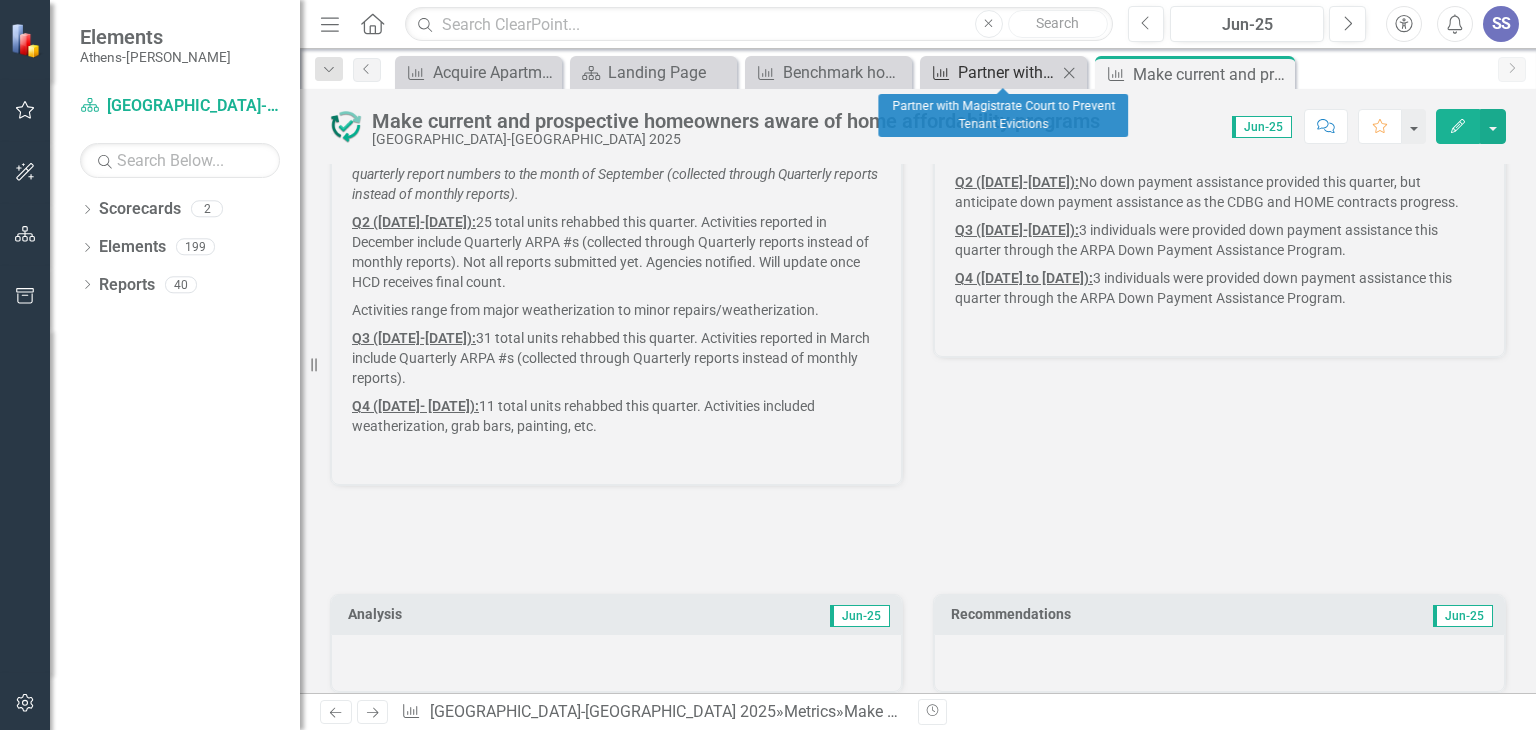 click on "Partner with Magistrate Court to Prevent Tenant Evictions" at bounding box center (1007, 72) 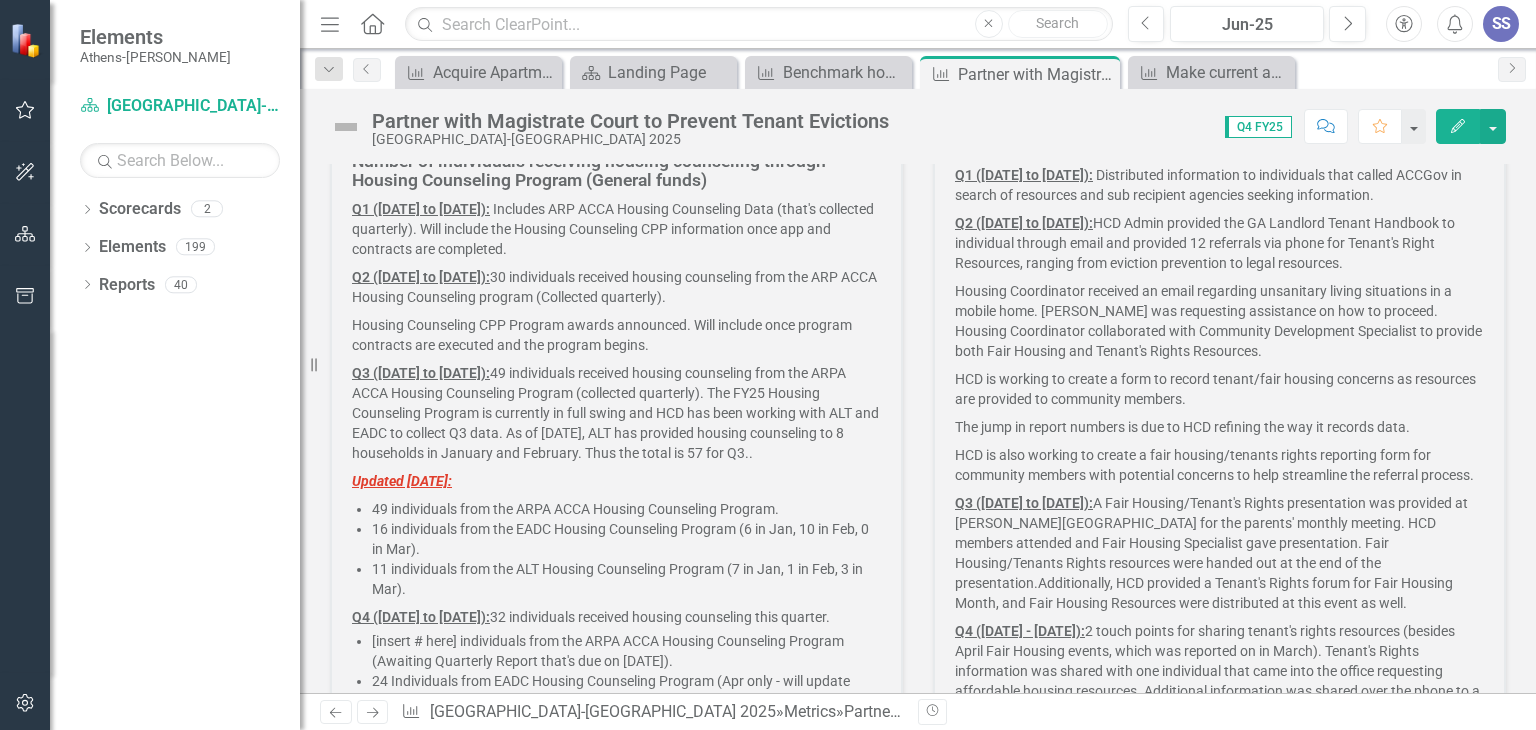scroll, scrollTop: 1812, scrollLeft: 0, axis: vertical 